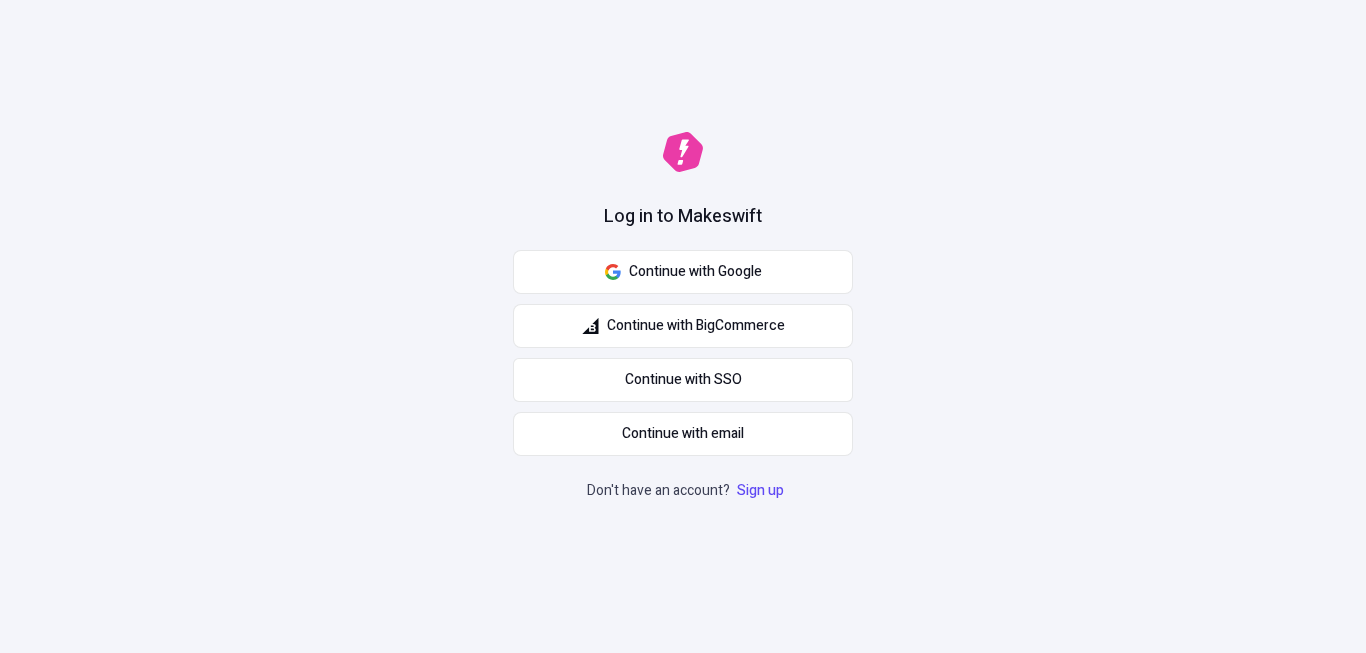 scroll, scrollTop: 0, scrollLeft: 0, axis: both 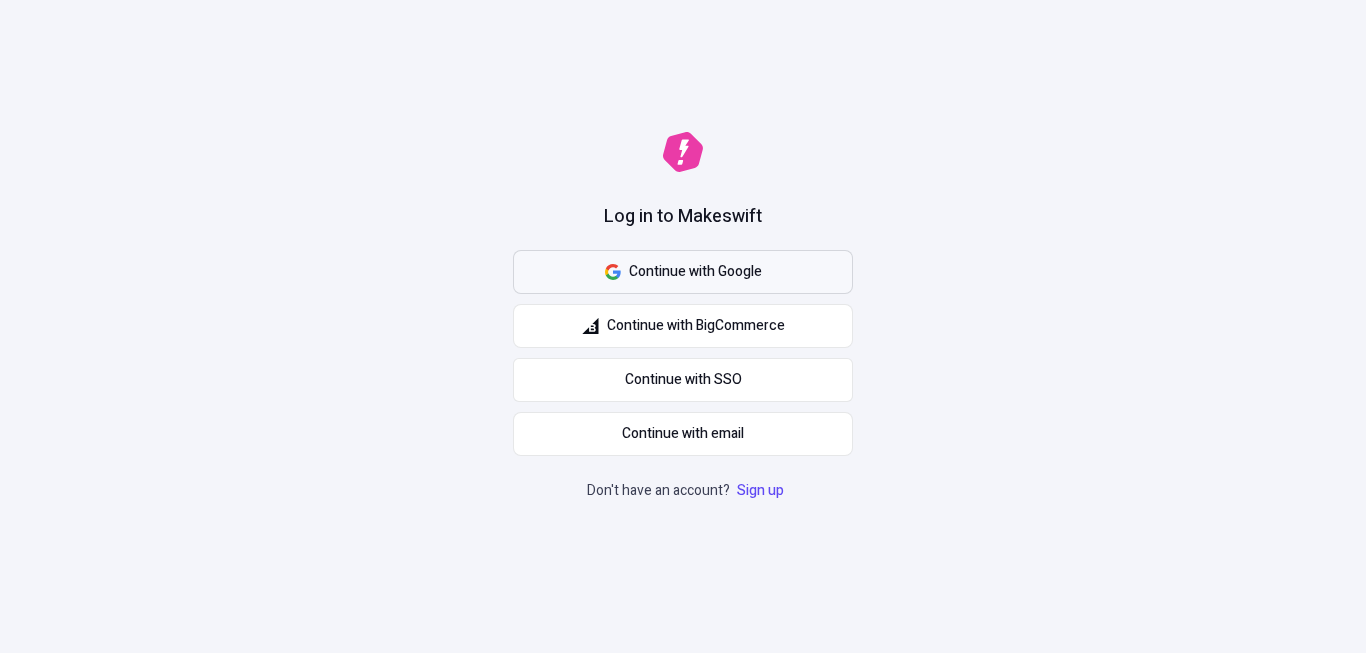 click on "Continue with Google" at bounding box center (683, 272) 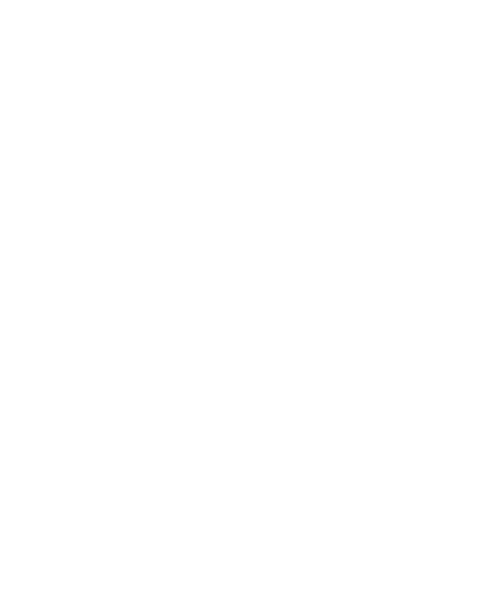 scroll, scrollTop: 0, scrollLeft: 0, axis: both 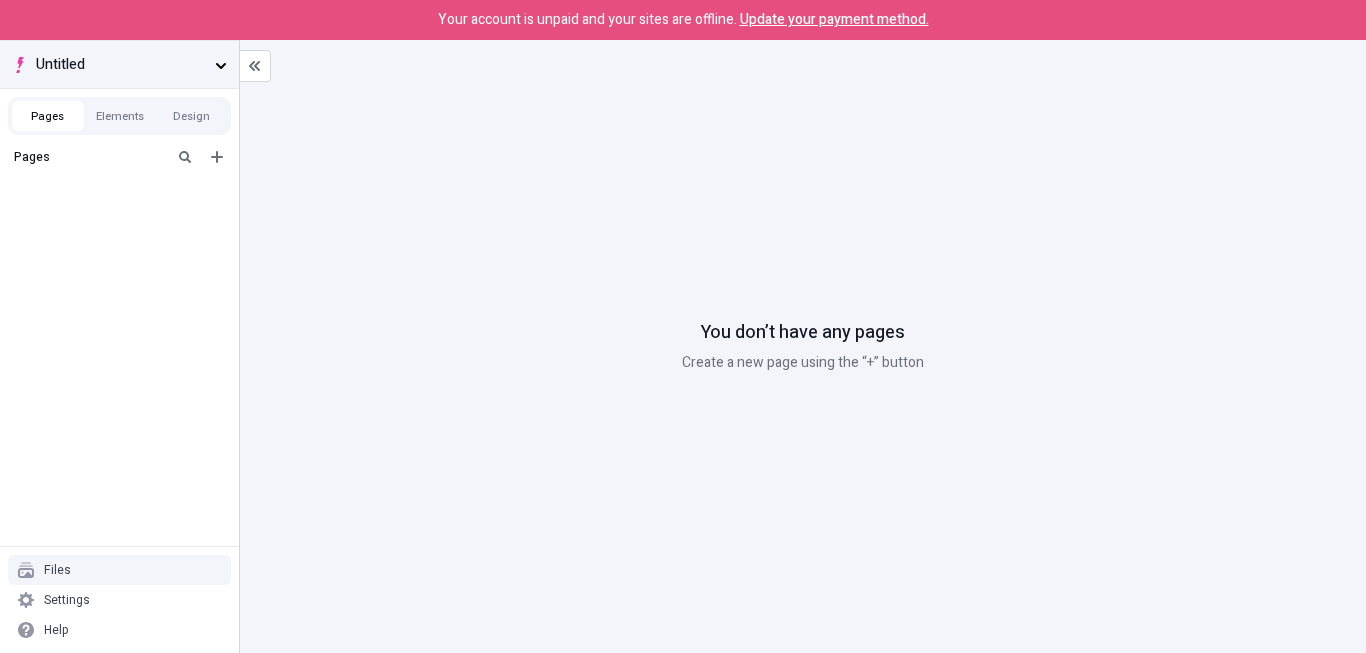 click 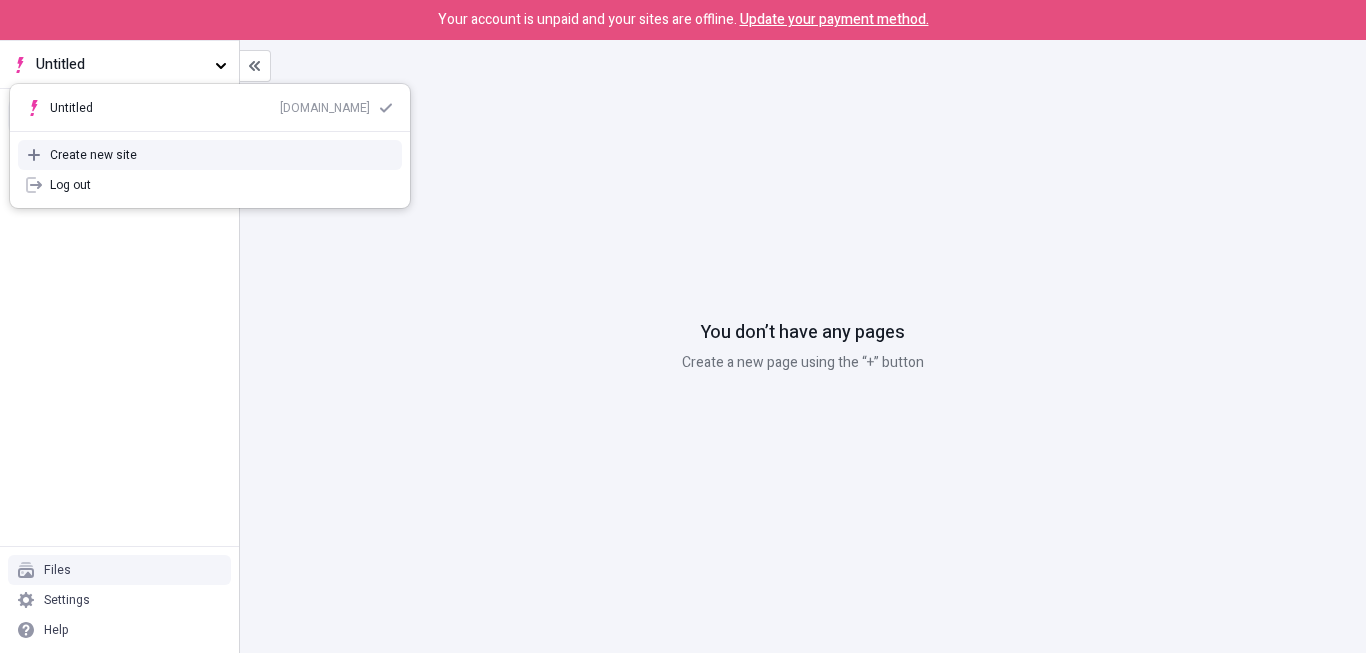 click on "Create new site" at bounding box center [222, 155] 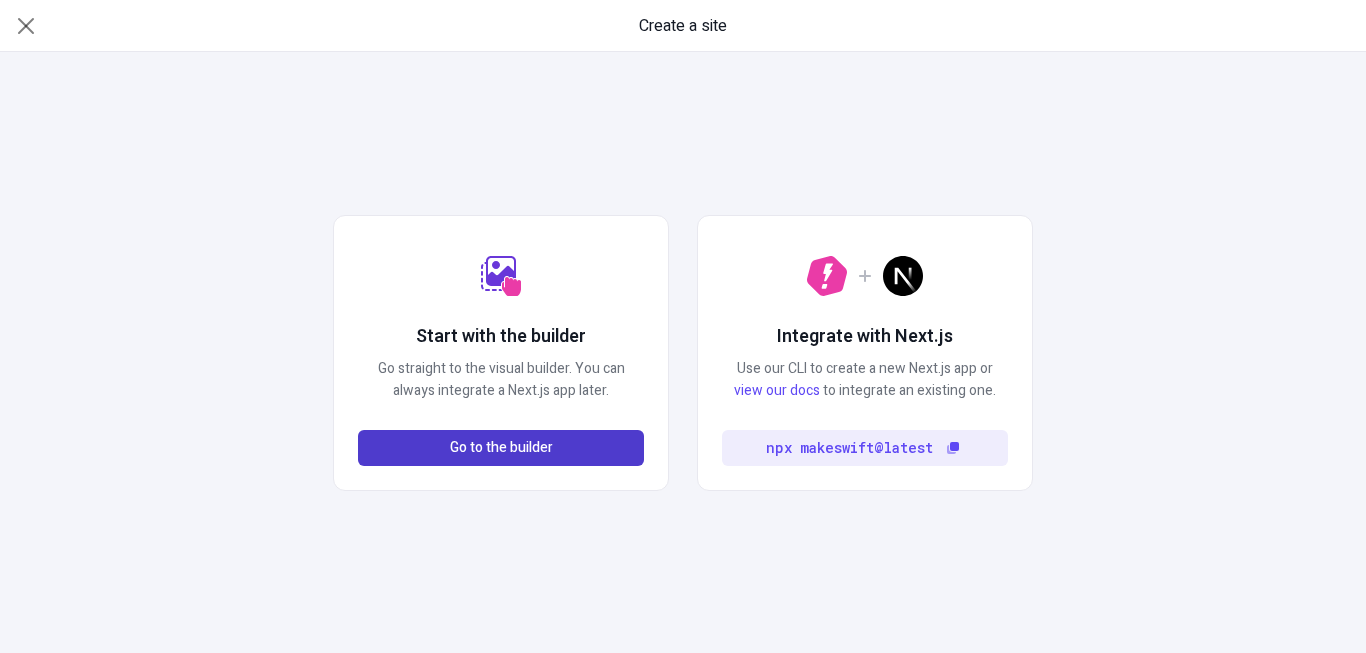 click on "Go to the builder" at bounding box center (501, 448) 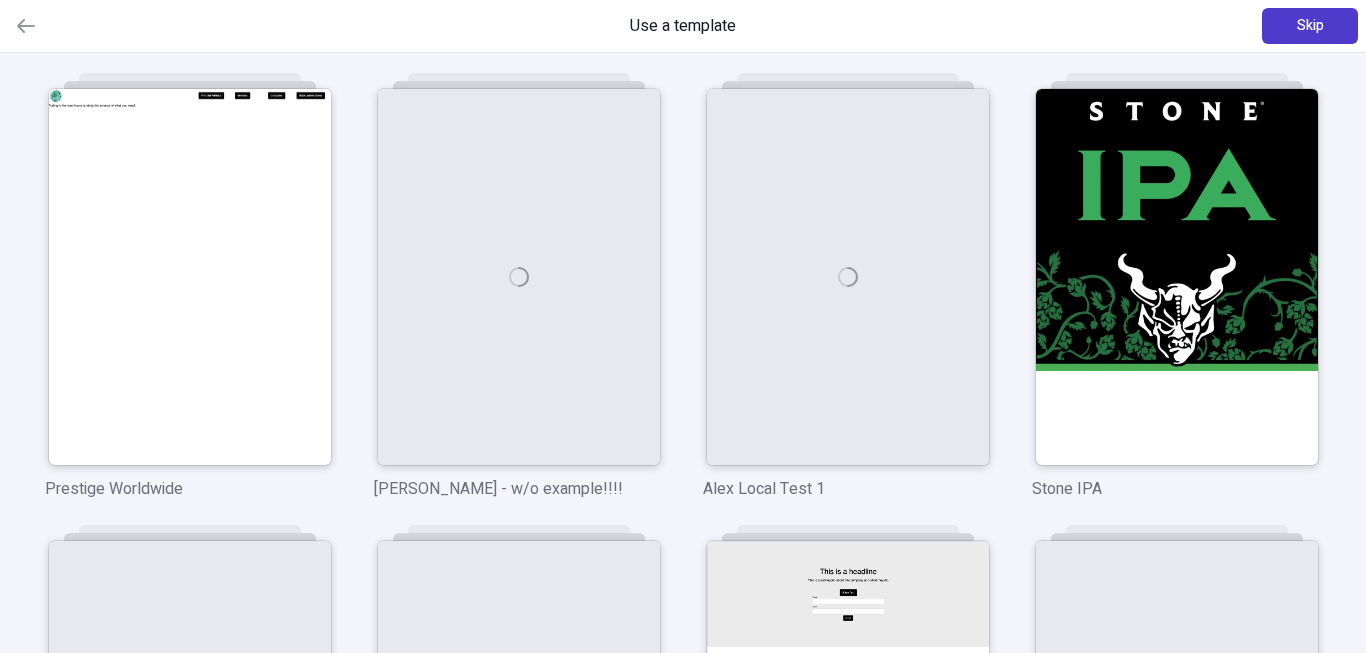 click on "Skip" at bounding box center [1310, 26] 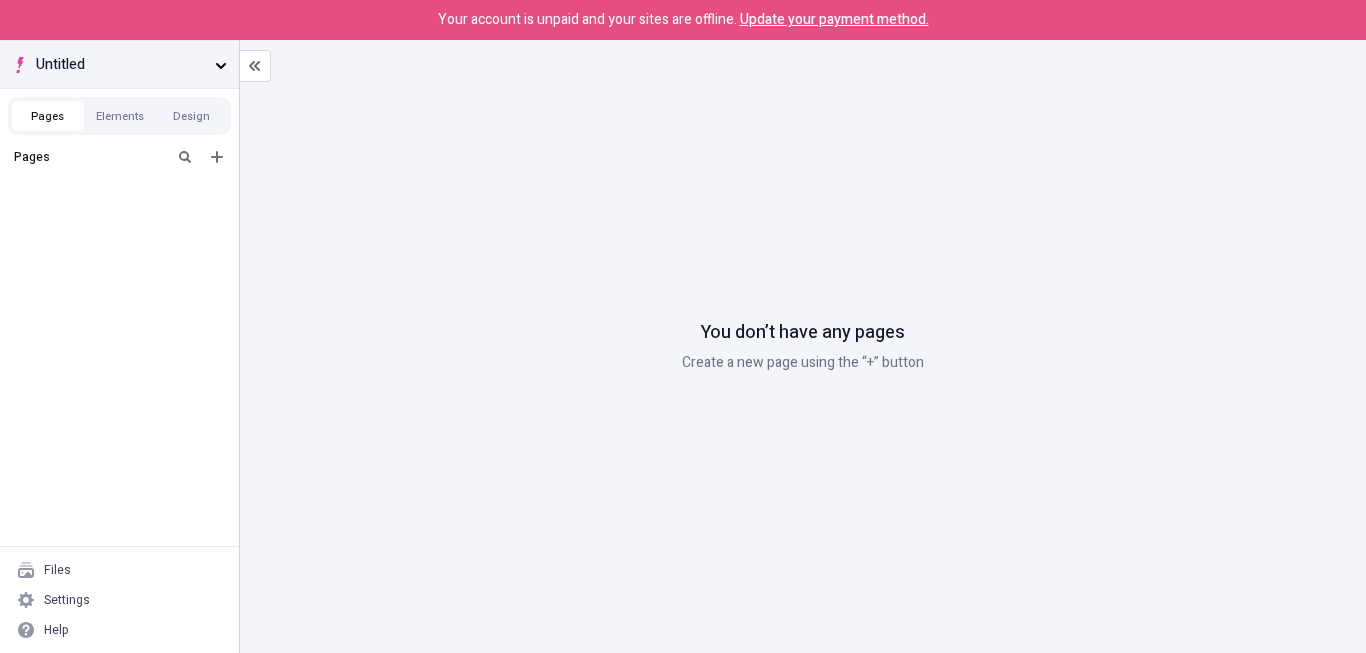 click 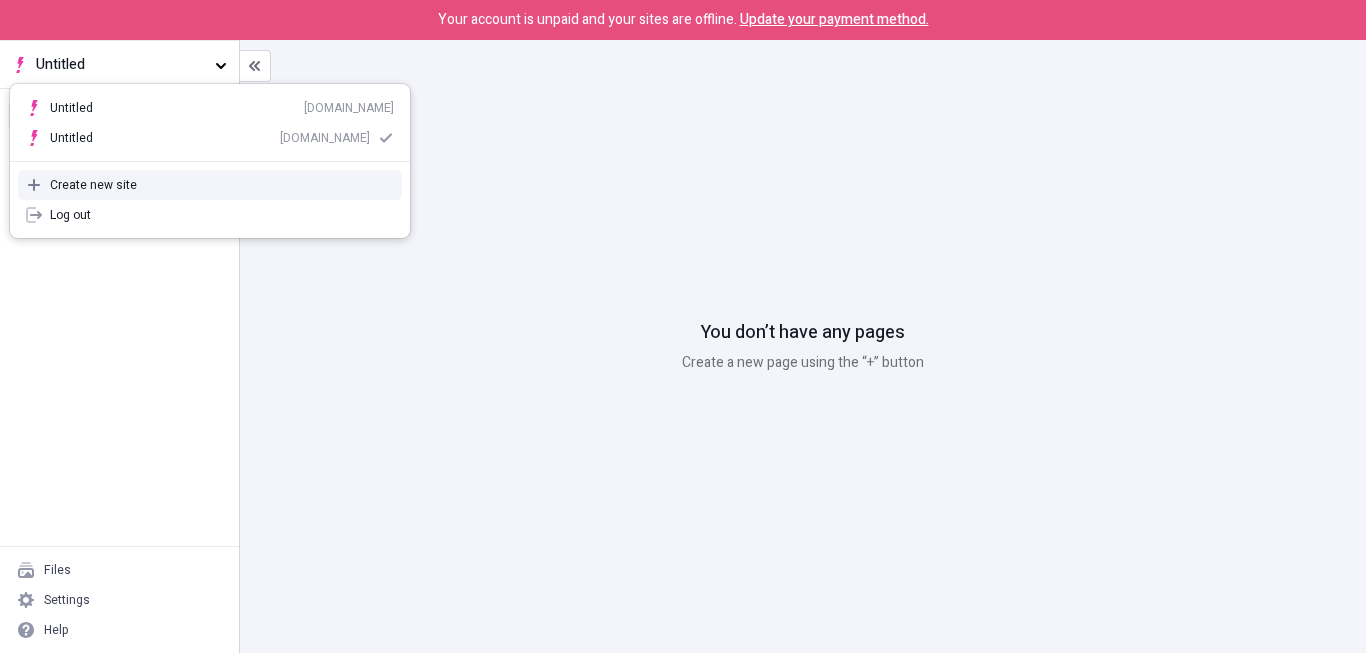 click on "Create new site" at bounding box center (222, 185) 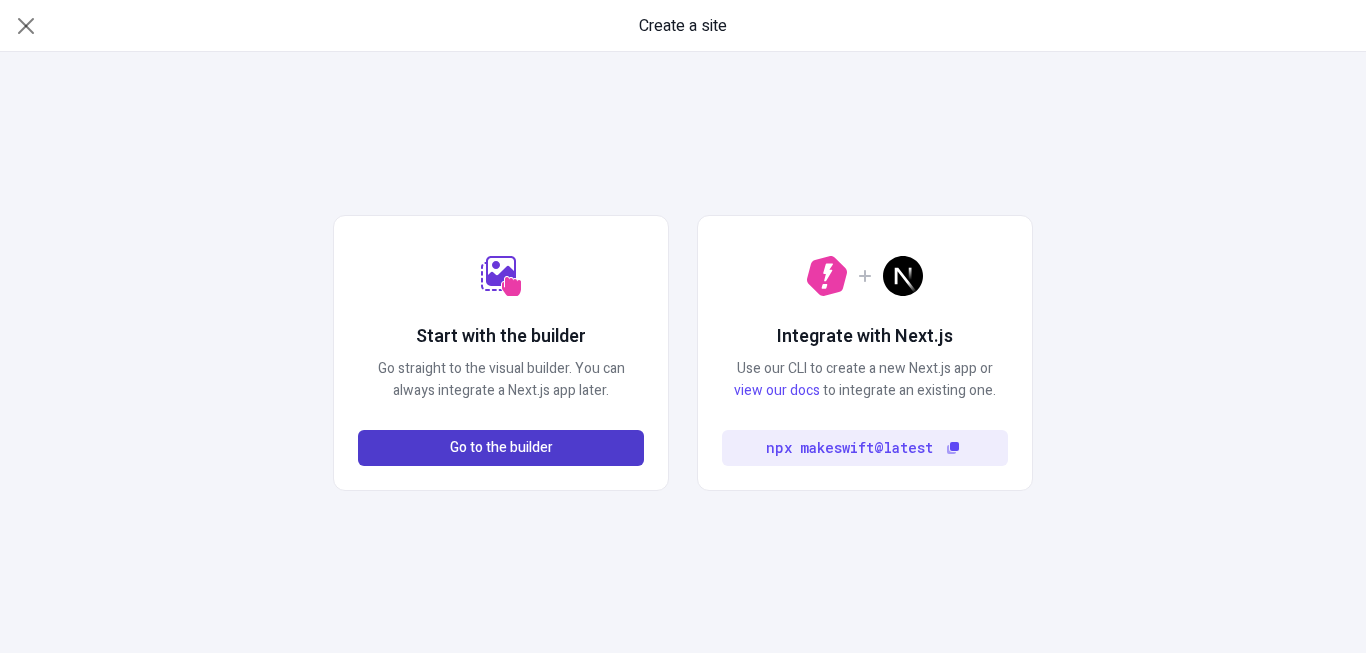 click on "Go to the builder" at bounding box center (501, 448) 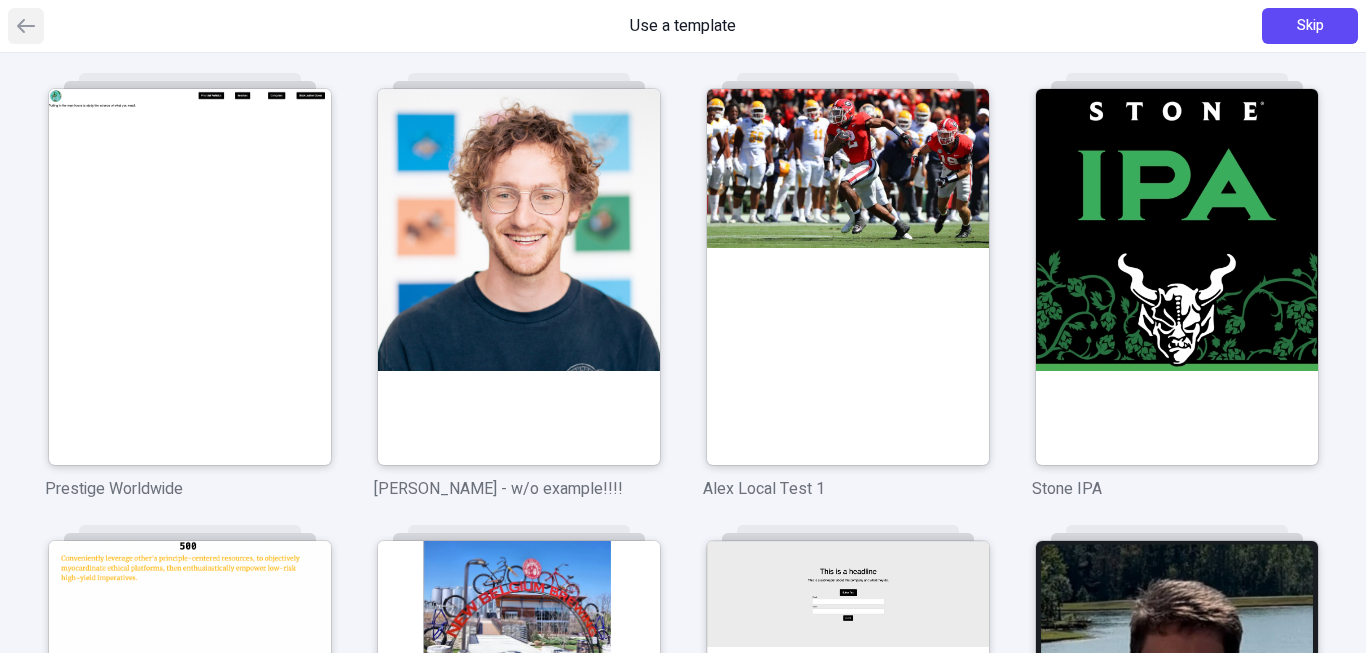 click at bounding box center [26, 26] 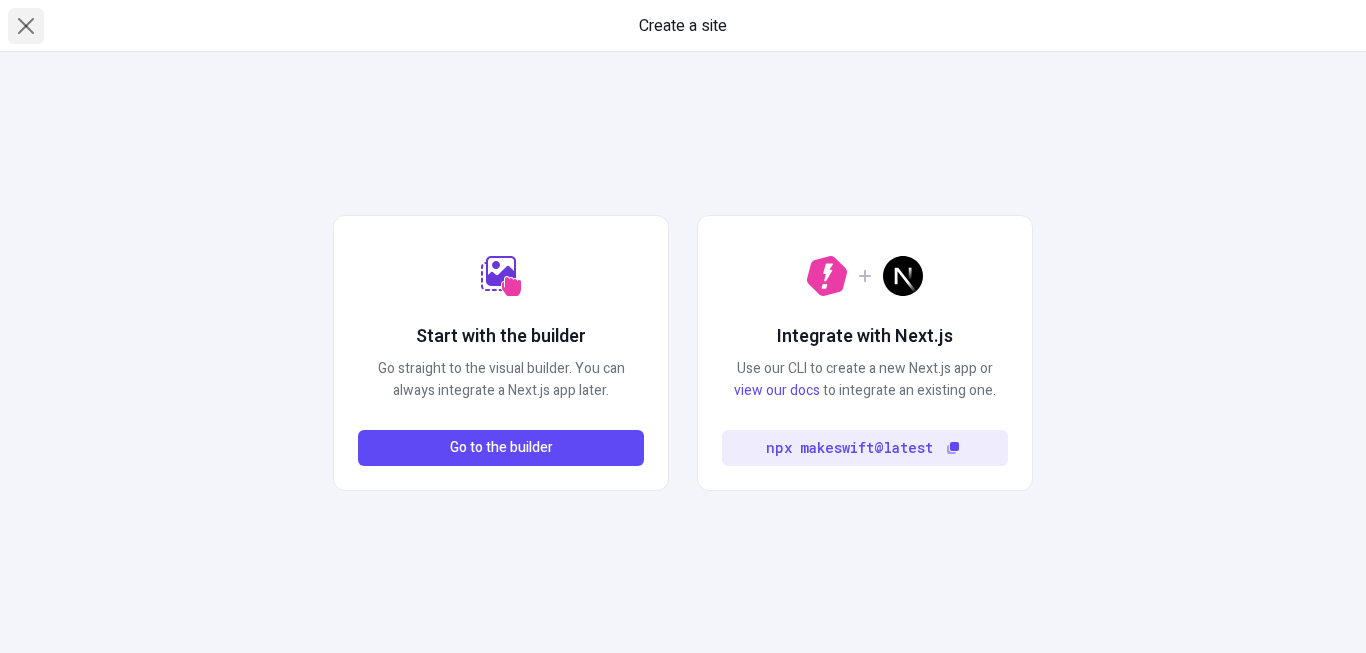 click at bounding box center [26, 26] 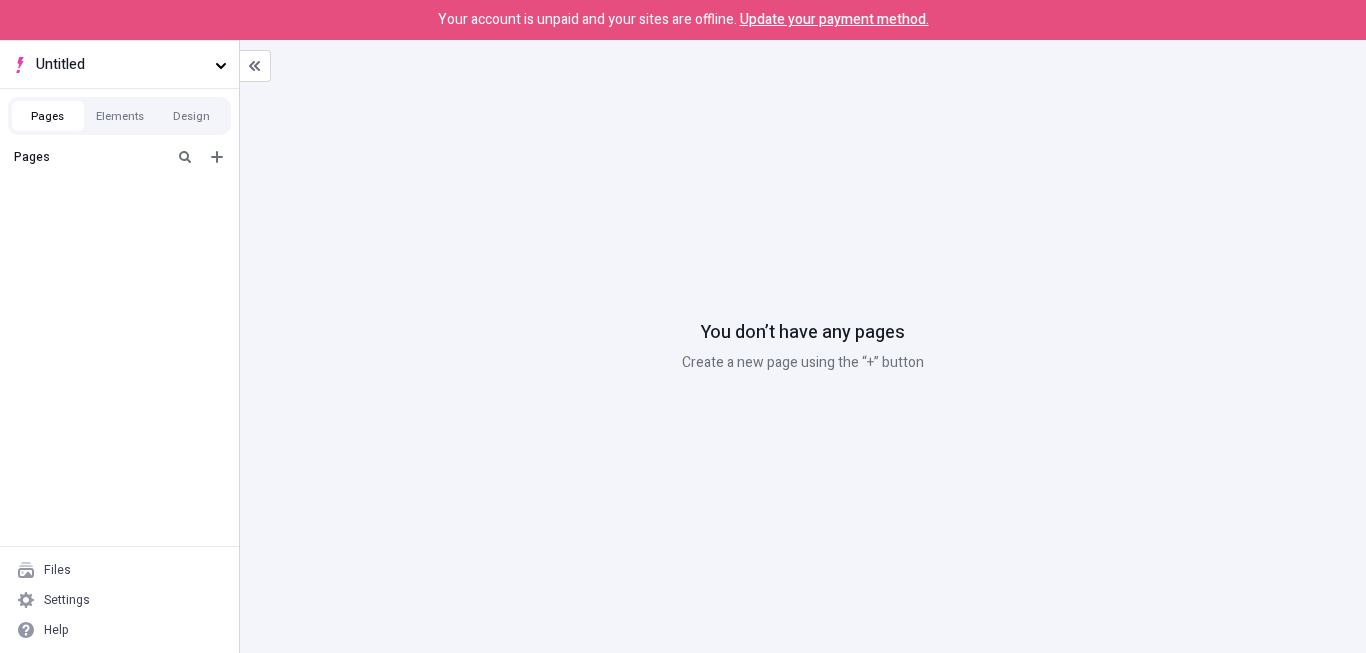 click on "Your account is unpaid and your sites are offline.   Update your payment method." at bounding box center (683, 20) 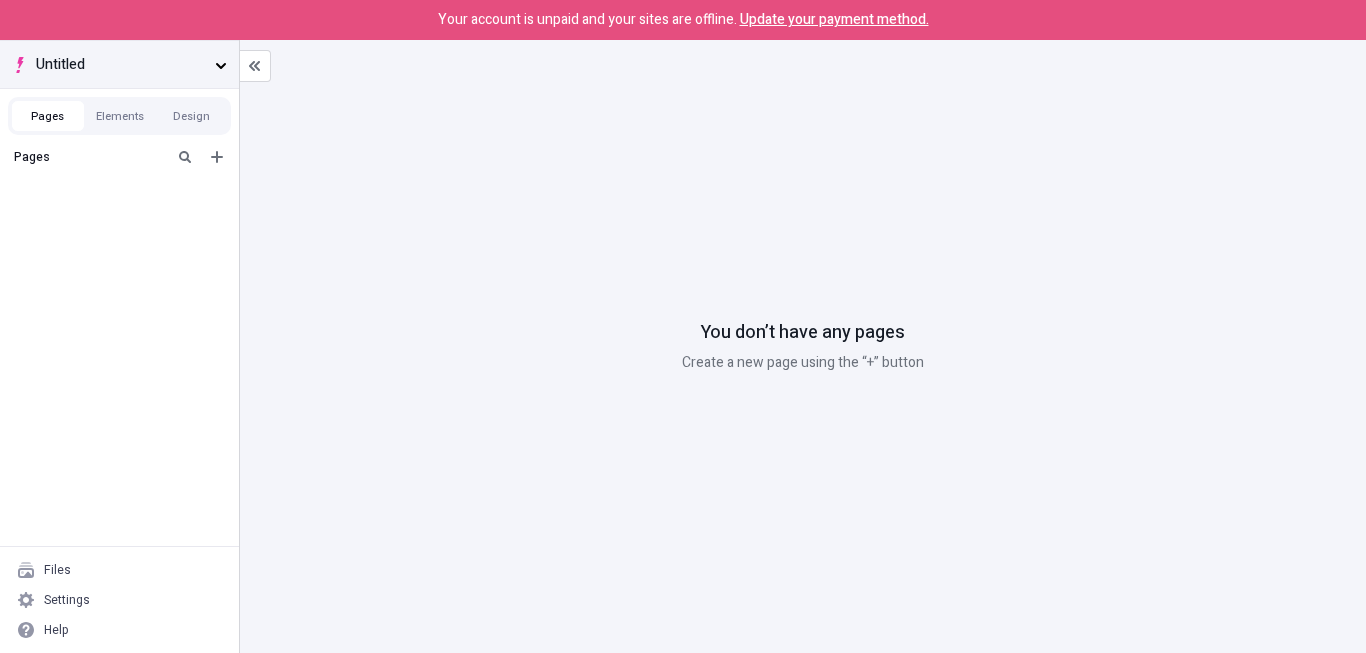 click on "Untitled" at bounding box center (121, 65) 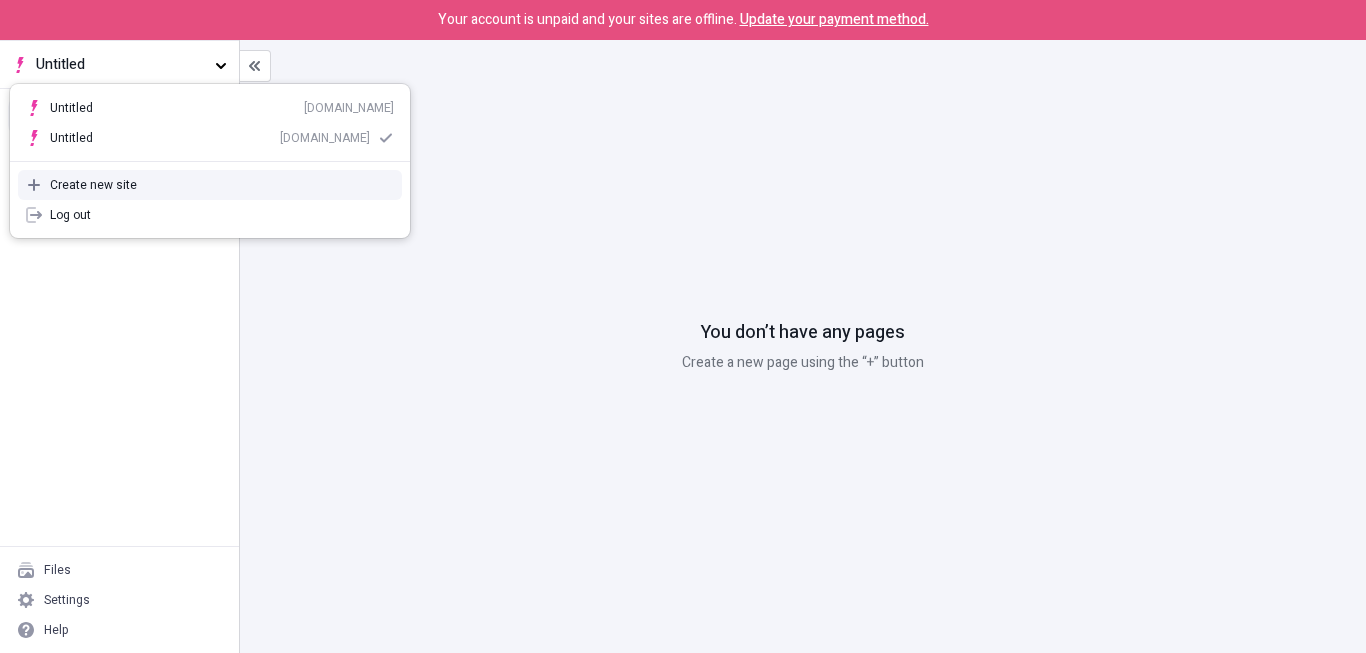 click on "Create new site" at bounding box center [222, 185] 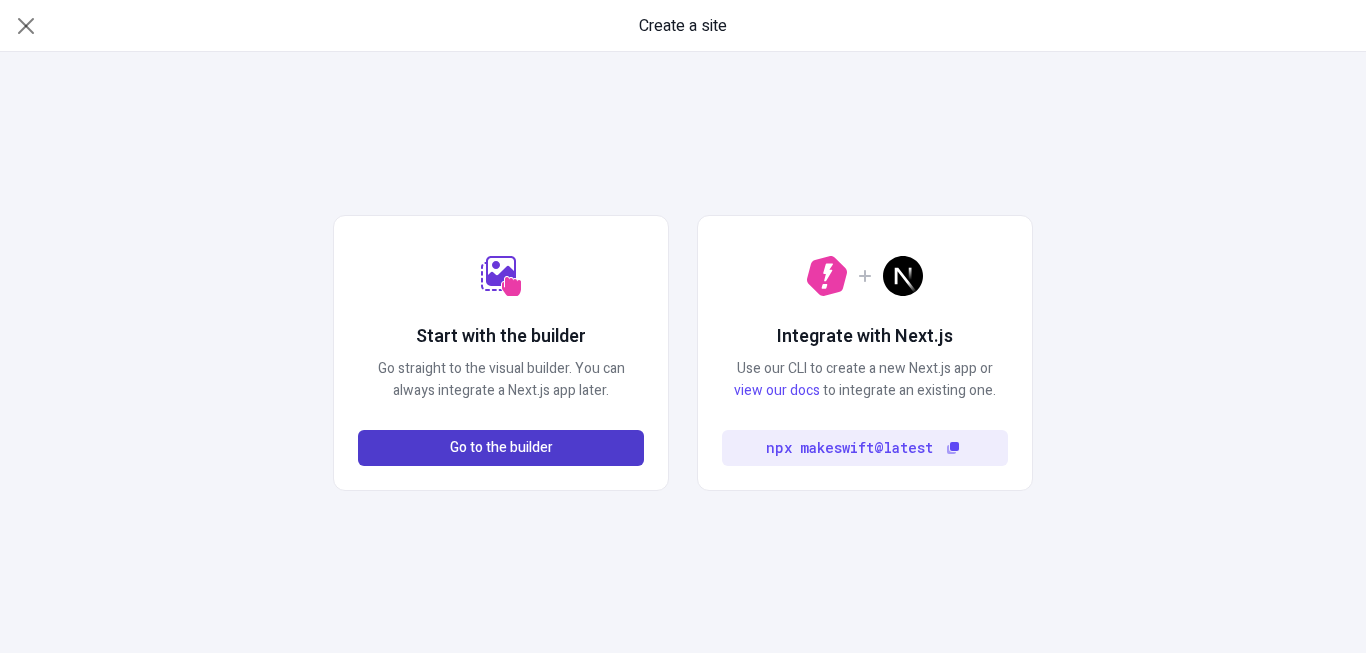 click on "Go to the builder" at bounding box center [501, 448] 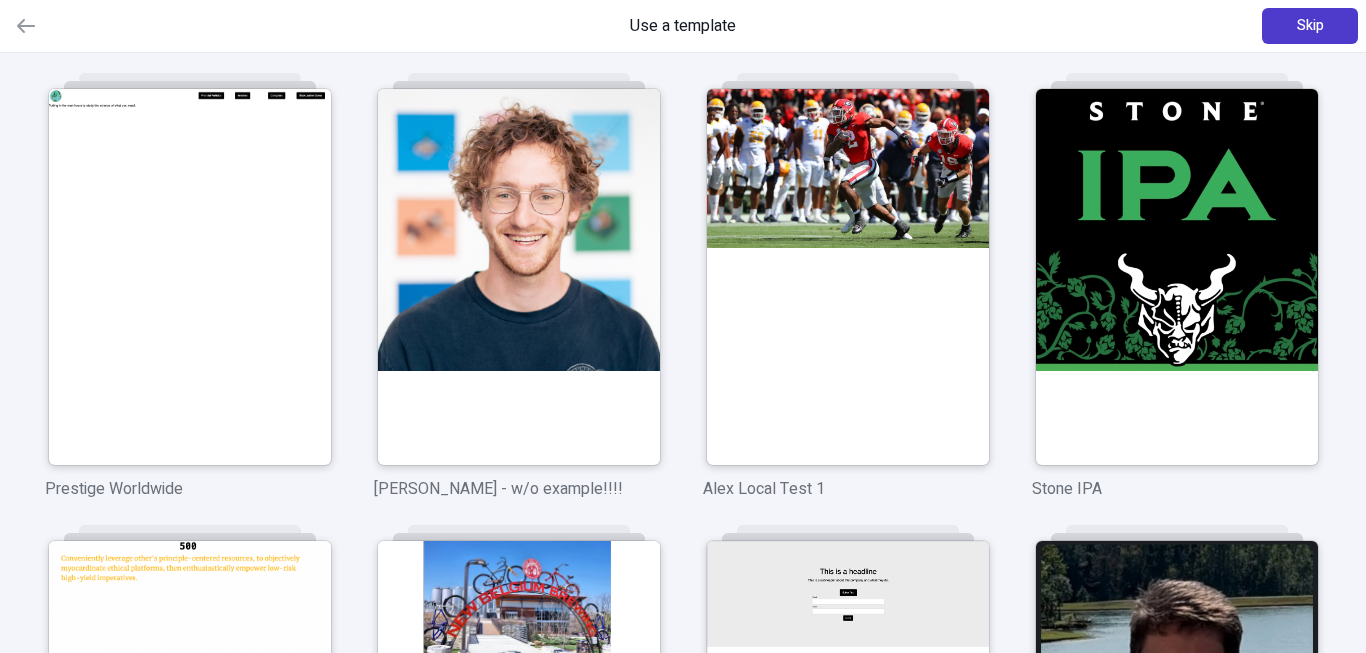click on "Skip" at bounding box center [1310, 26] 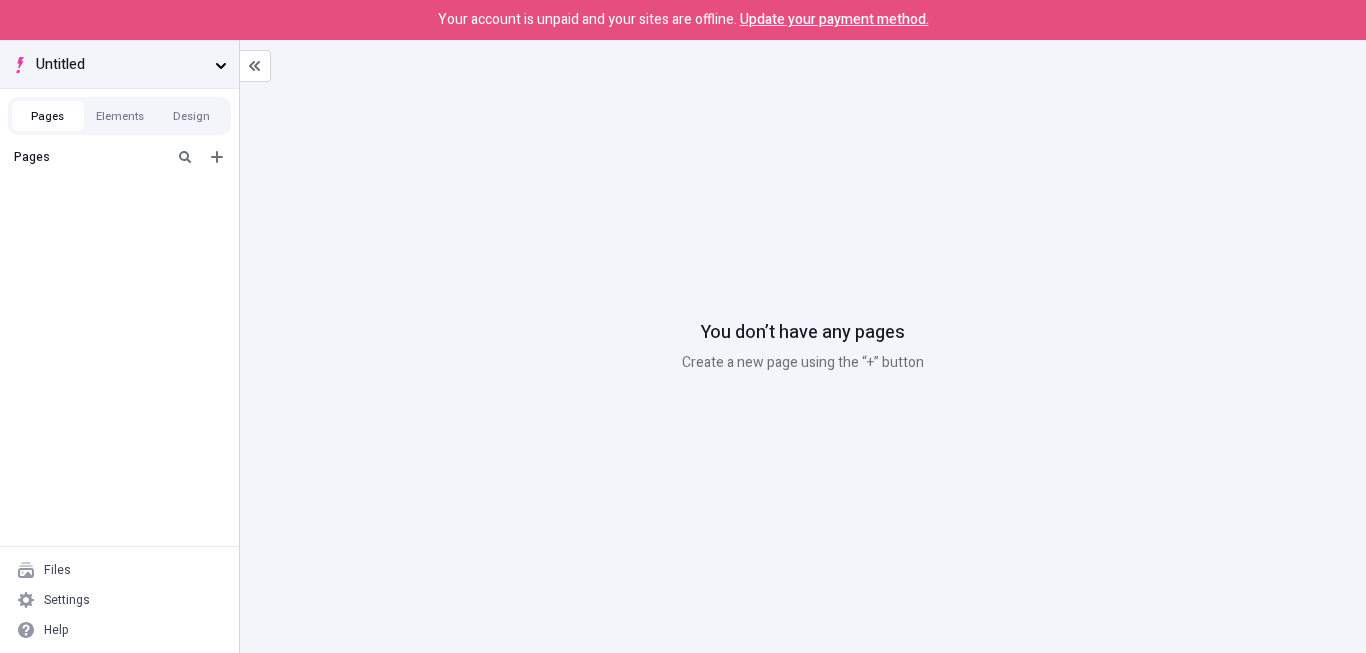 click 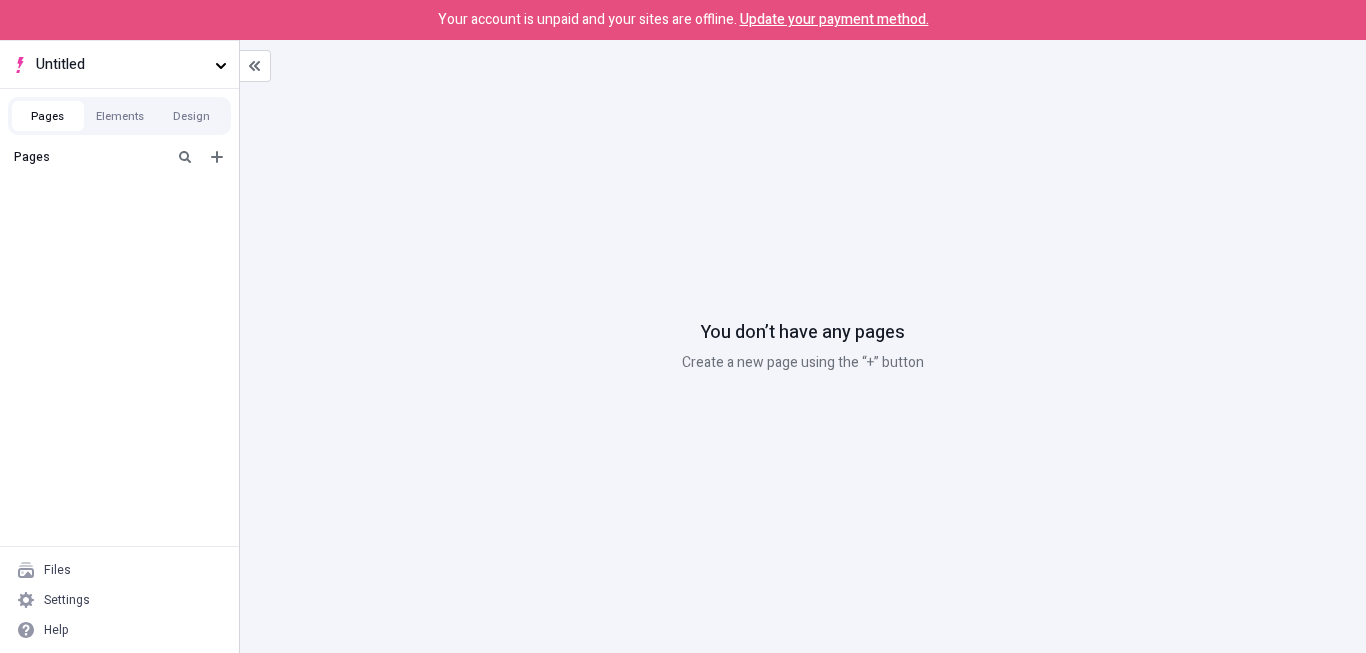 scroll, scrollTop: 0, scrollLeft: 0, axis: both 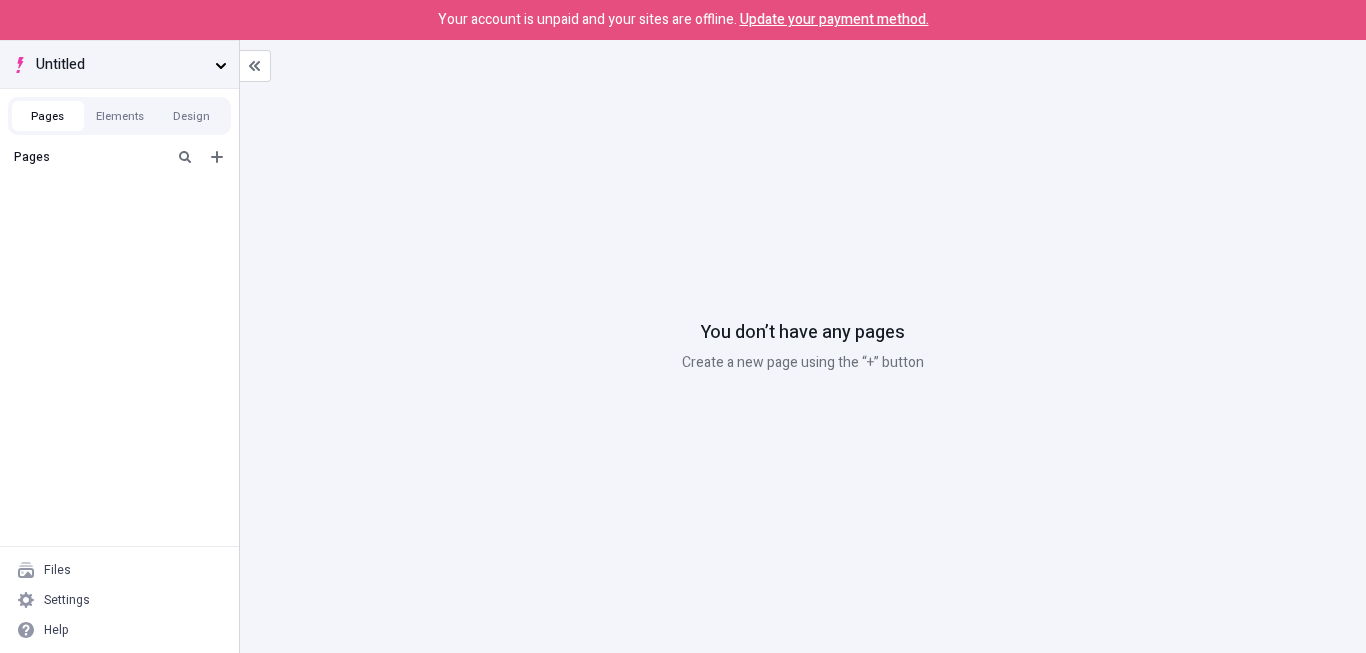 click 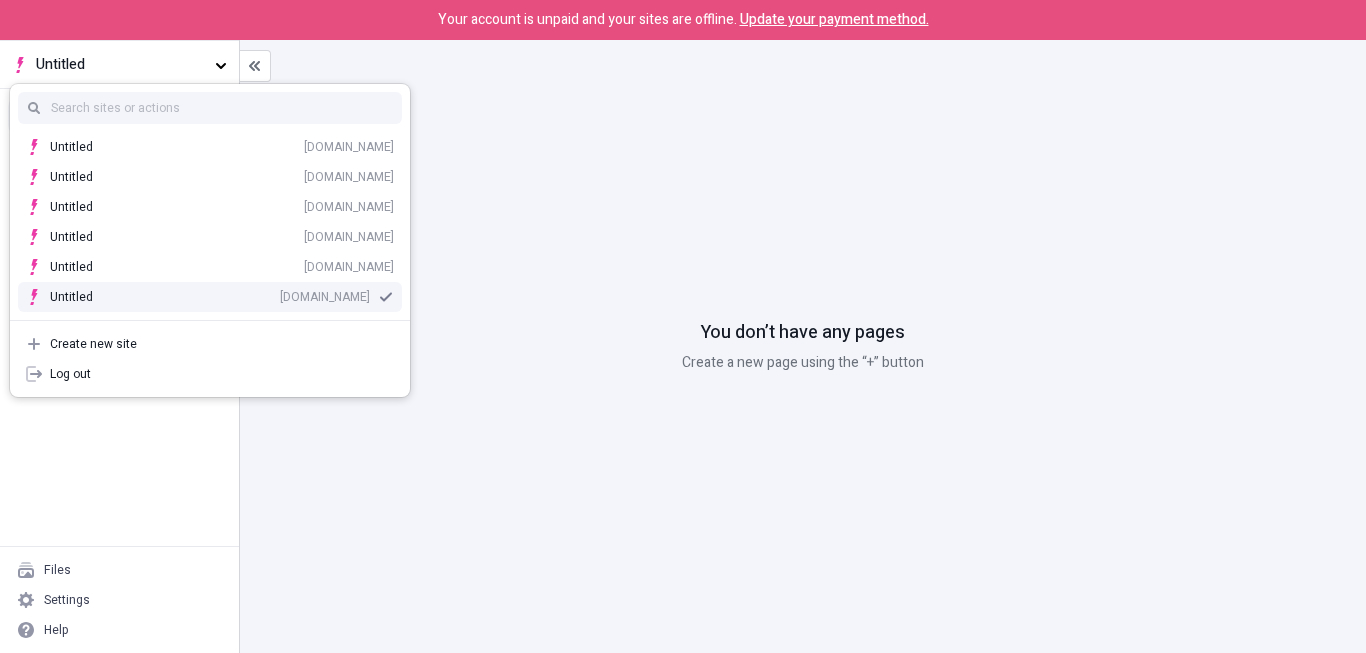 click on "You don’t have any pages Create a new page using the “+” button" at bounding box center (803, 346) 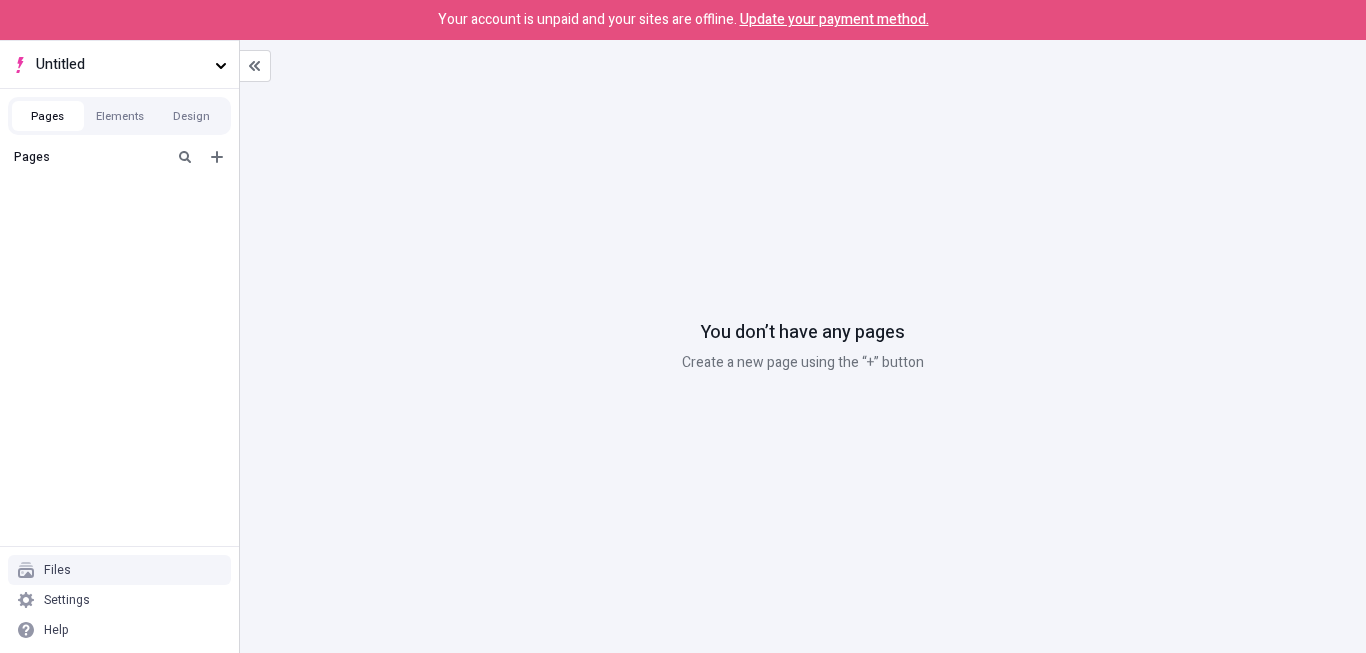 click on "Files" at bounding box center (119, 570) 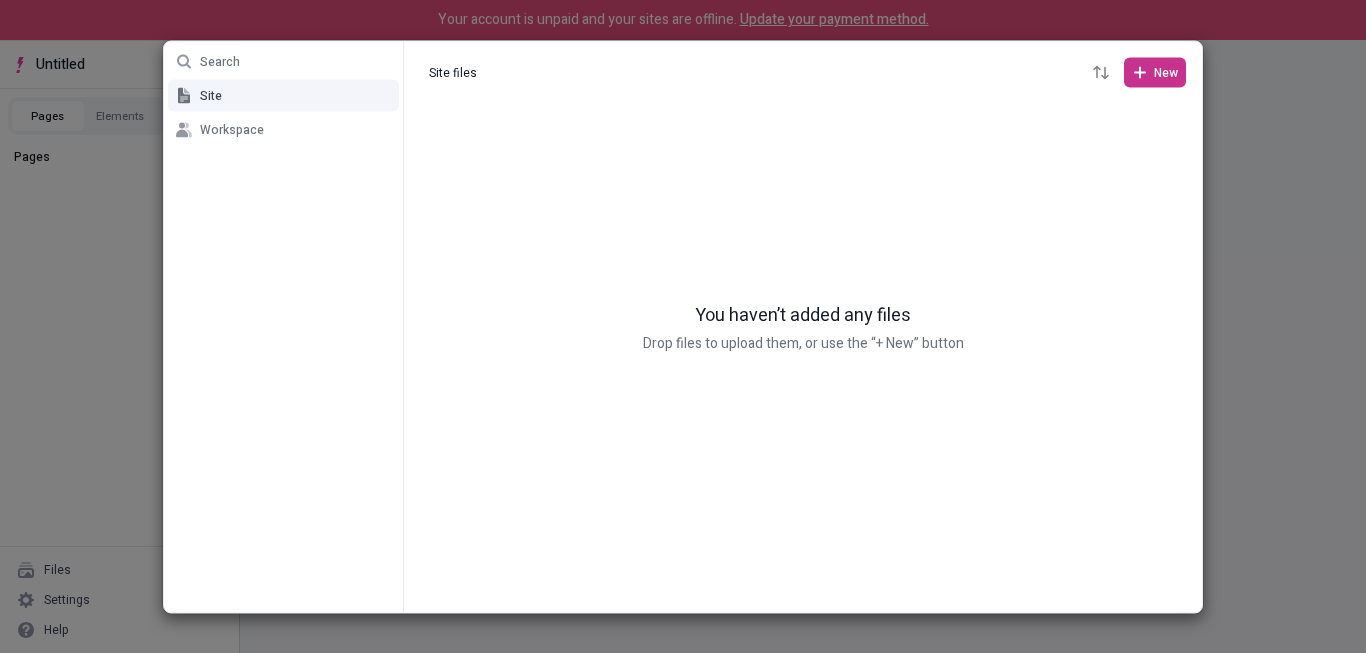click on "New" at bounding box center [1166, 72] 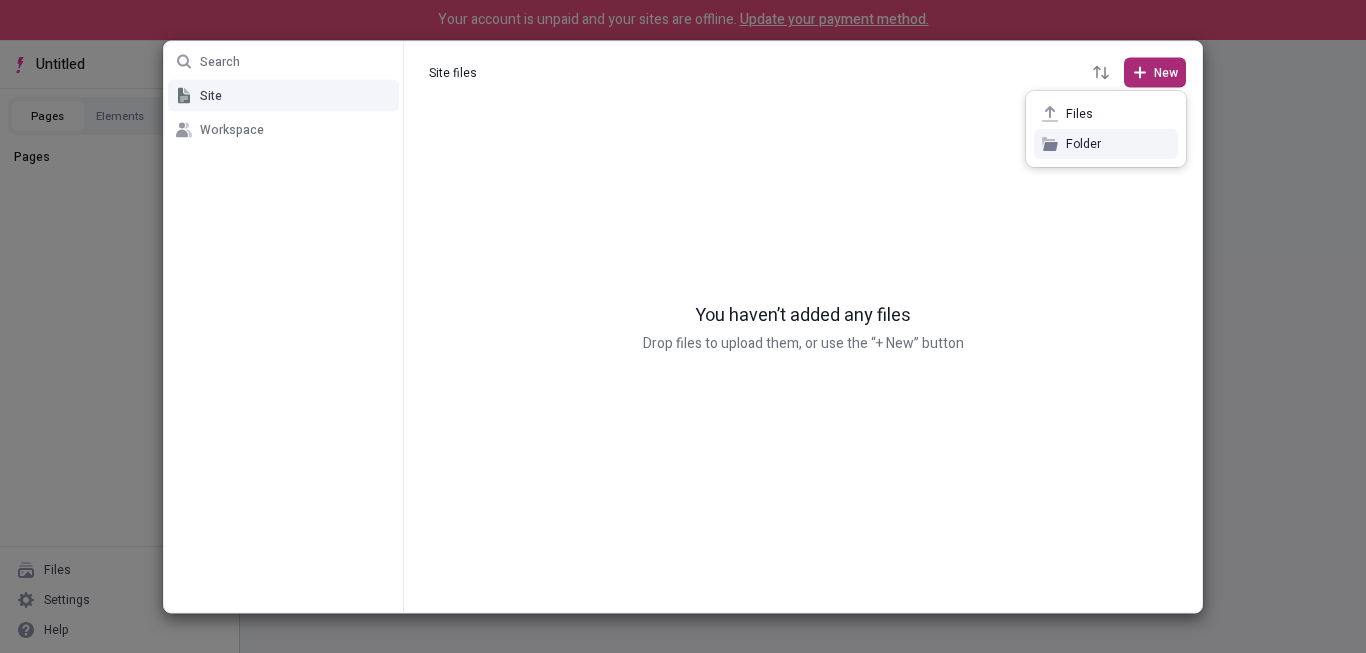 click on "Folder" at bounding box center (1106, 144) 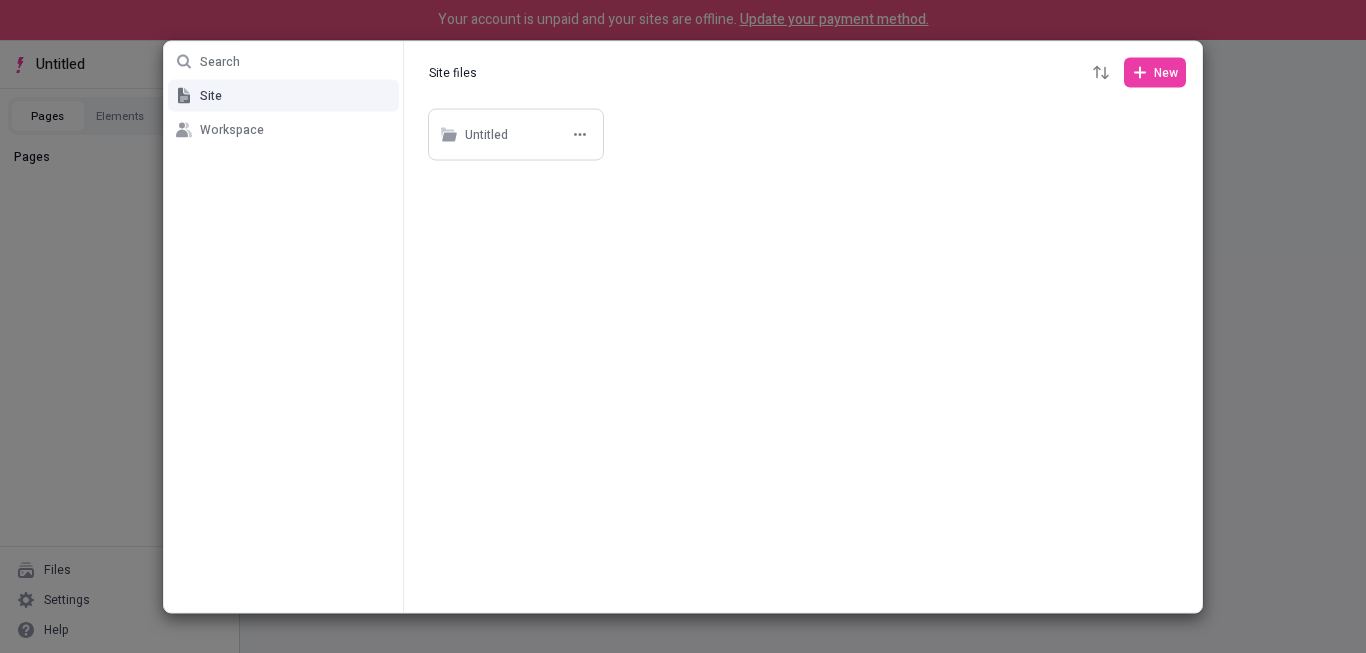 click on "Untitled" at bounding box center (530, 134) 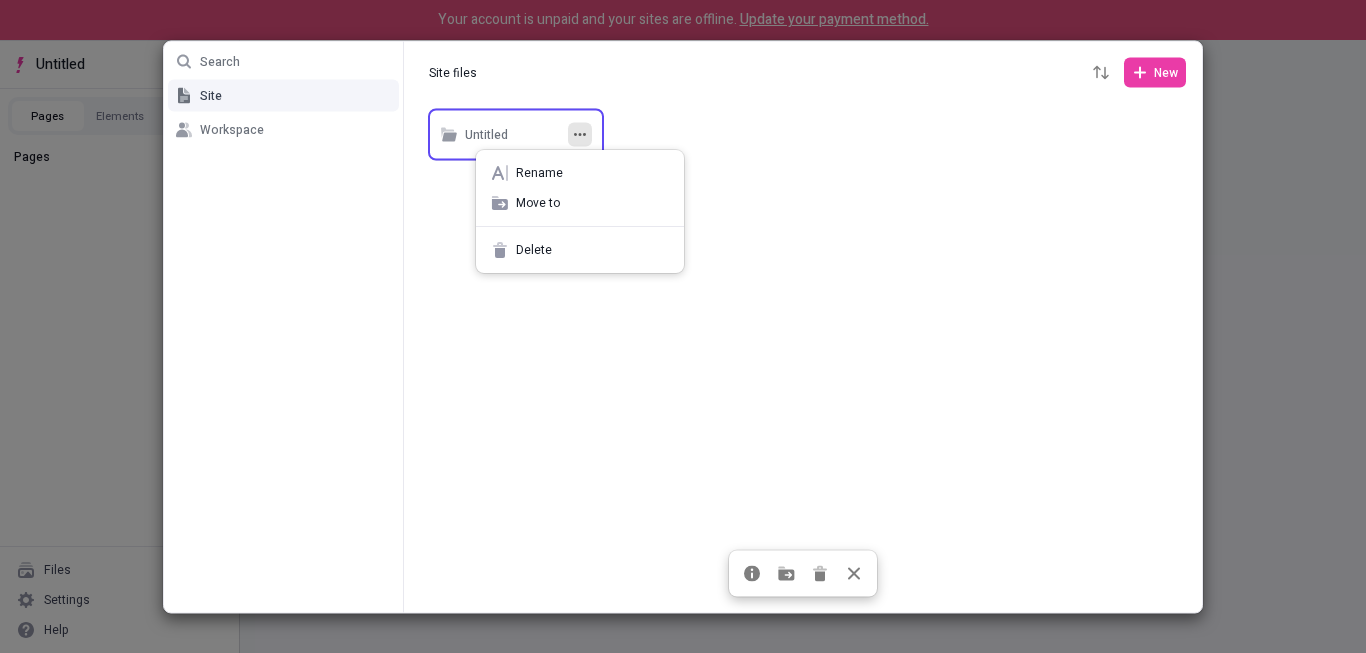 click at bounding box center [580, 134] 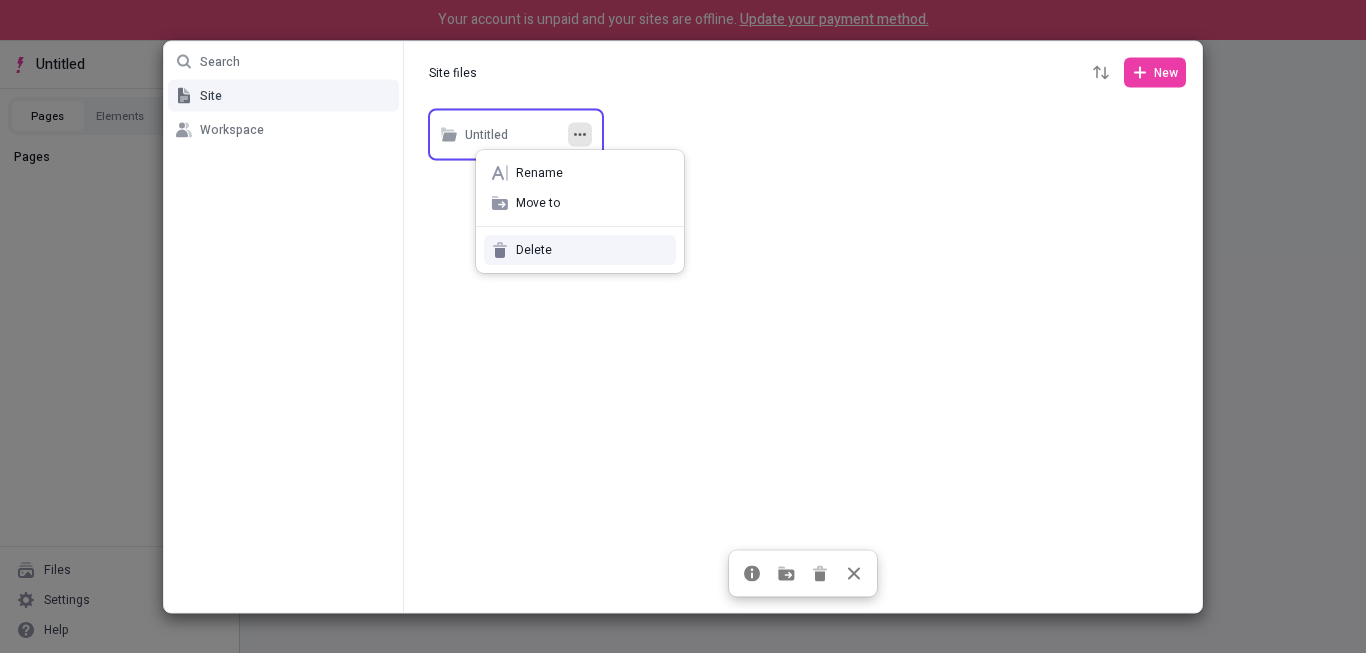 click on "Delete" at bounding box center [592, 250] 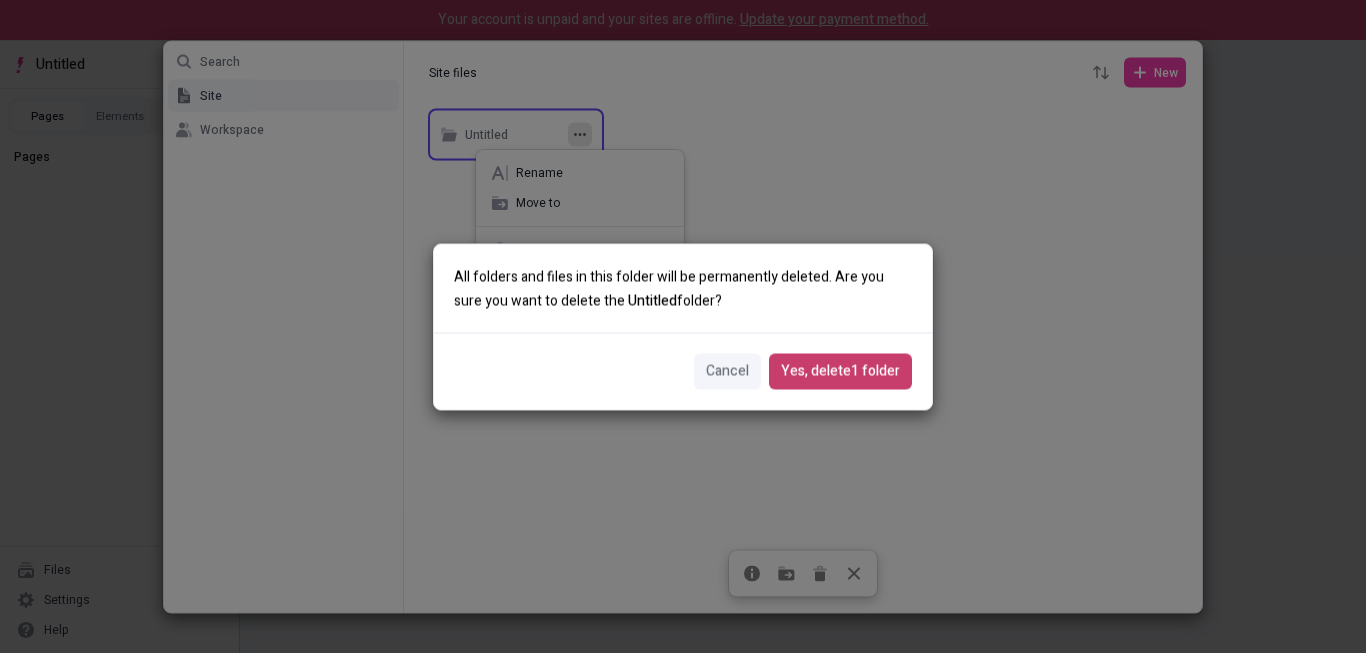 click on "Yes, delete  1 folder" at bounding box center [840, 371] 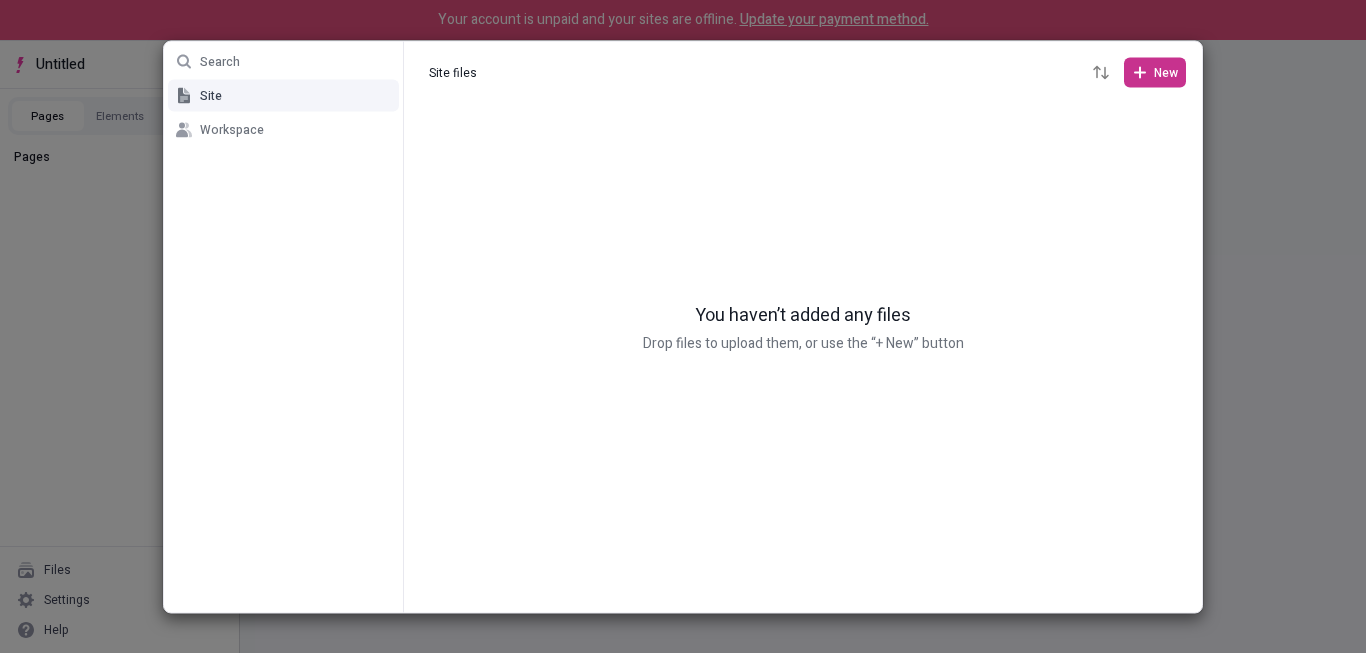 click on "New" at bounding box center (1155, 72) 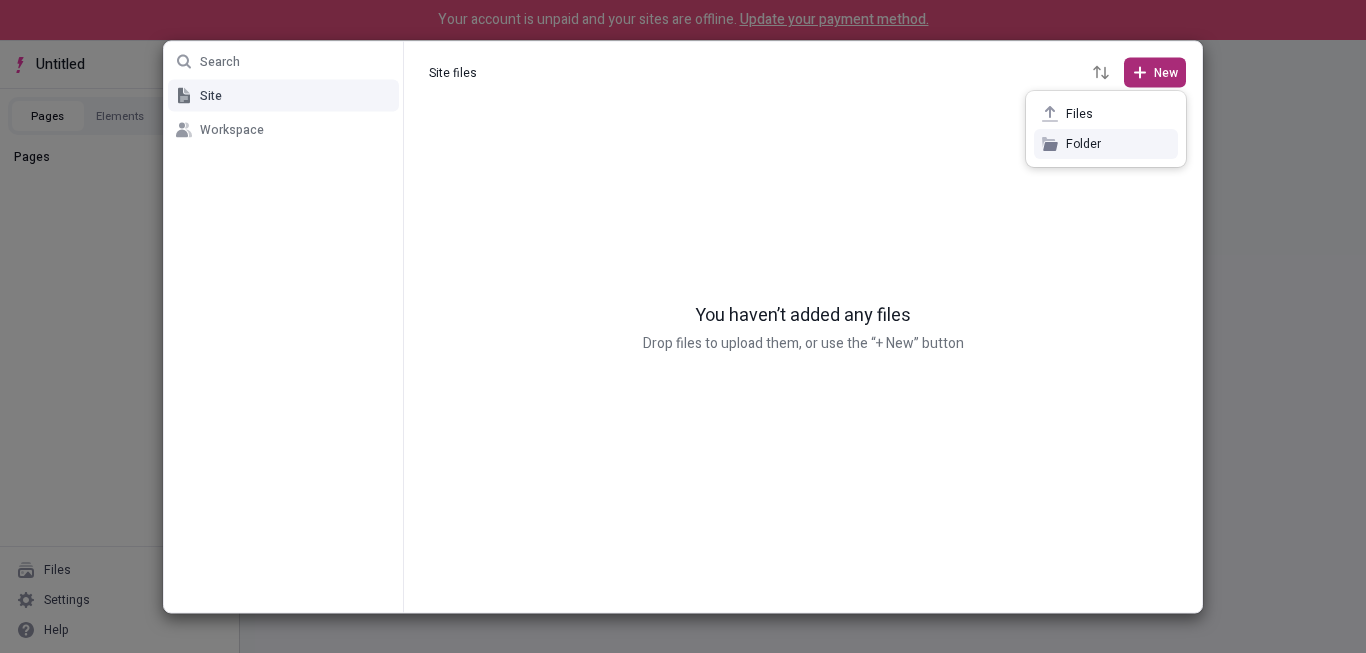 click on "Folder" at bounding box center [1118, 144] 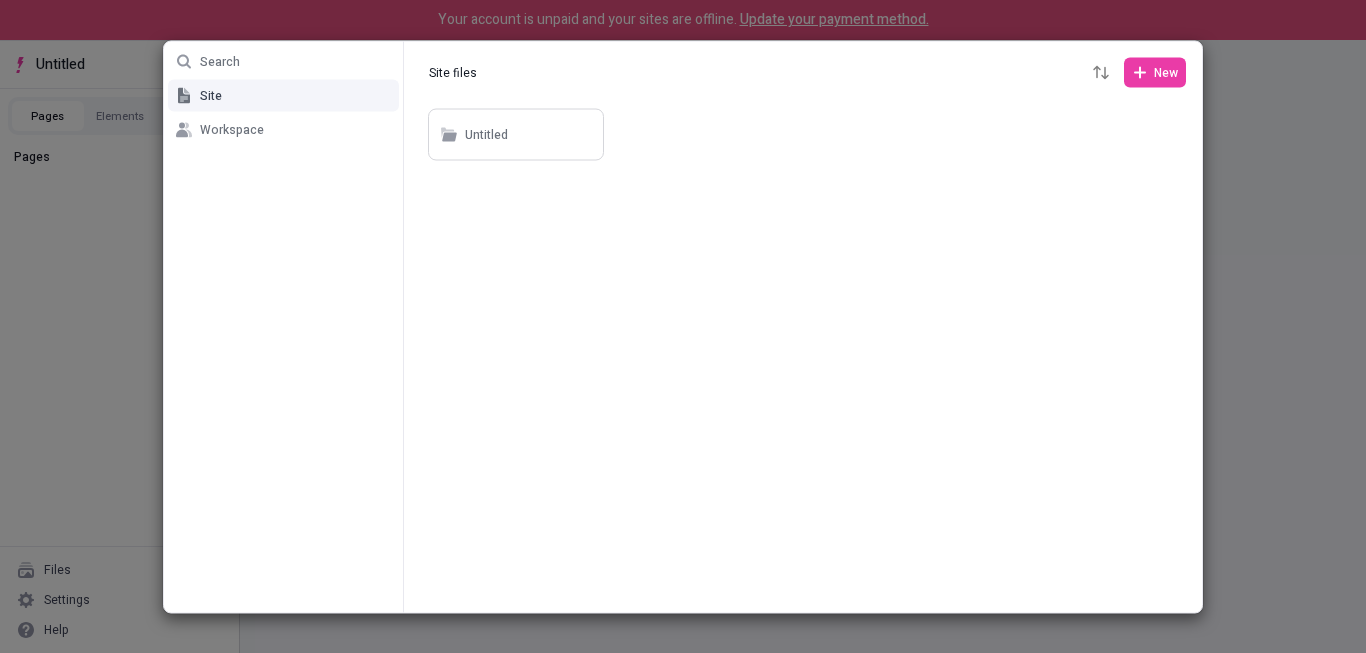 click at bounding box center (803, 72) 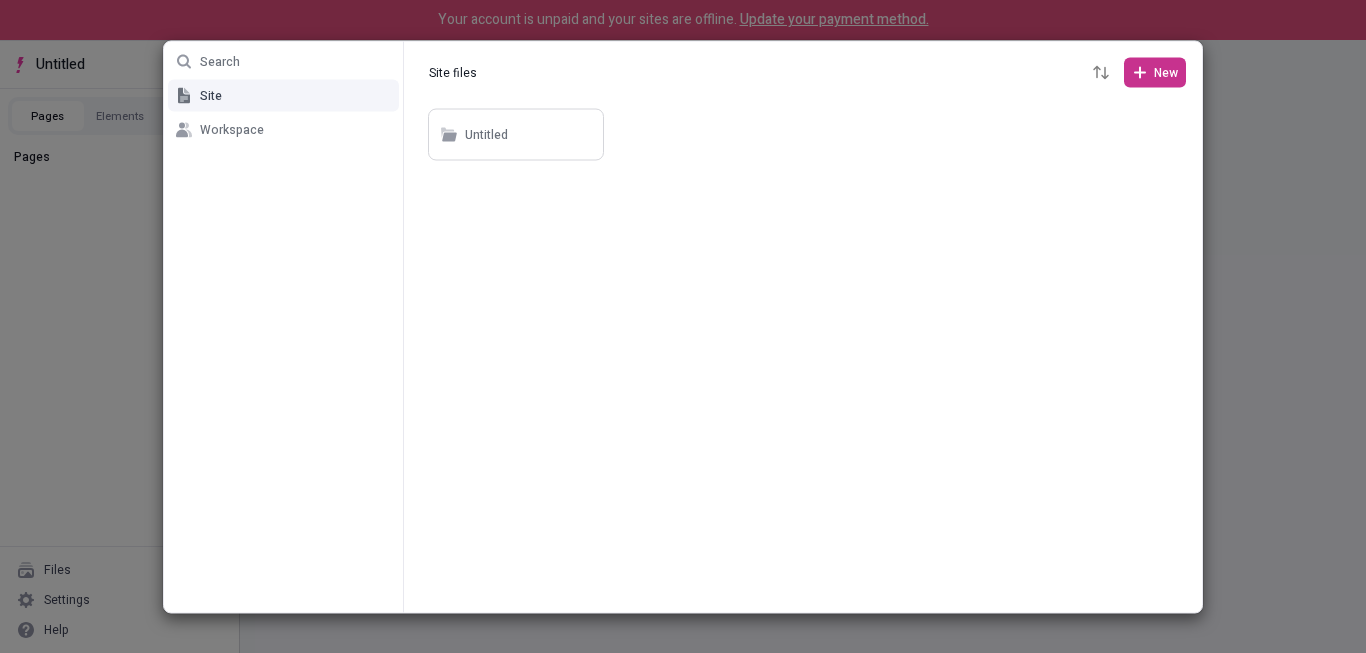click on "New" at bounding box center [1166, 72] 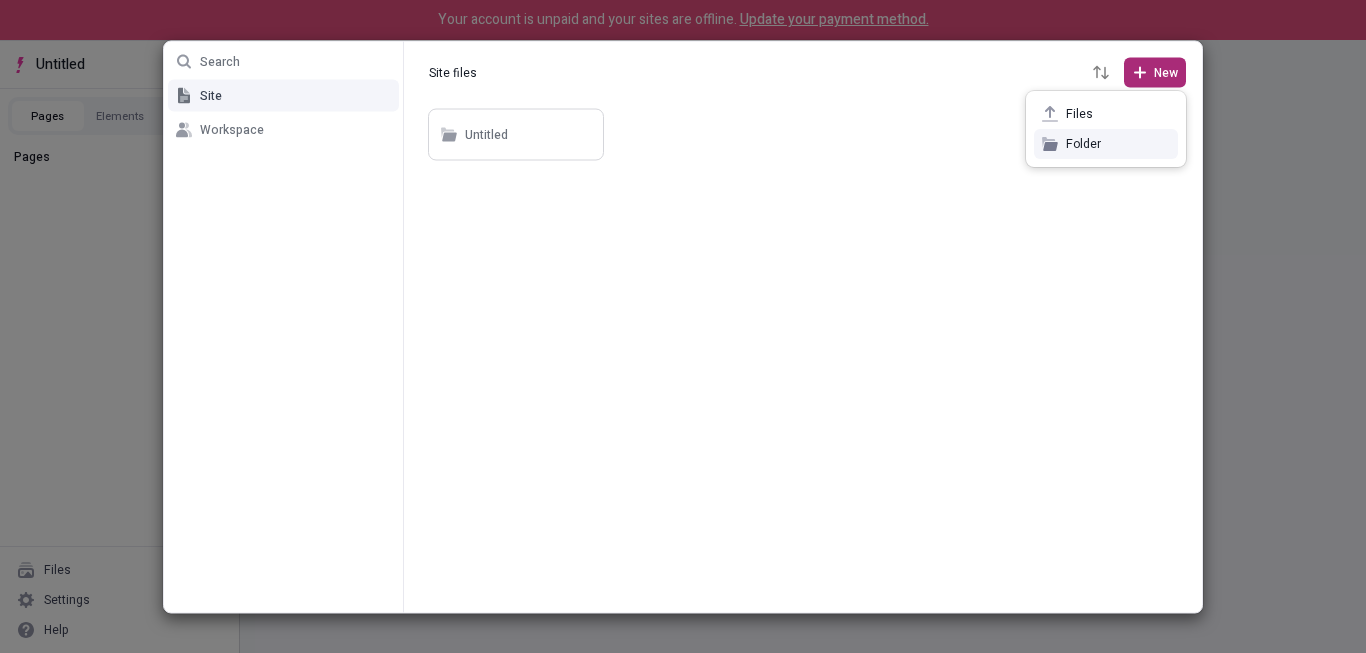 click on "Folder" at bounding box center [1118, 144] 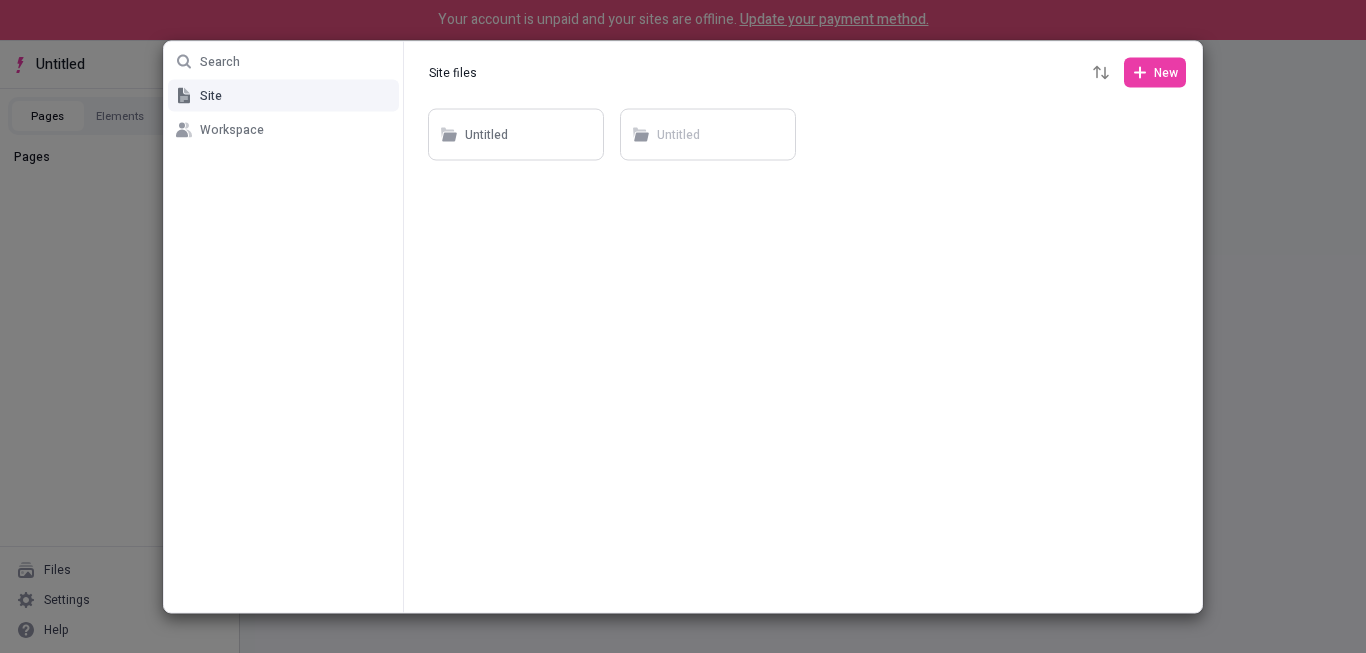 type on "0" 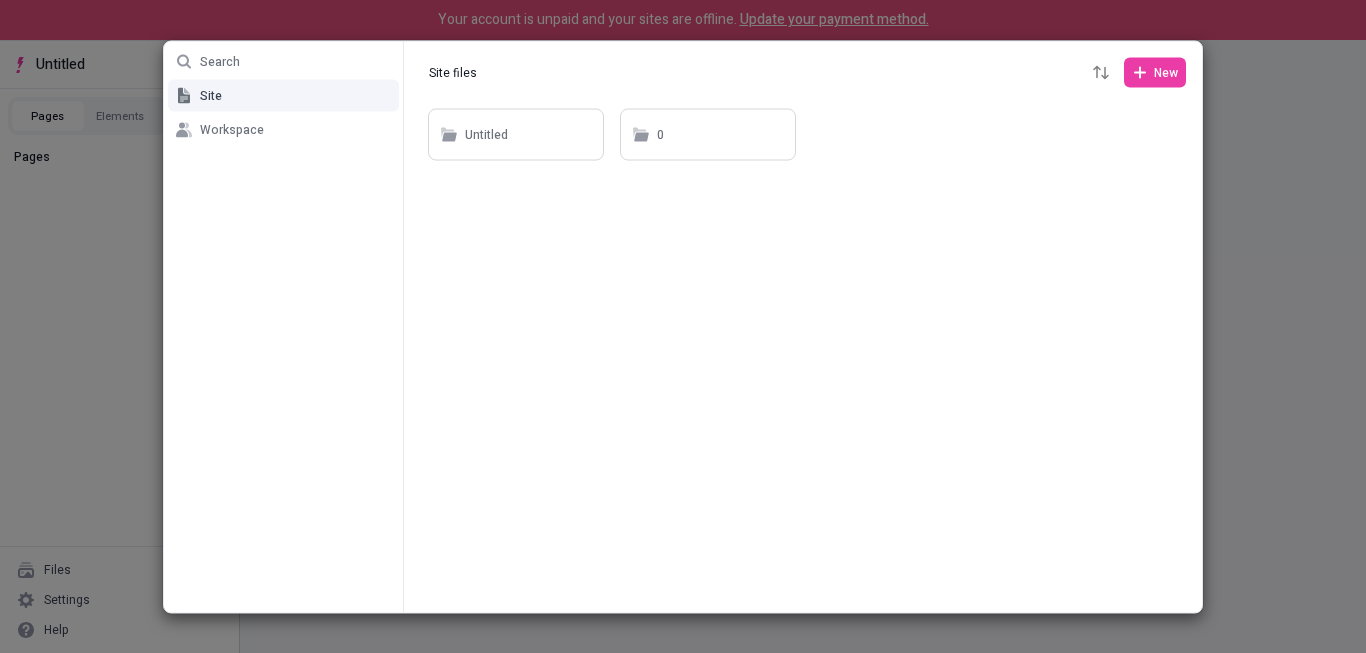 click at bounding box center [803, 358] 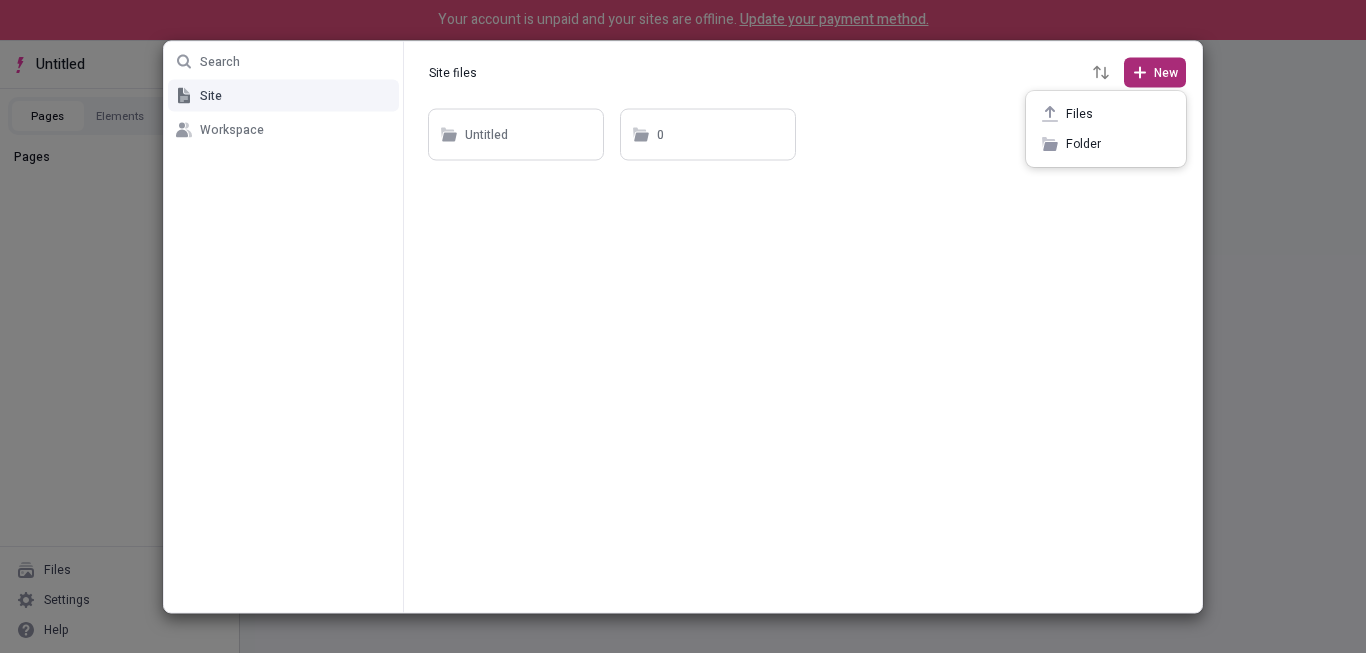 click on "New" at bounding box center (1166, 72) 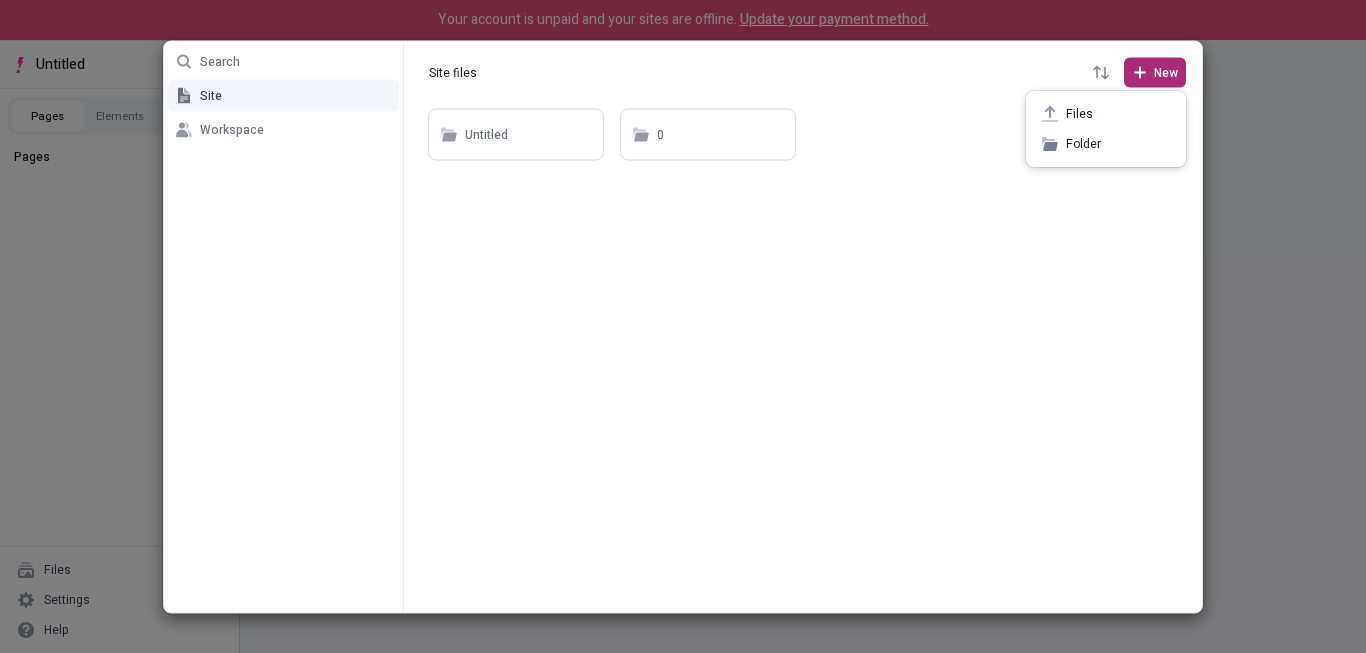 click on "Folder" at bounding box center (1106, 144) 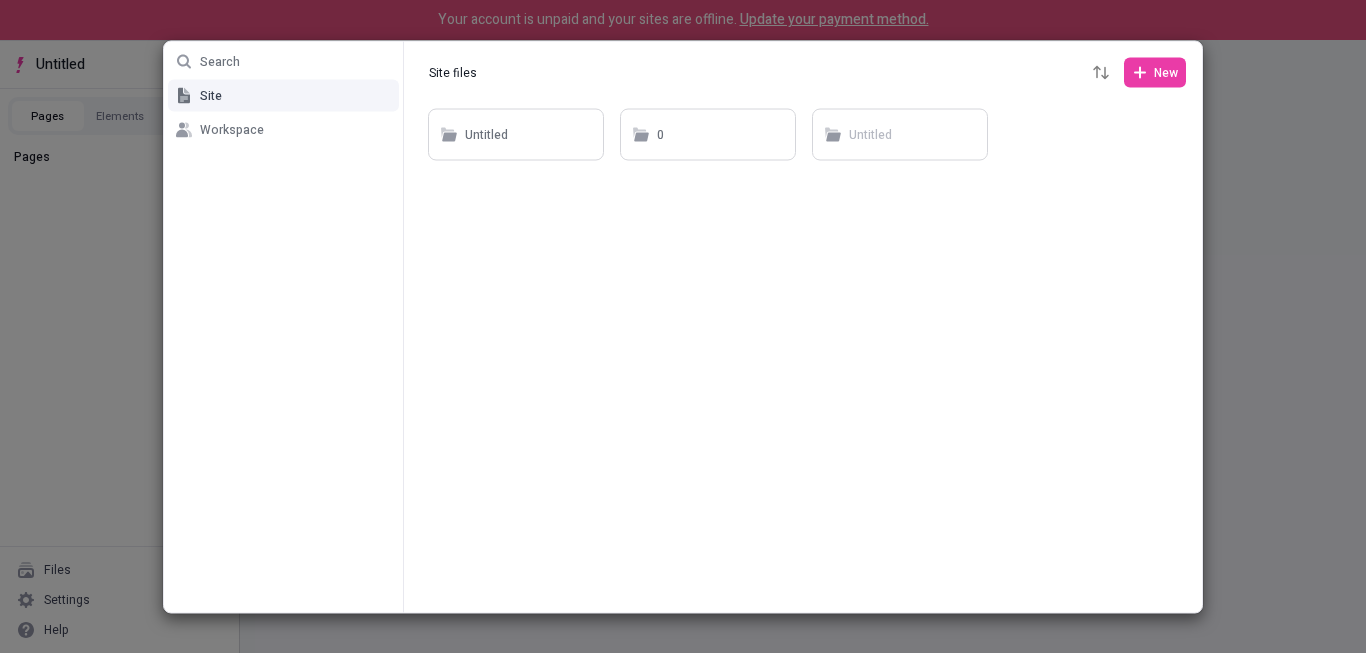 type on "0" 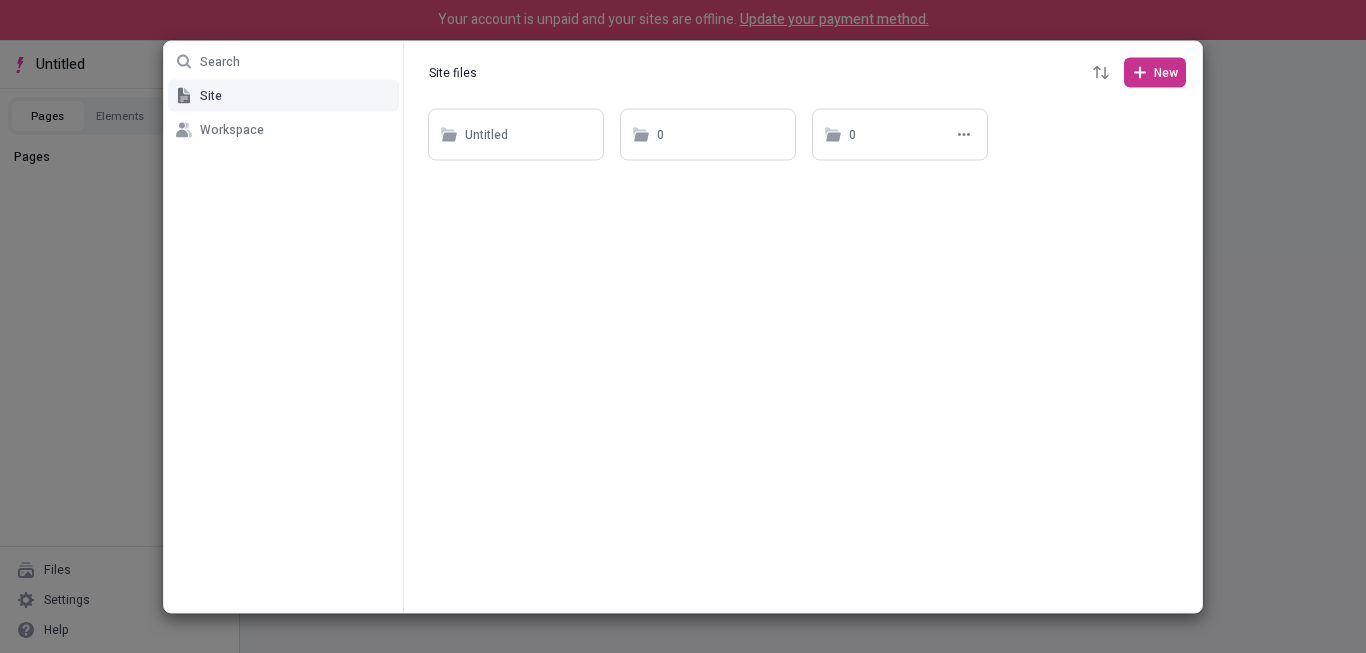 click on "New" at bounding box center [1166, 72] 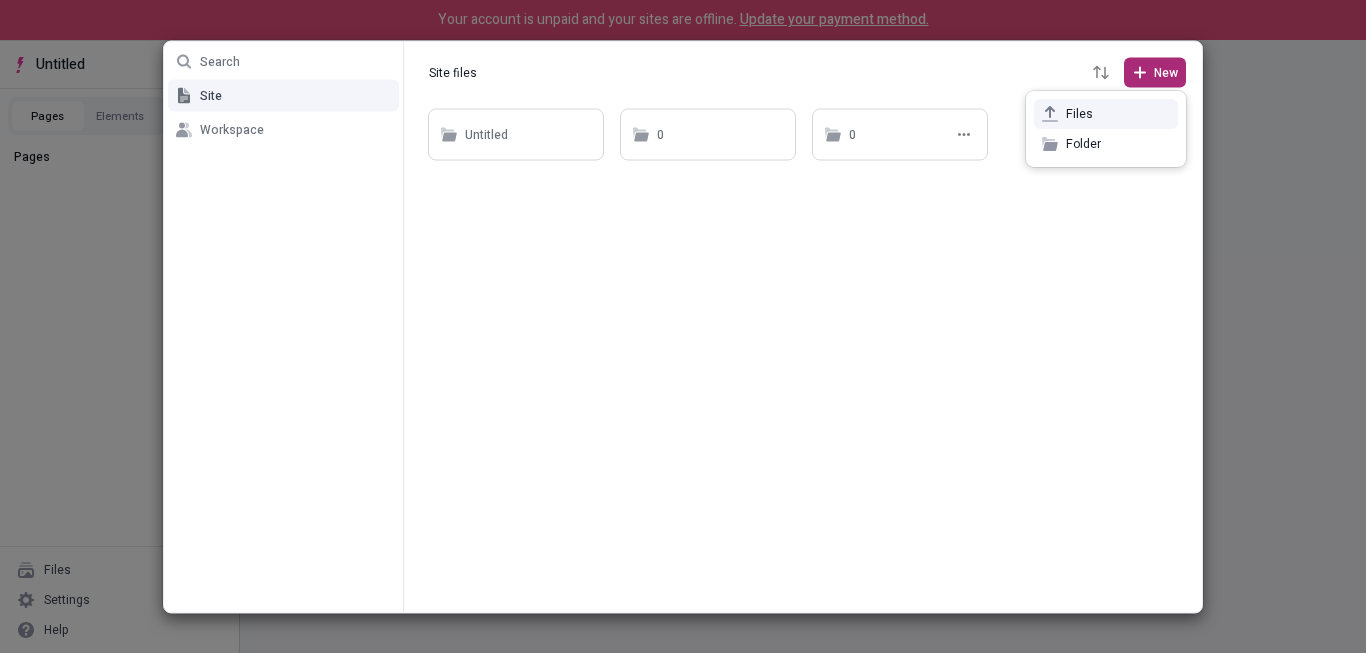 click on "Files" at bounding box center [1118, 114] 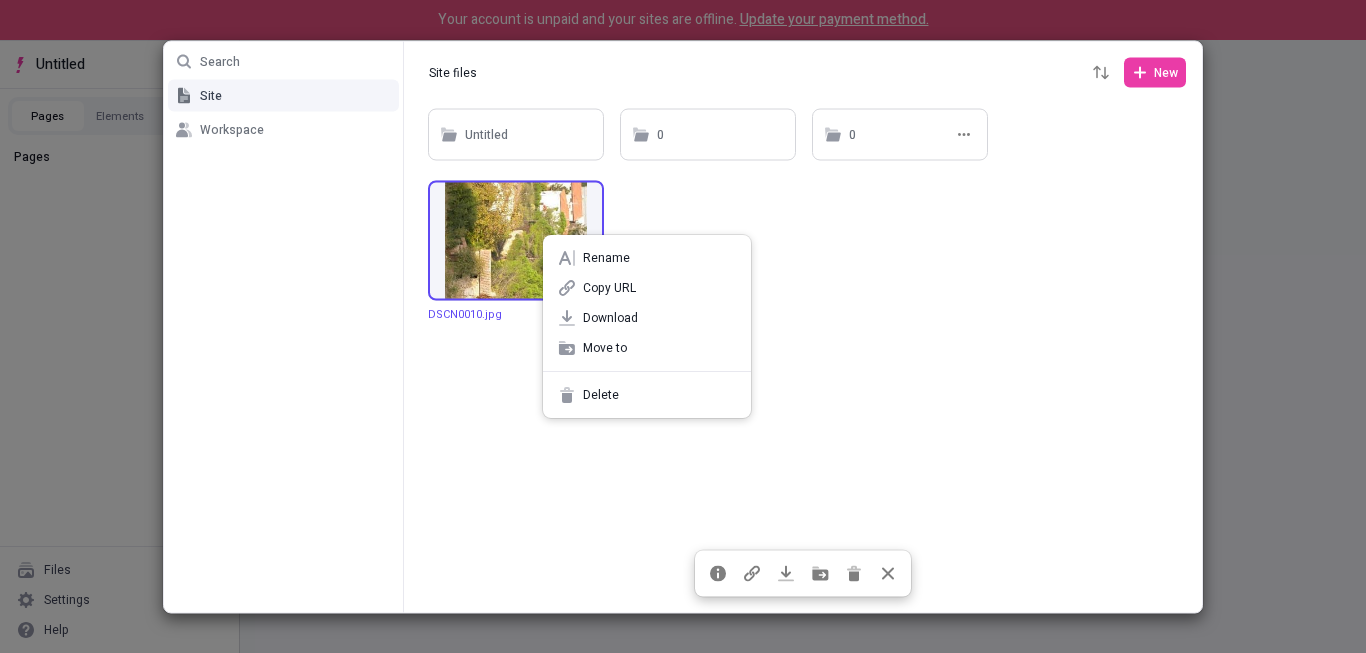 click on "Search Site Workspace Site files Site files New Untitled 0 0 DSCN0010.jpg Selection Toolbar Select files" at bounding box center (683, 326) 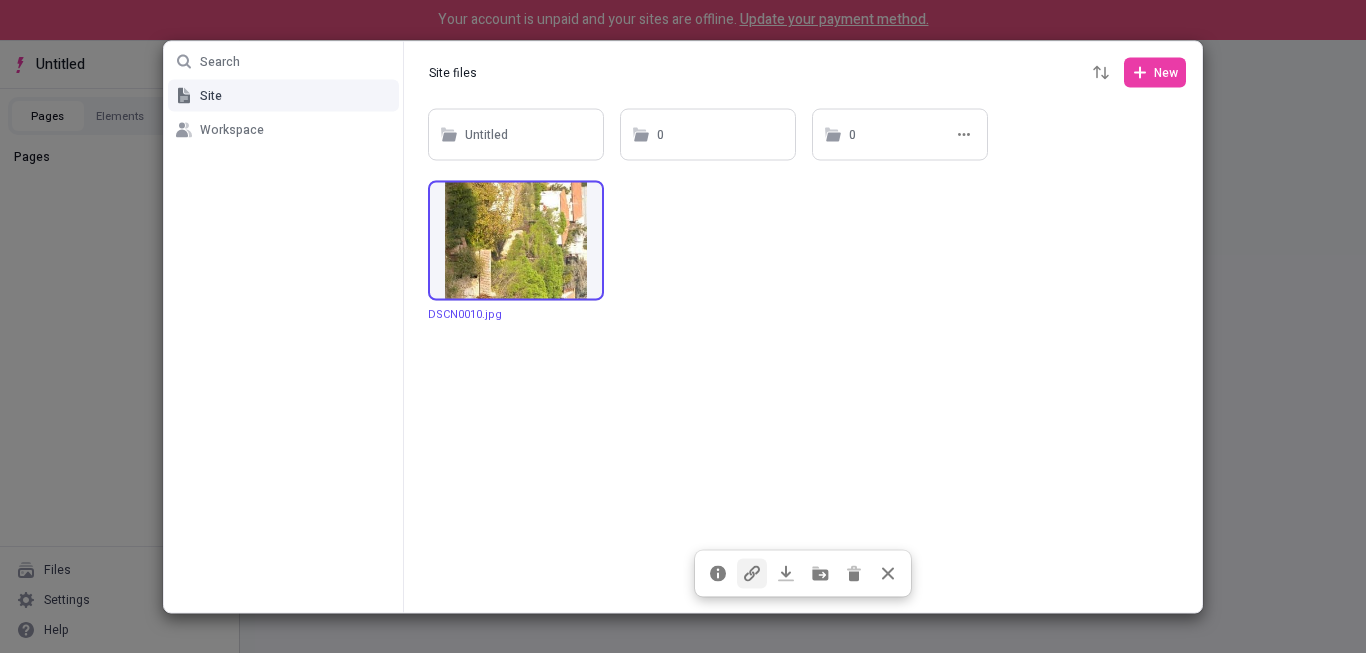 click 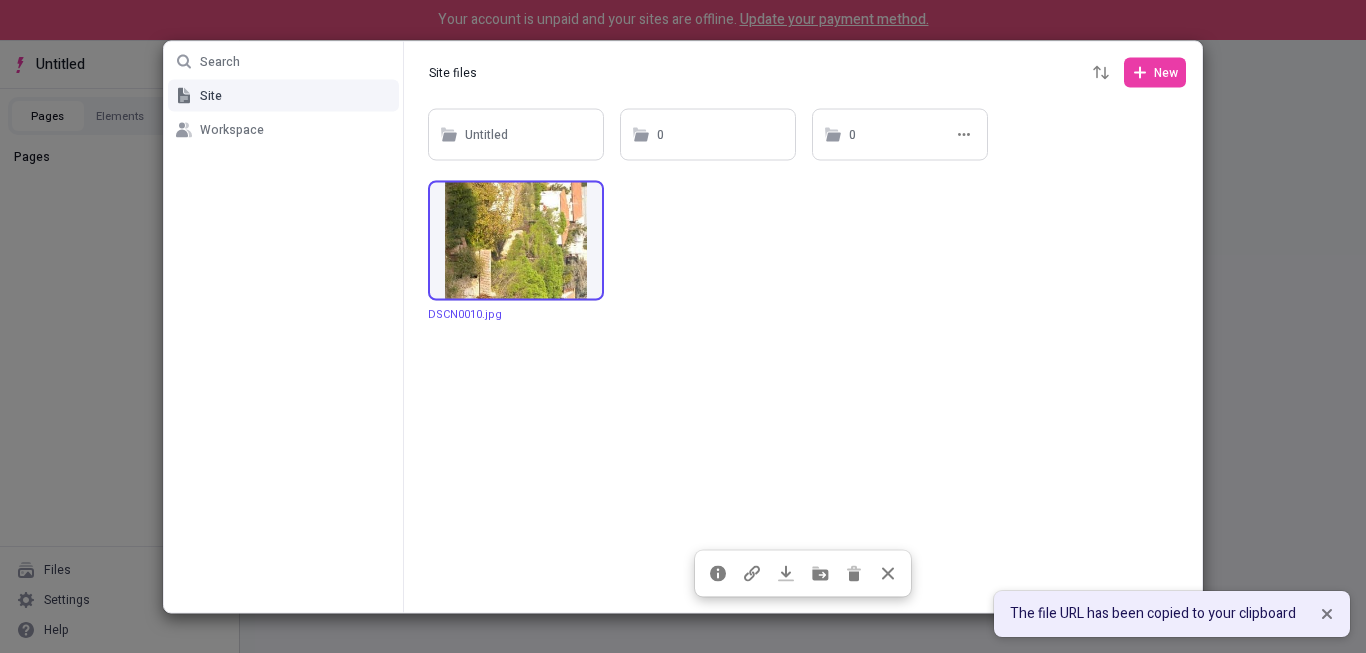 click at bounding box center [803, 358] 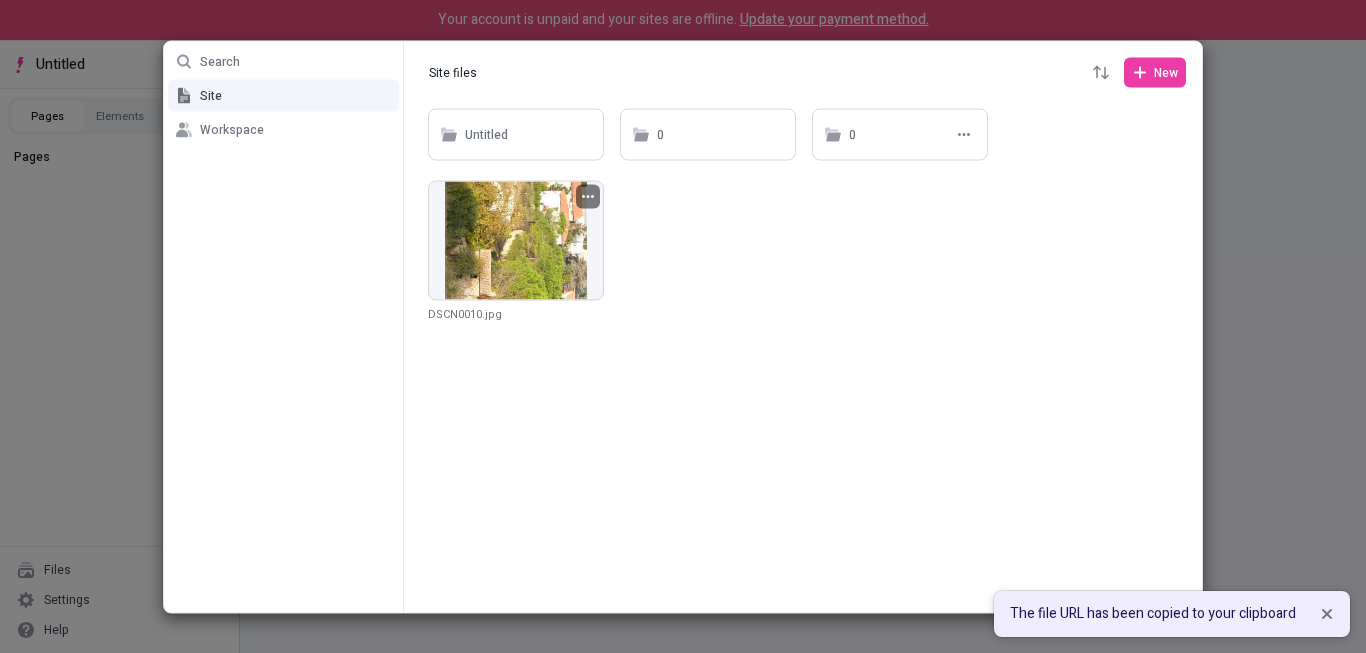 click 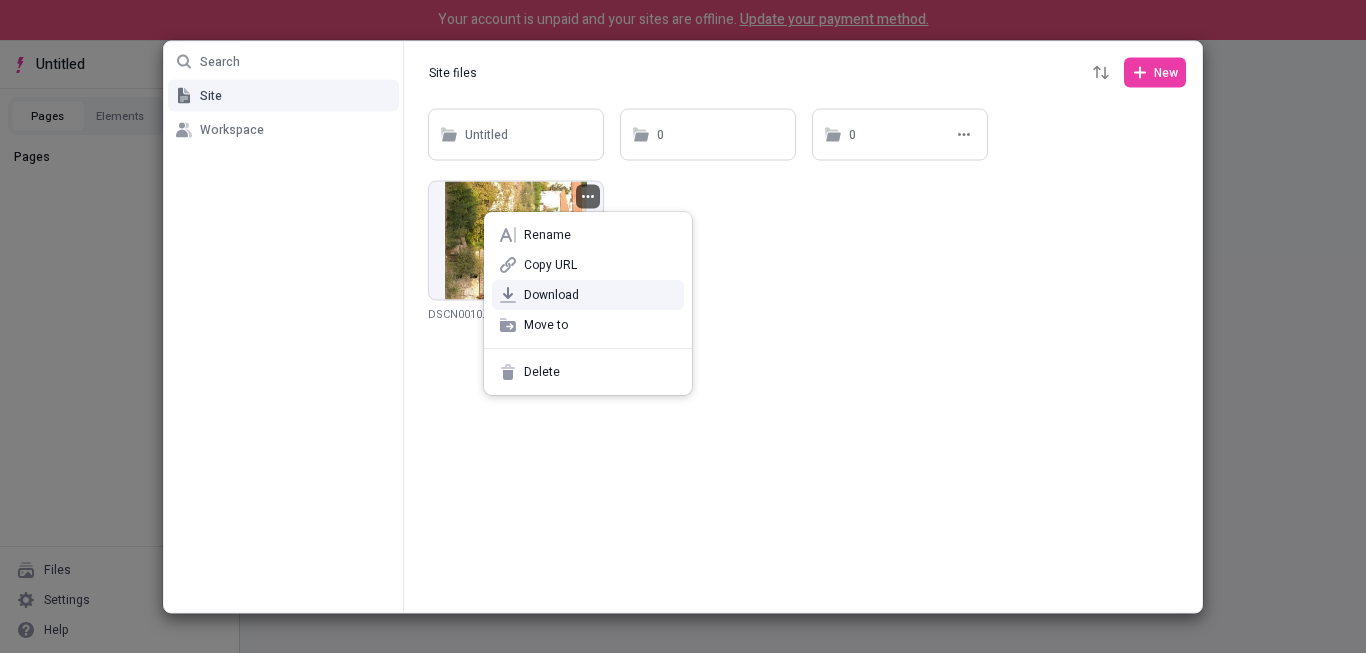 click on "Download" at bounding box center [600, 295] 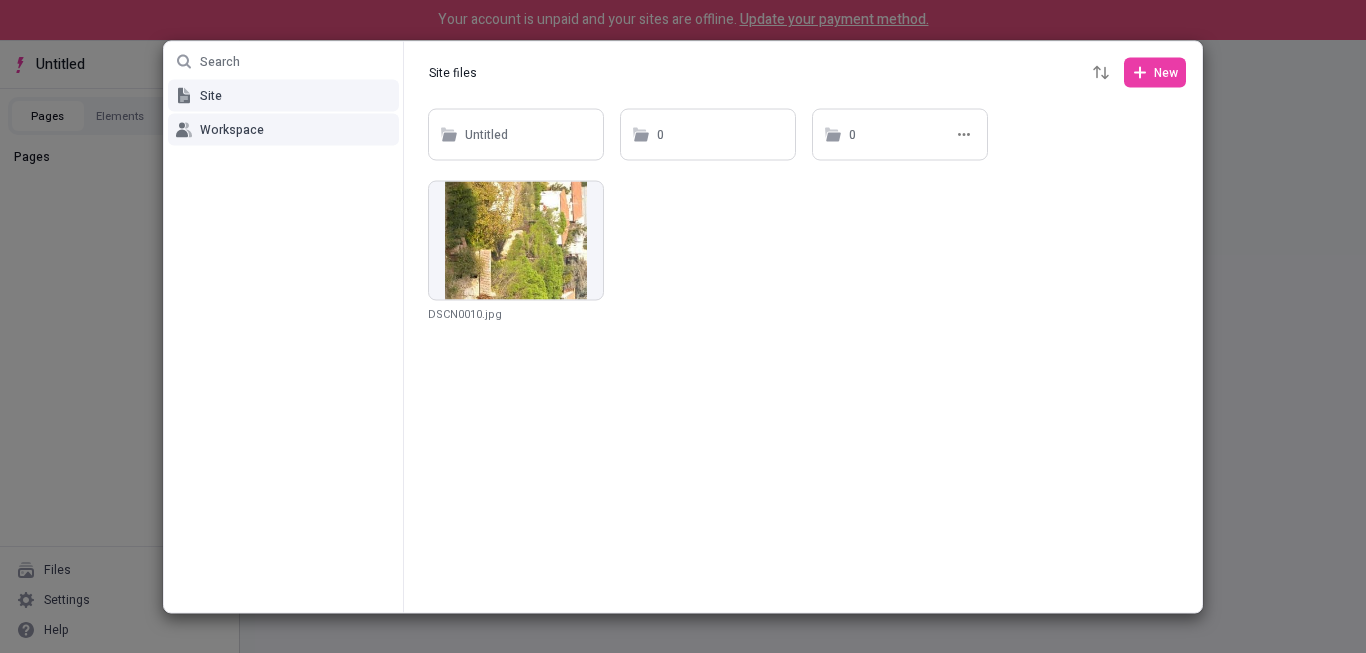 click on "Workspace" at bounding box center [283, 129] 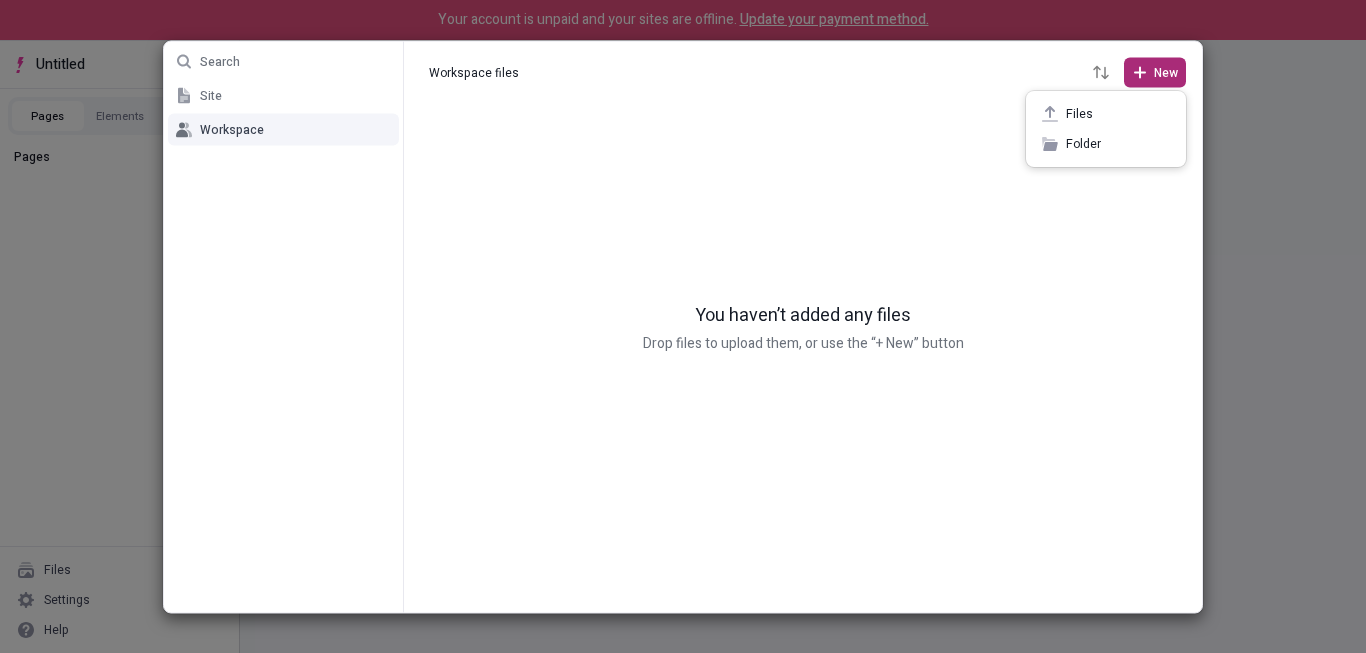 click on "New" at bounding box center (1155, 72) 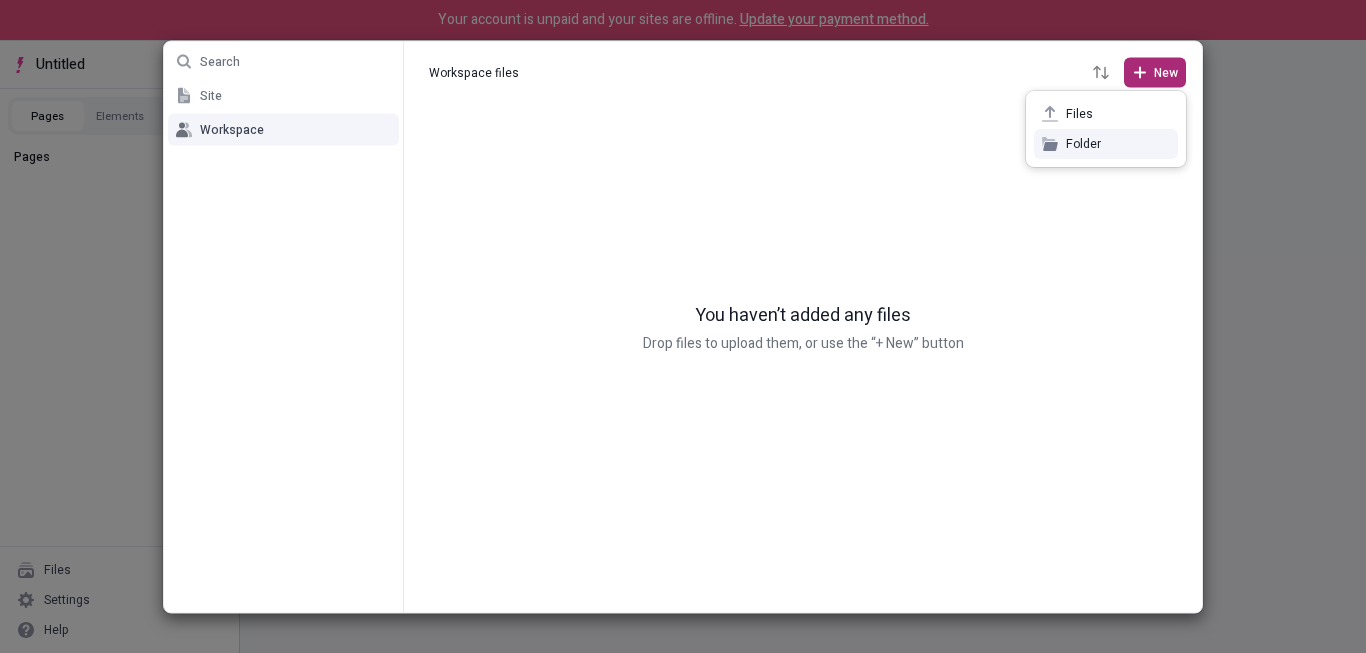 click on "Folder" at bounding box center [1106, 144] 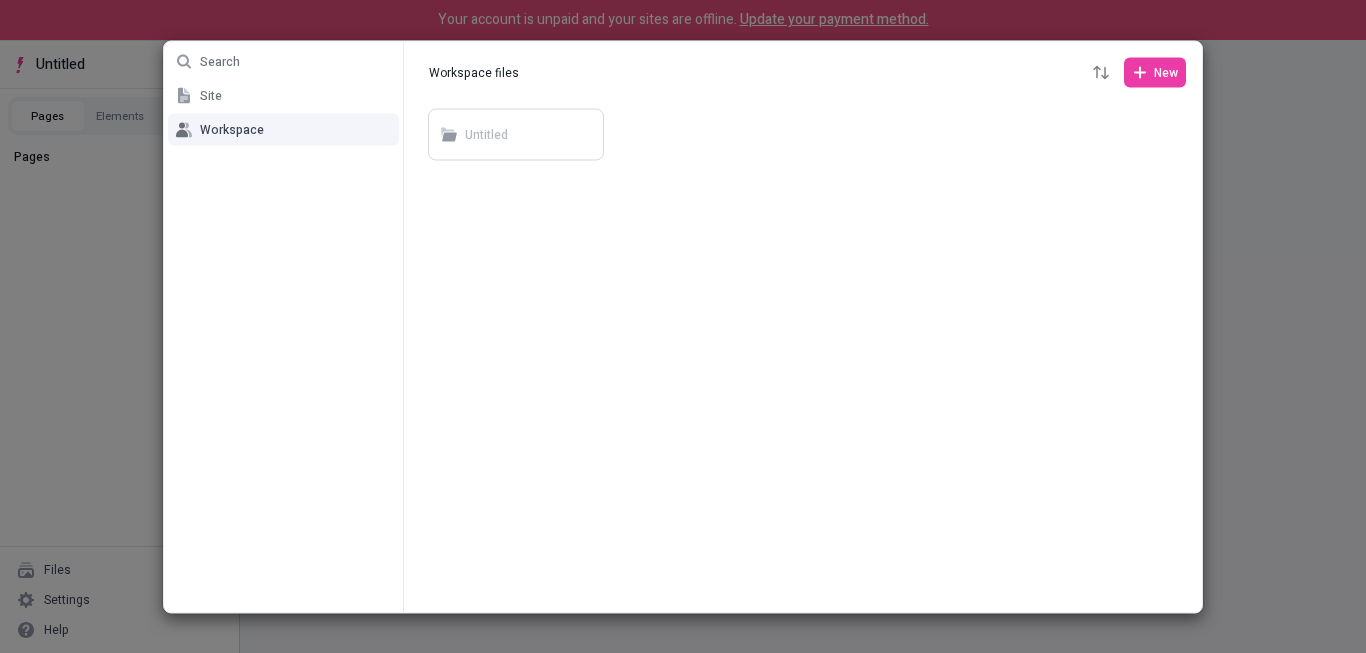 type on "6" 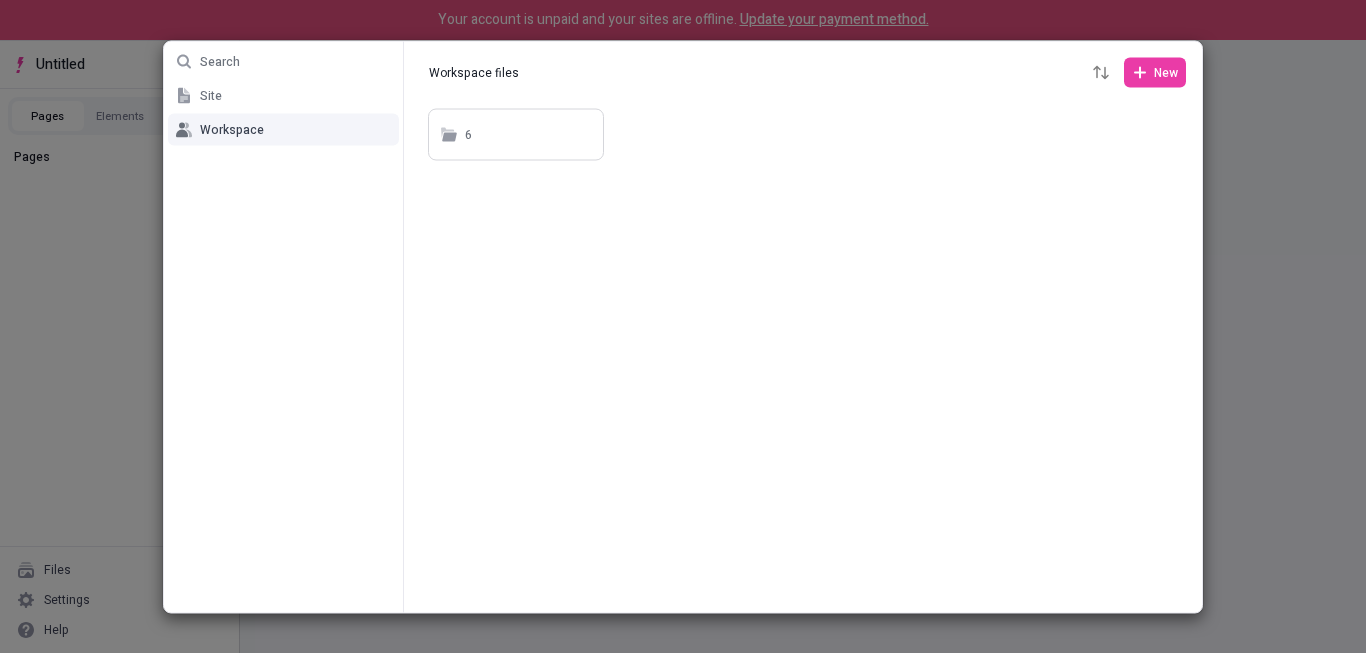 click at bounding box center [803, 358] 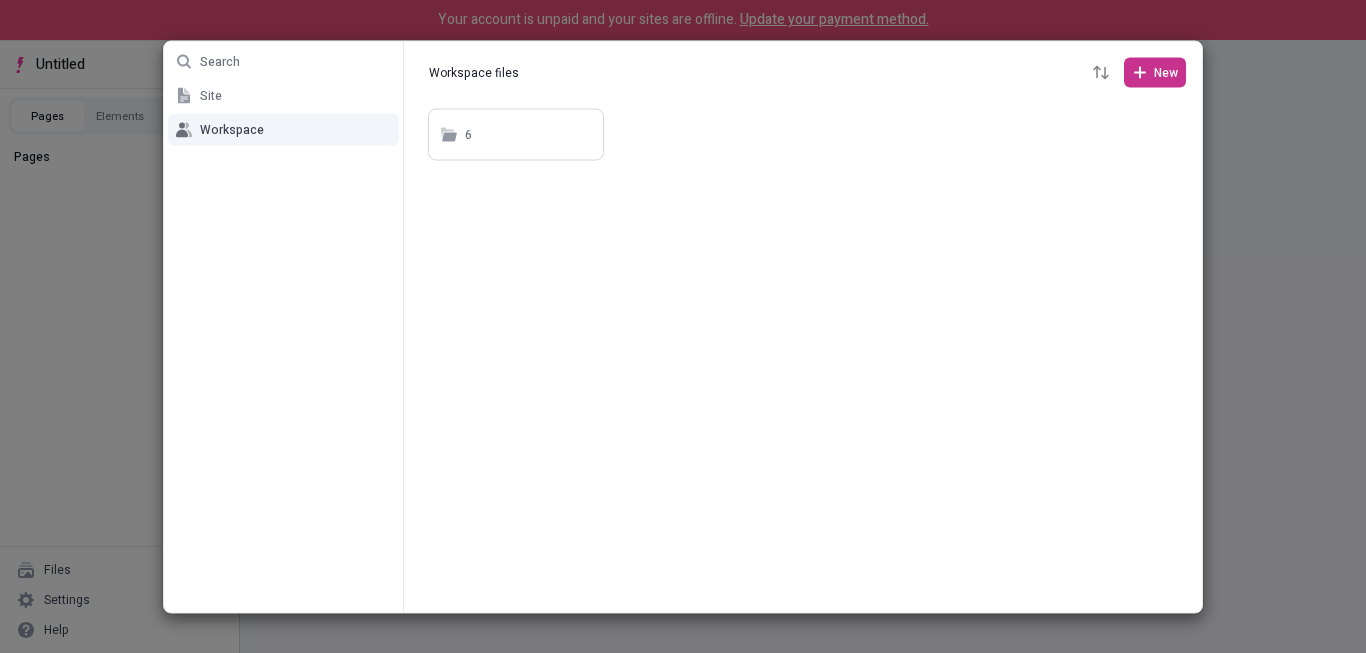 click on "New" at bounding box center (1166, 72) 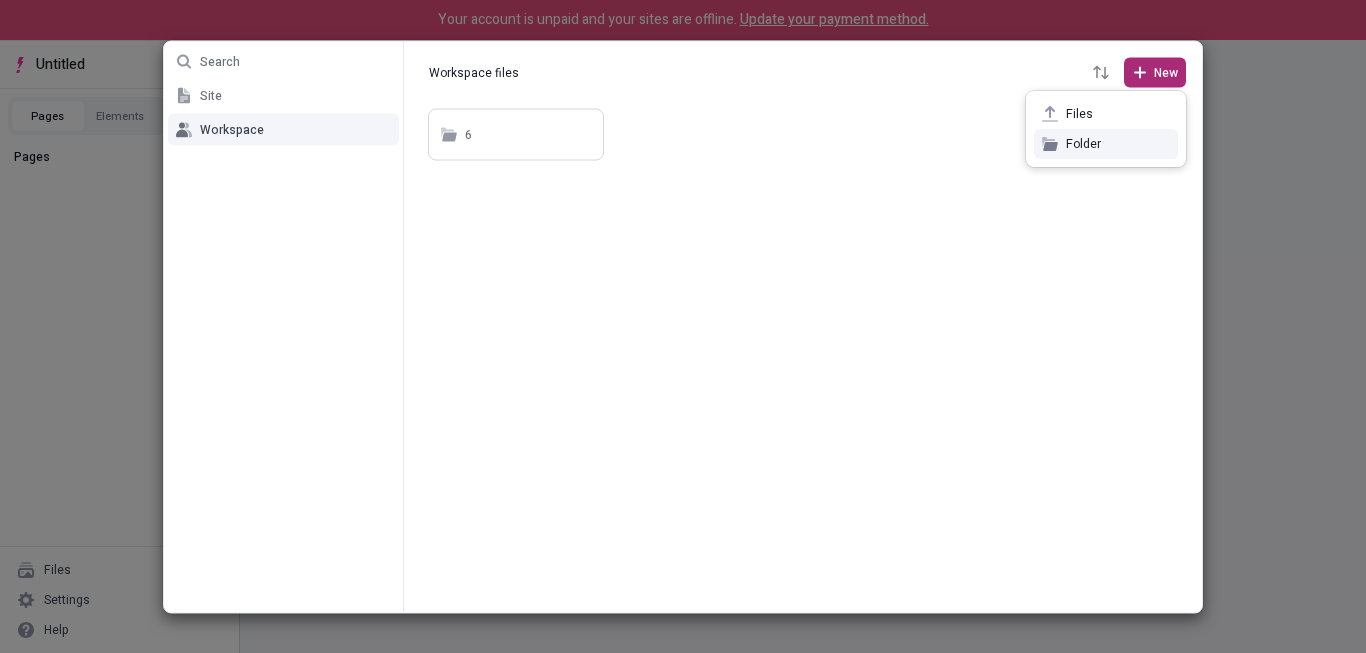 click on "Folder" at bounding box center (1118, 144) 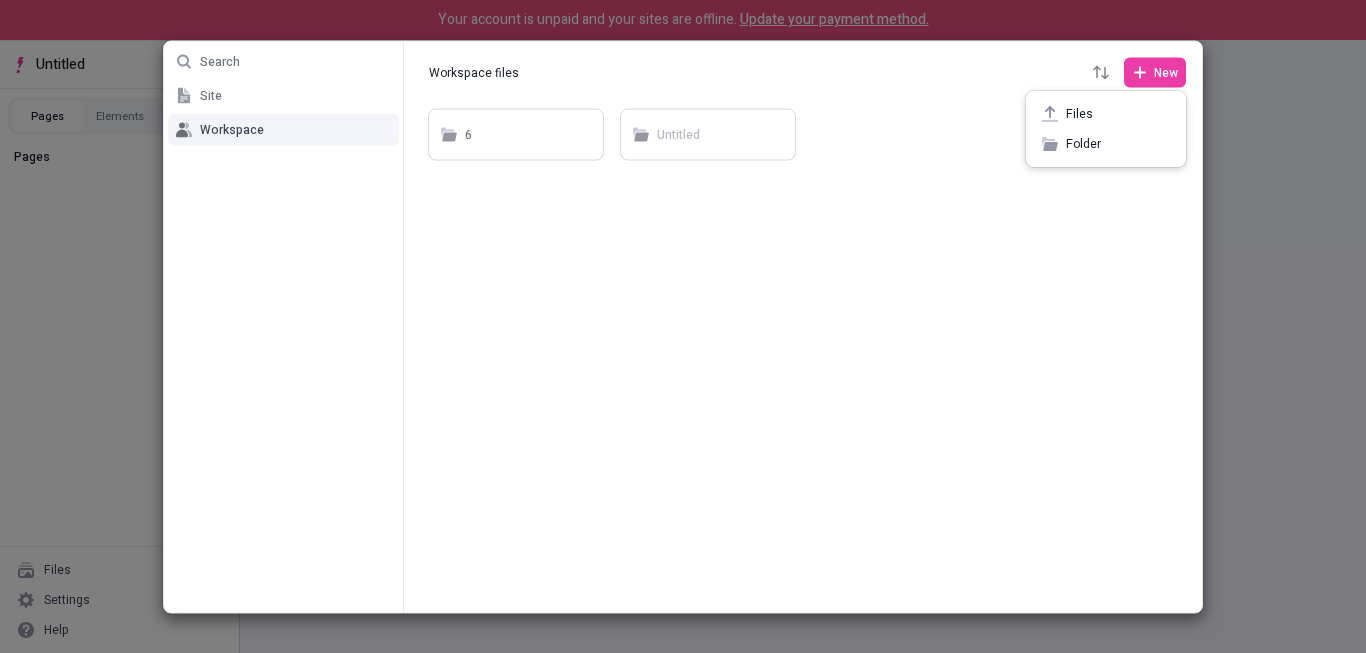 type on "6" 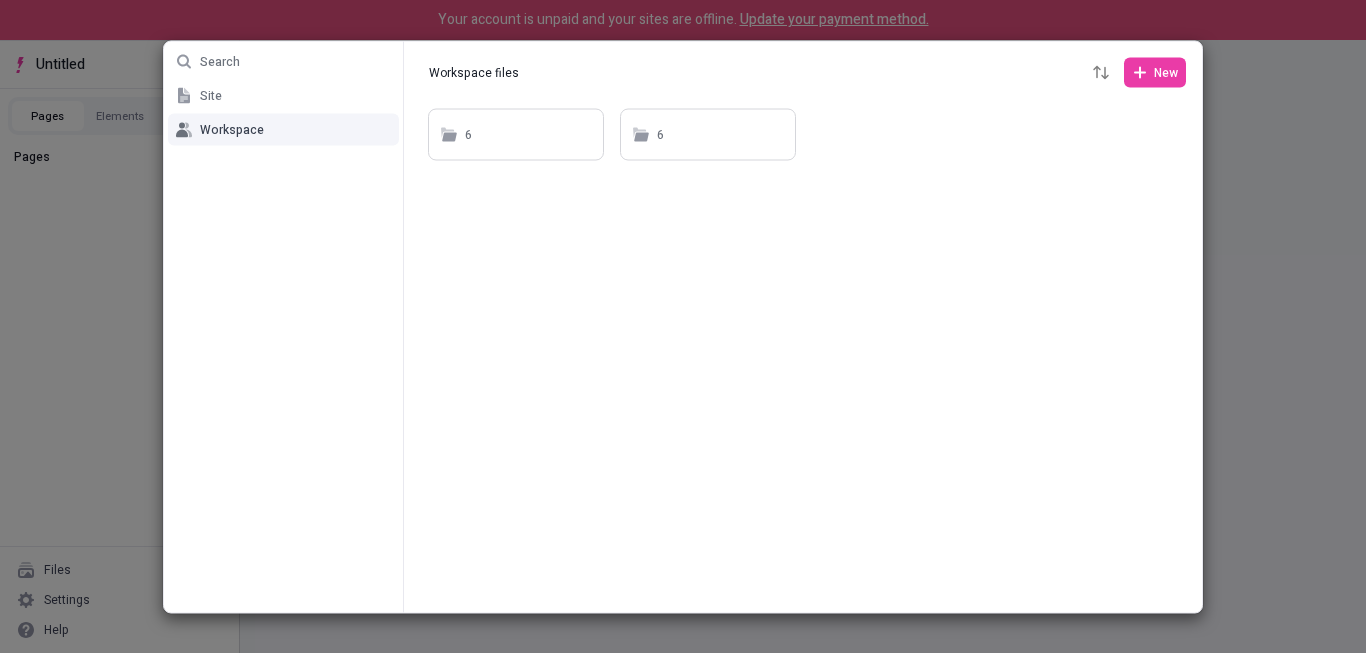 click at bounding box center (803, 358) 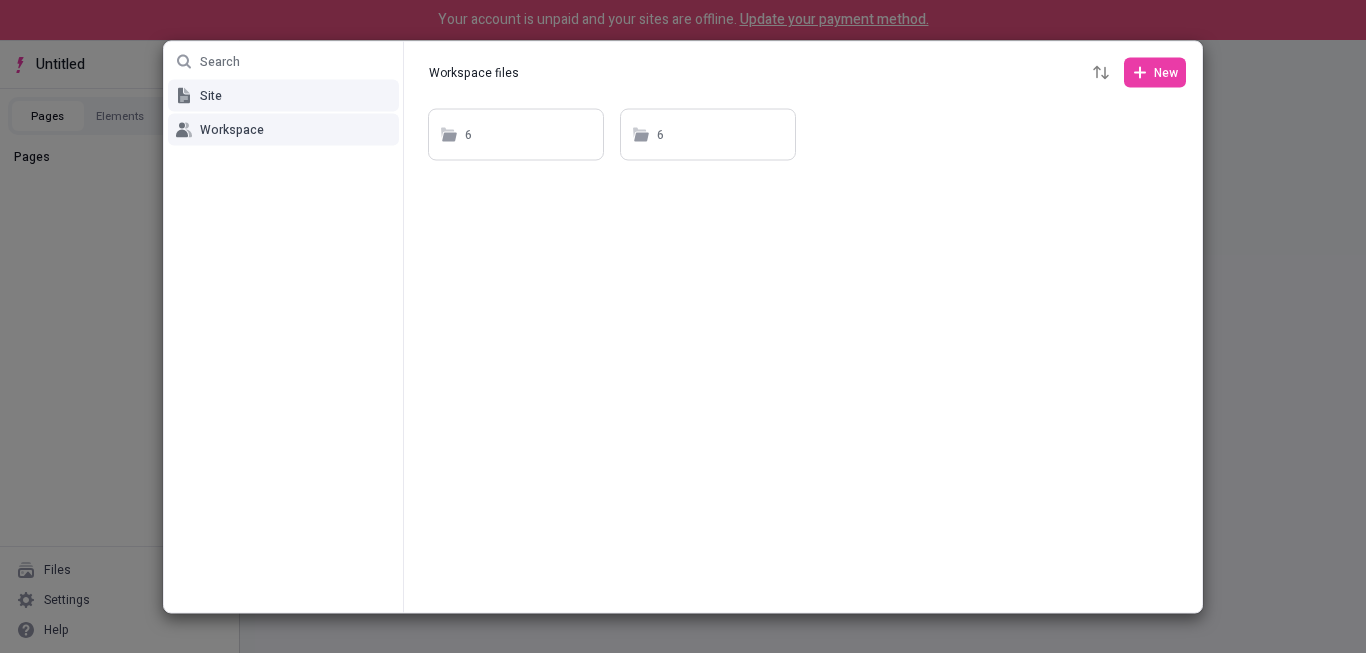 click on "Site" at bounding box center [283, 95] 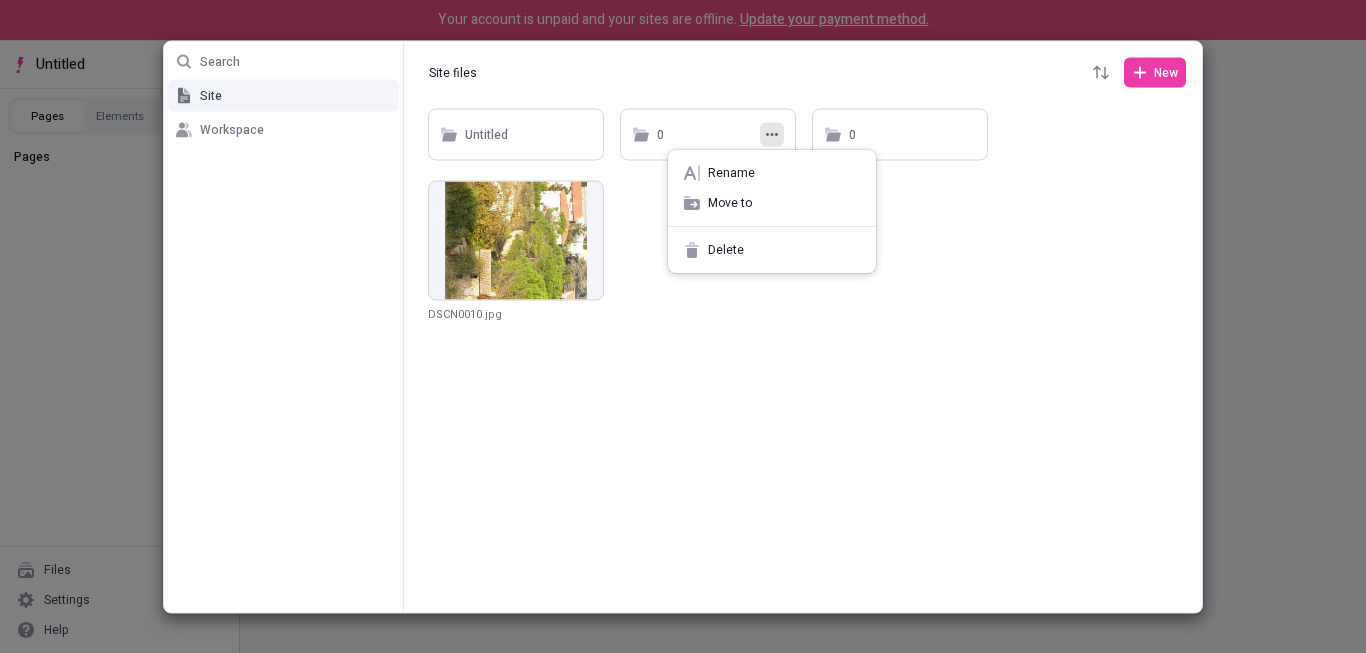click at bounding box center [772, 134] 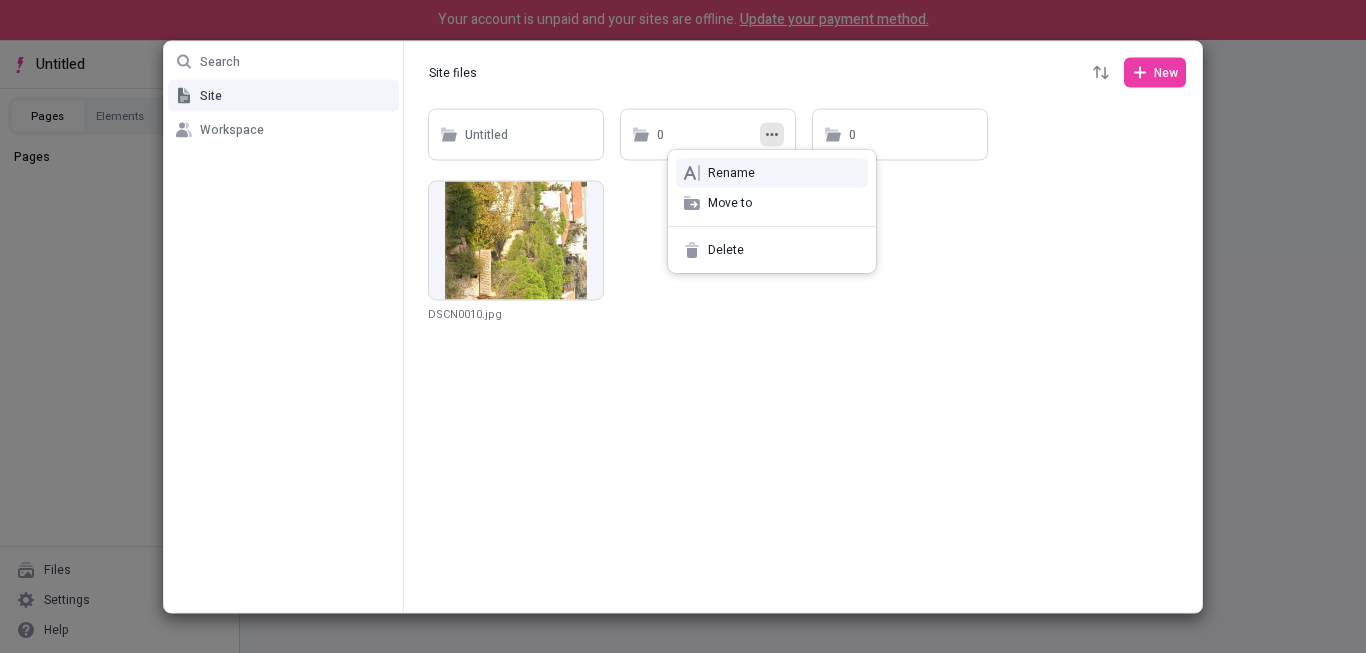 click on "Rename" at bounding box center (772, 173) 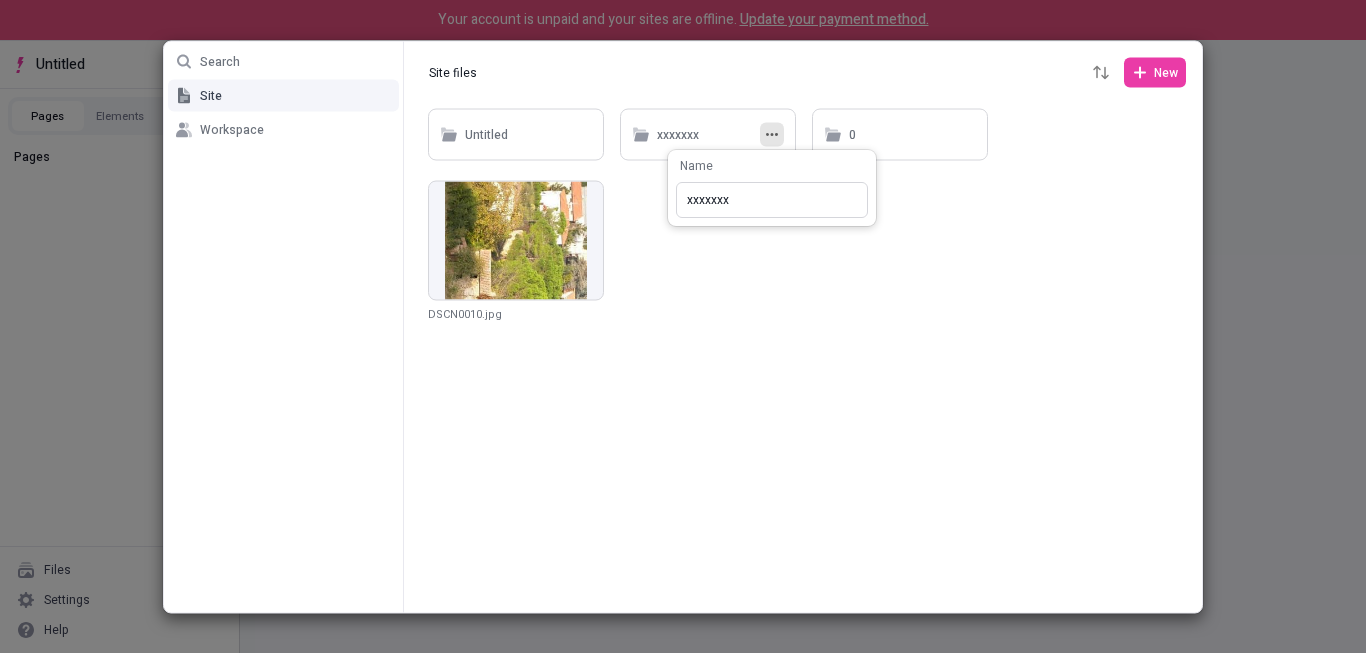 type on "xxxxxxx" 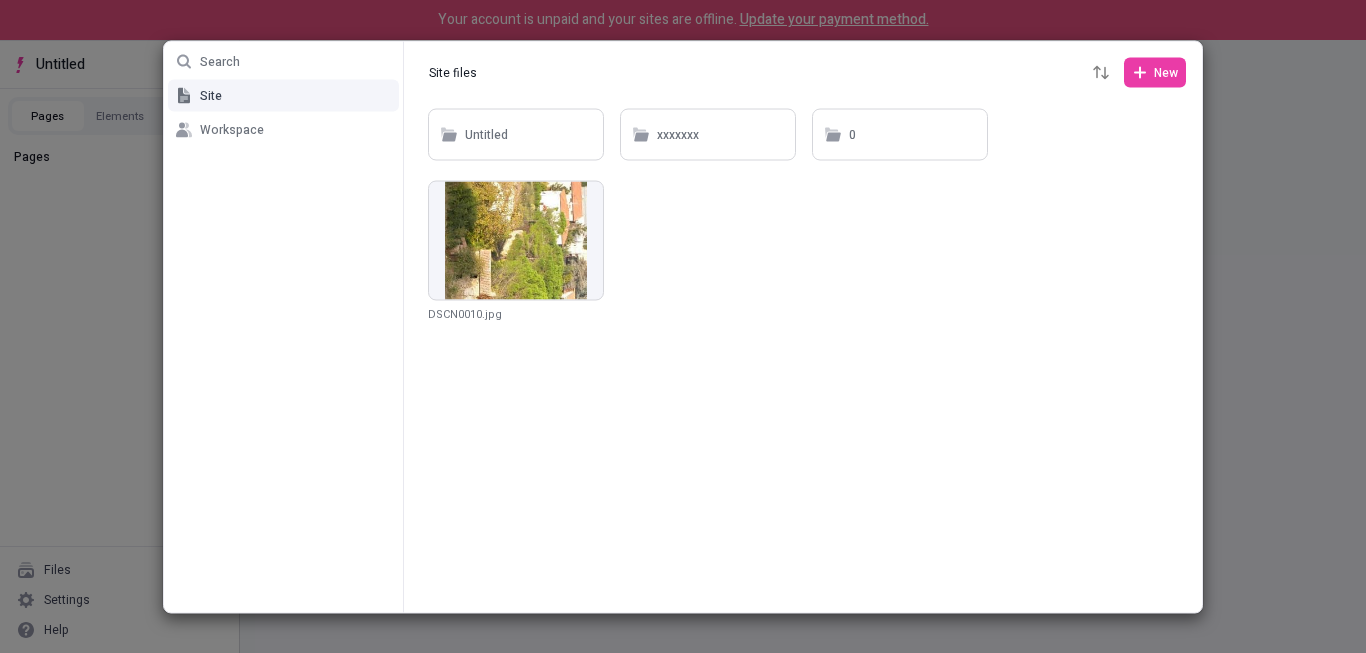 click on "Search Site Workspace Site files Site files New Untitled xxxxxxx 0 DSCN0010.jpg" at bounding box center [683, 326] 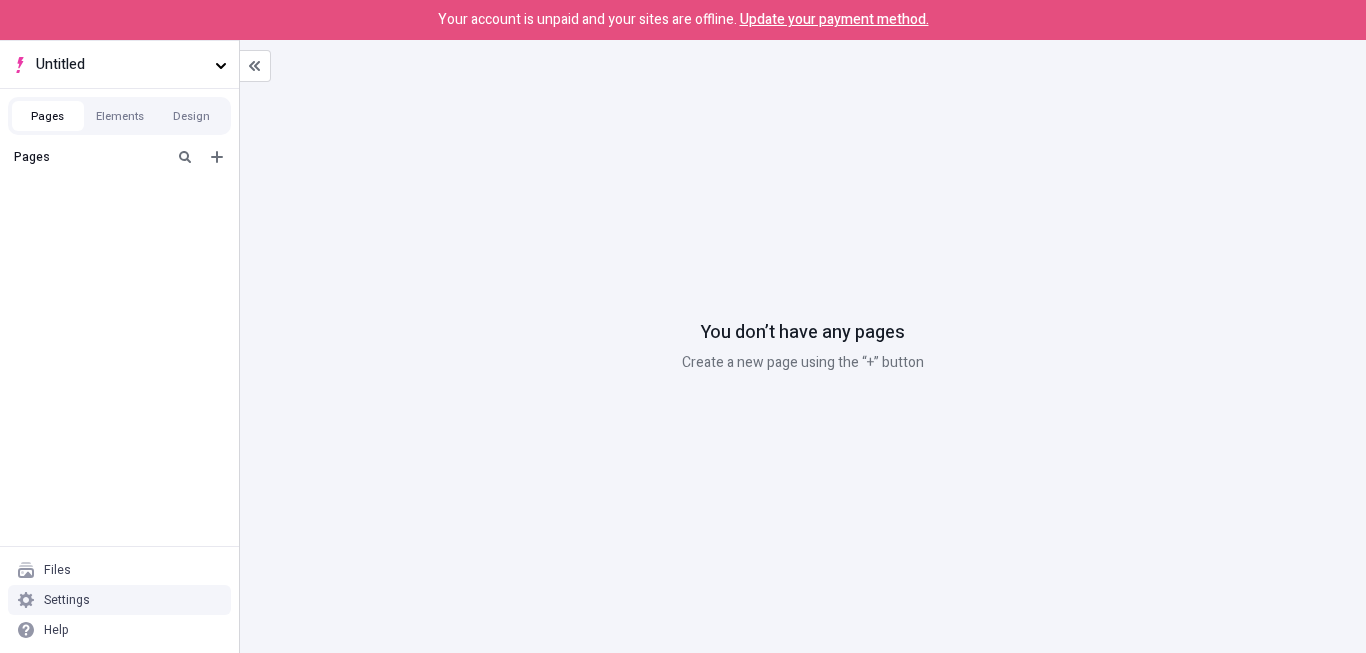 click on "Settings" at bounding box center [119, 600] 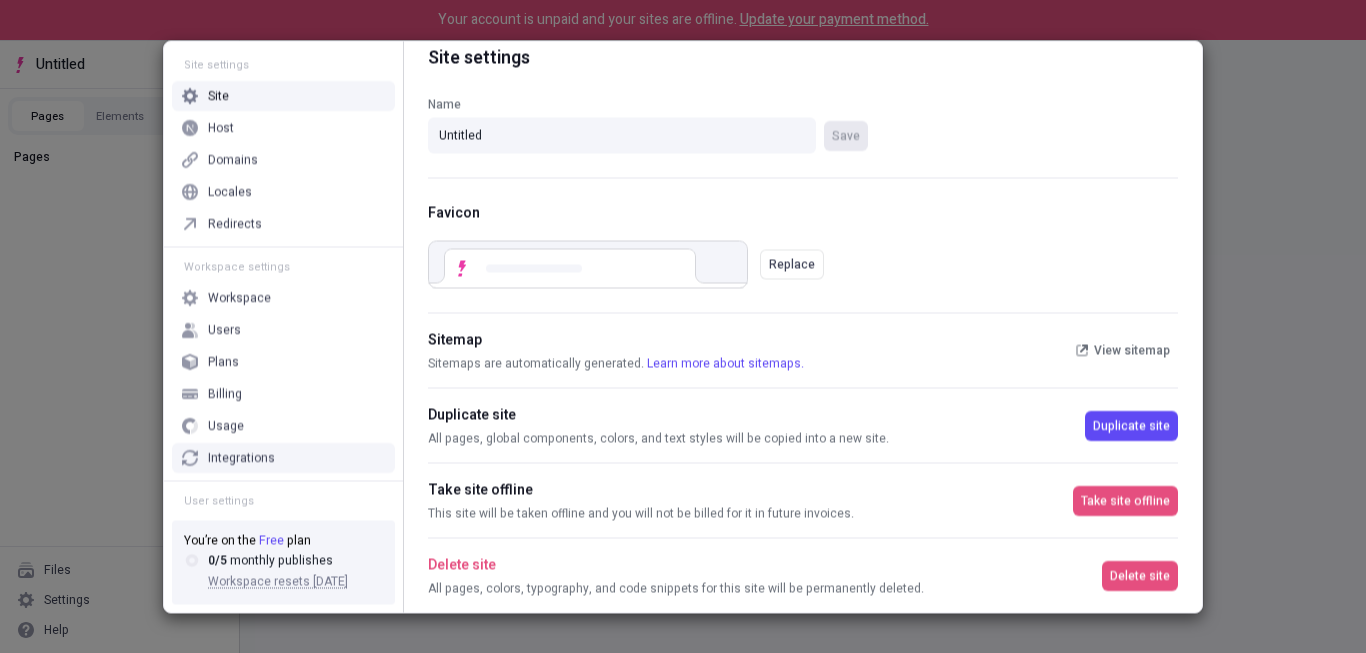 scroll, scrollTop: 0, scrollLeft: 0, axis: both 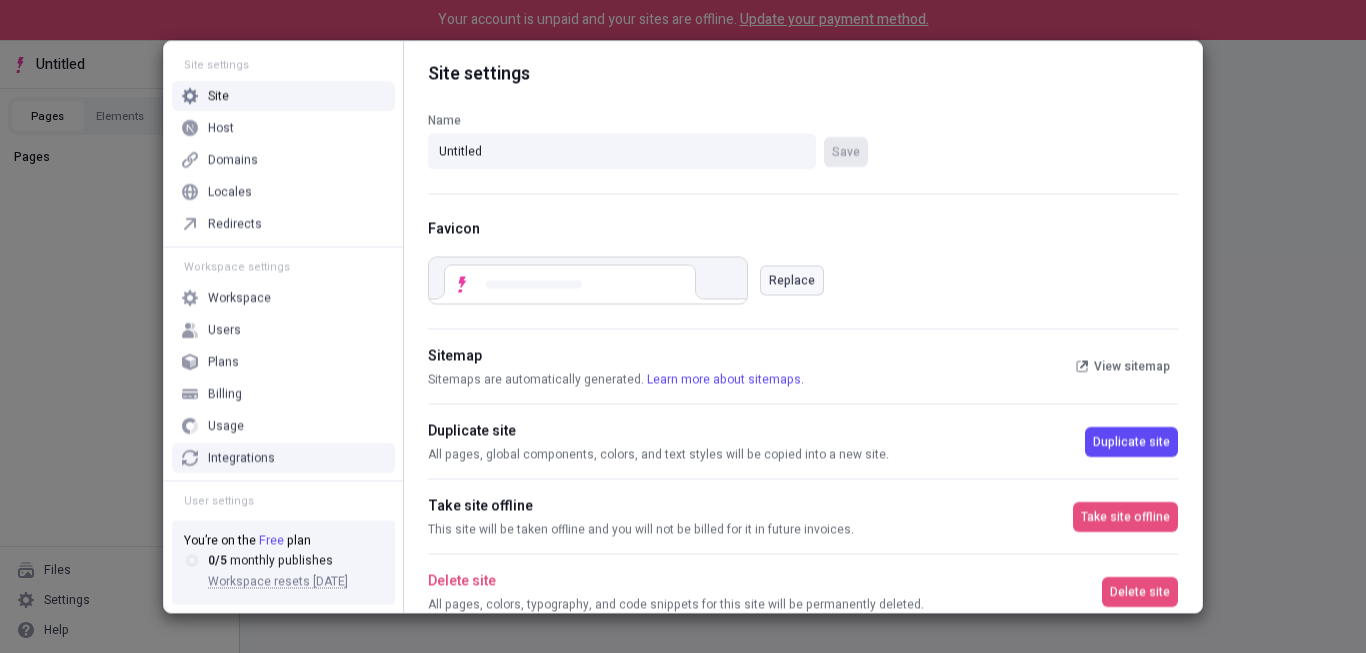 click on "Replace" at bounding box center (792, 280) 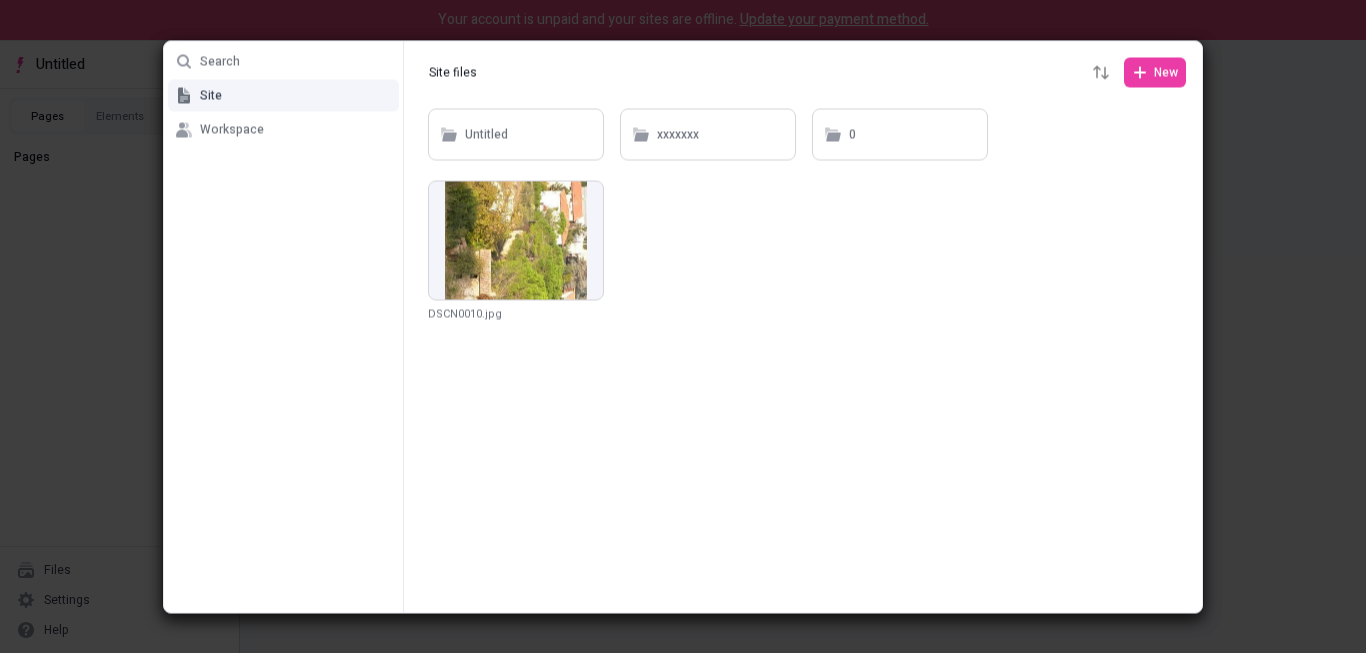 click on "Search Site Workspace Site files Site files New Untitled xxxxxxx 0 Choose DSCN0010.jpg" at bounding box center [683, 326] 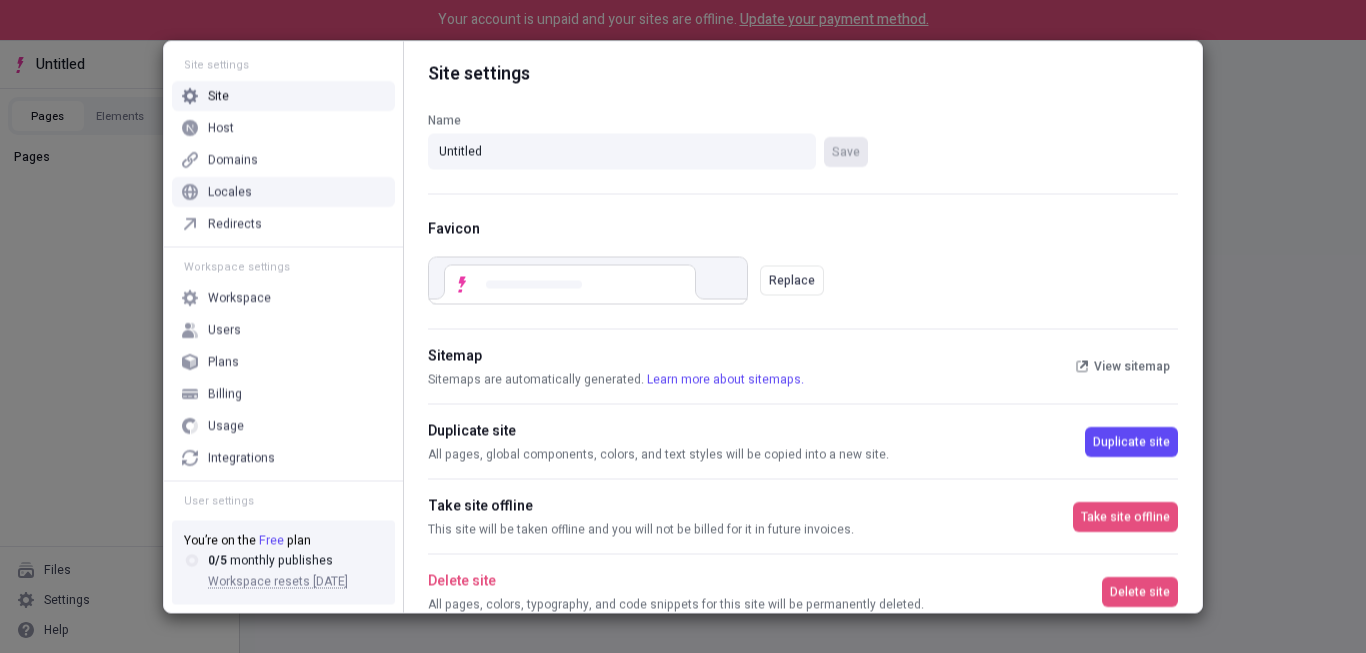 scroll, scrollTop: 16, scrollLeft: 0, axis: vertical 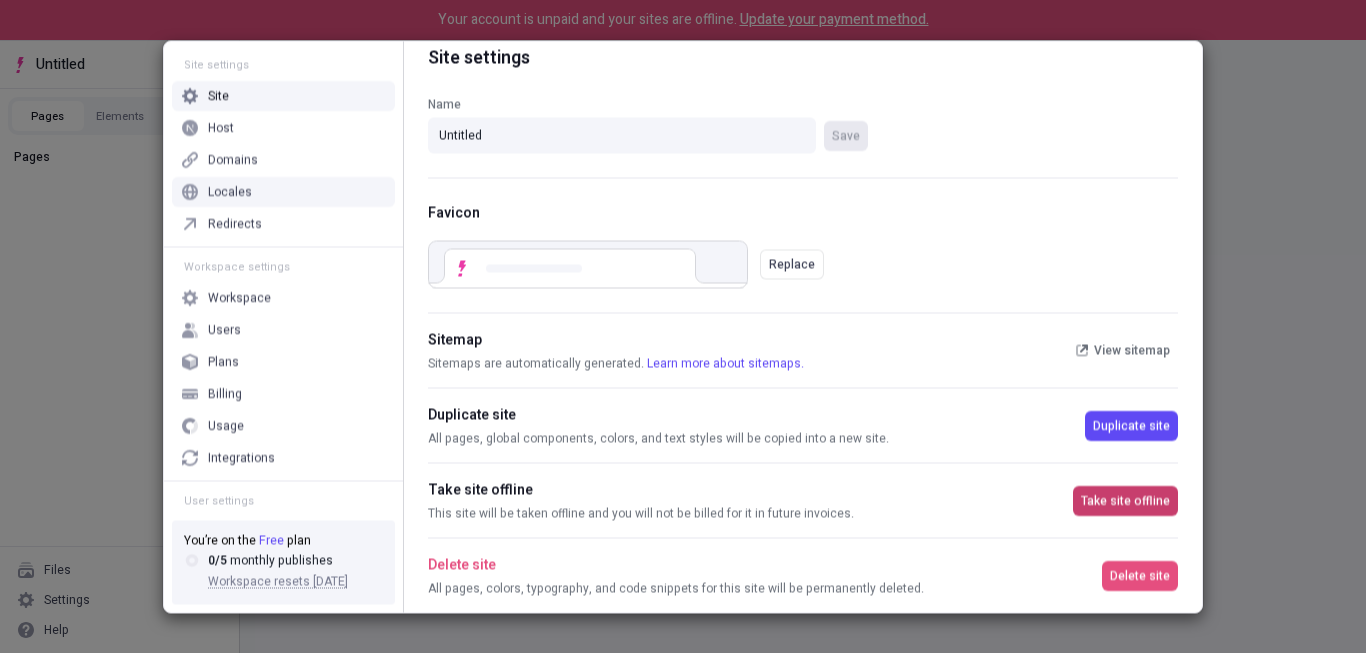 click on "Take site offline" at bounding box center (1125, 500) 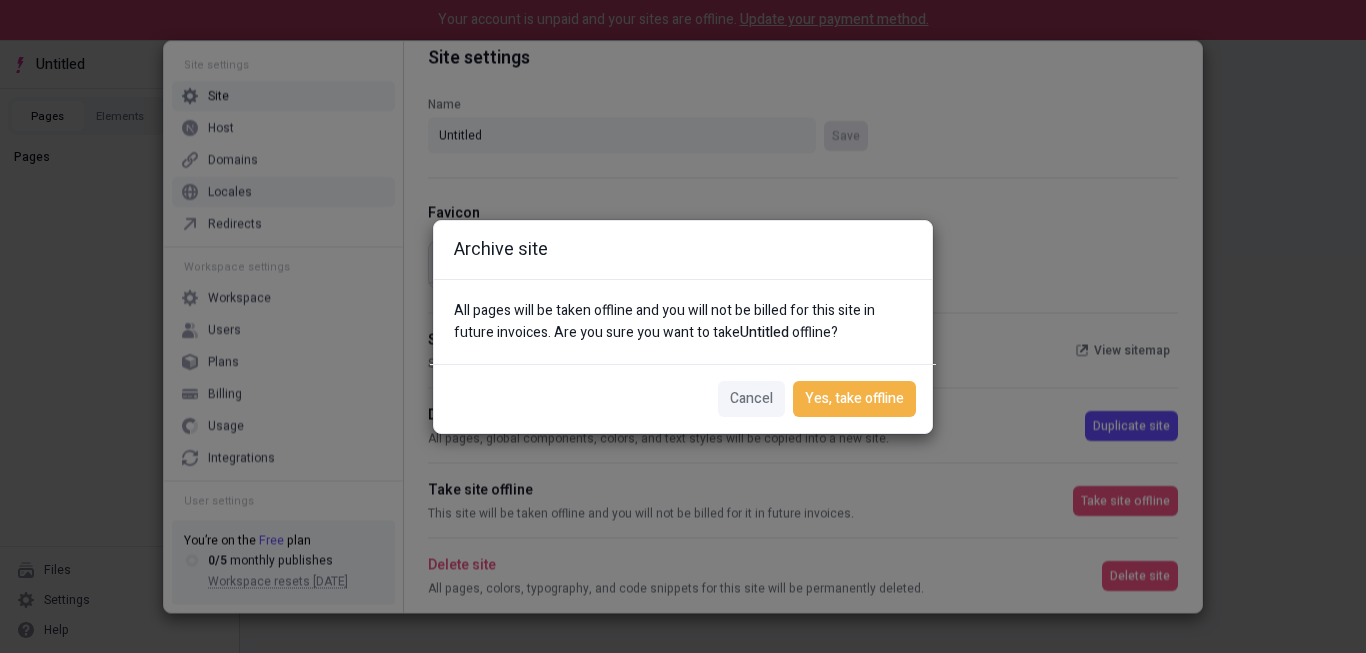 drag, startPoint x: 807, startPoint y: 403, endPoint x: 842, endPoint y: 417, distance: 37.696156 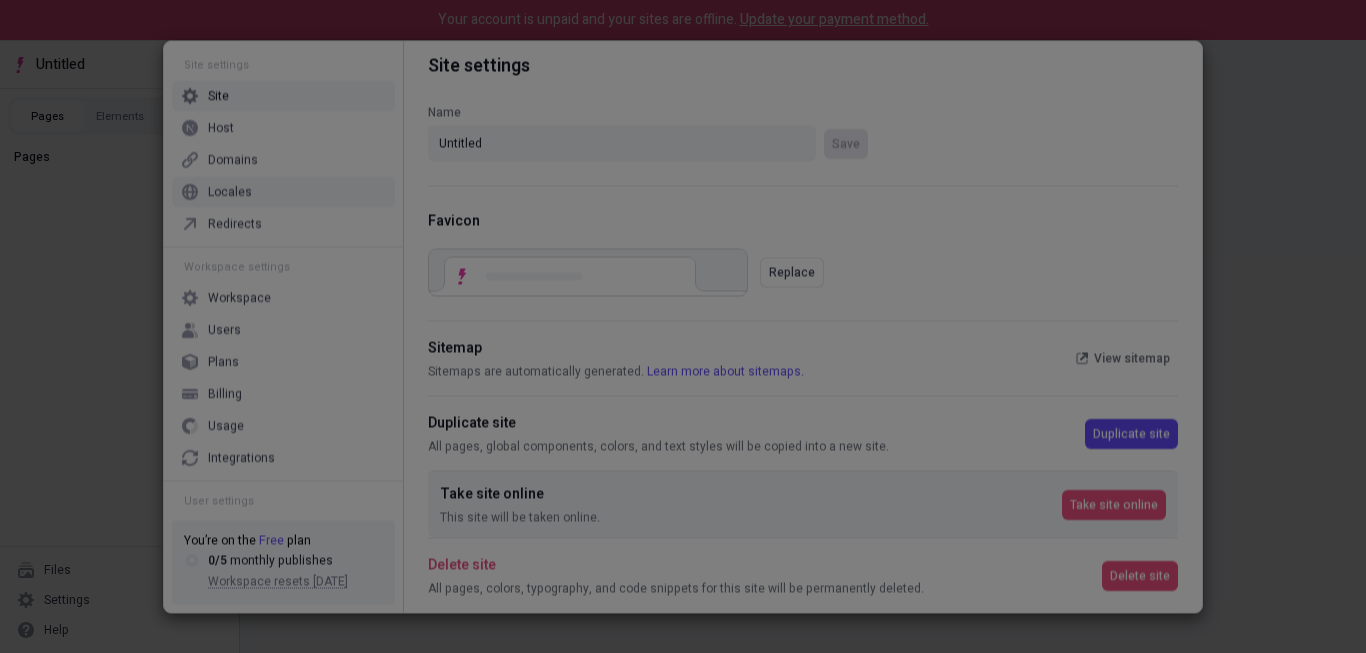 scroll, scrollTop: 8, scrollLeft: 0, axis: vertical 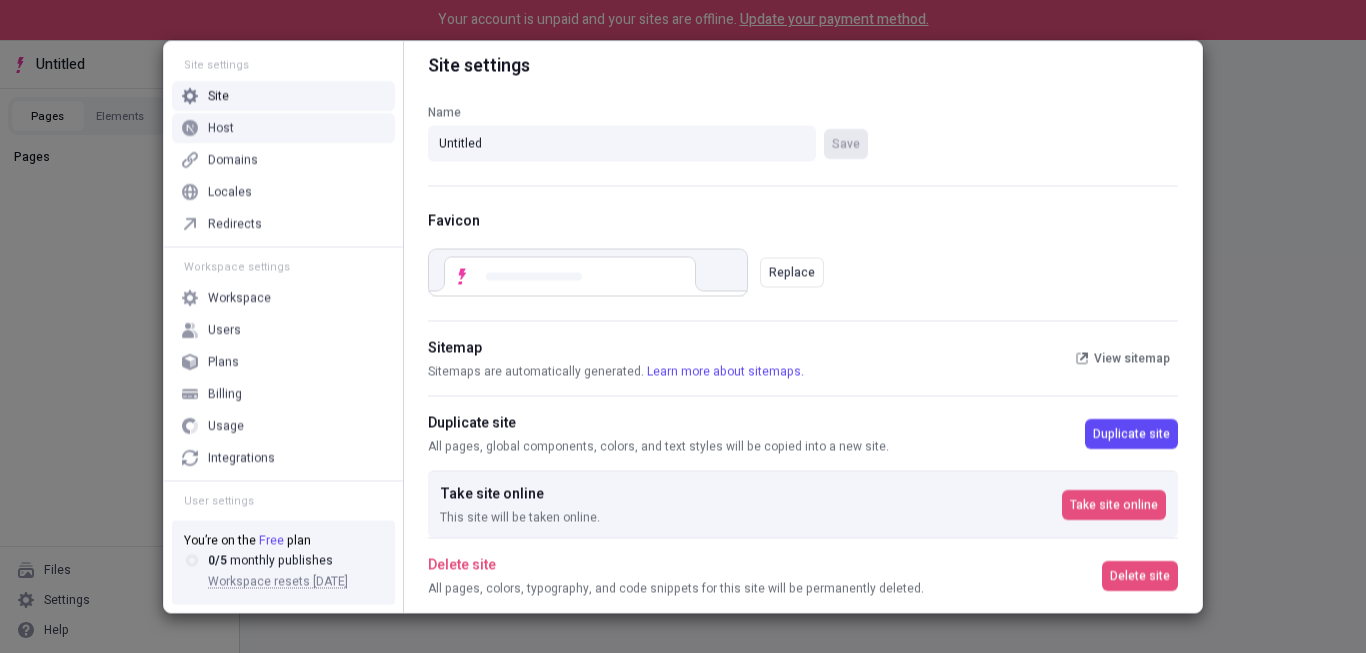 click on "Host" at bounding box center [283, 127] 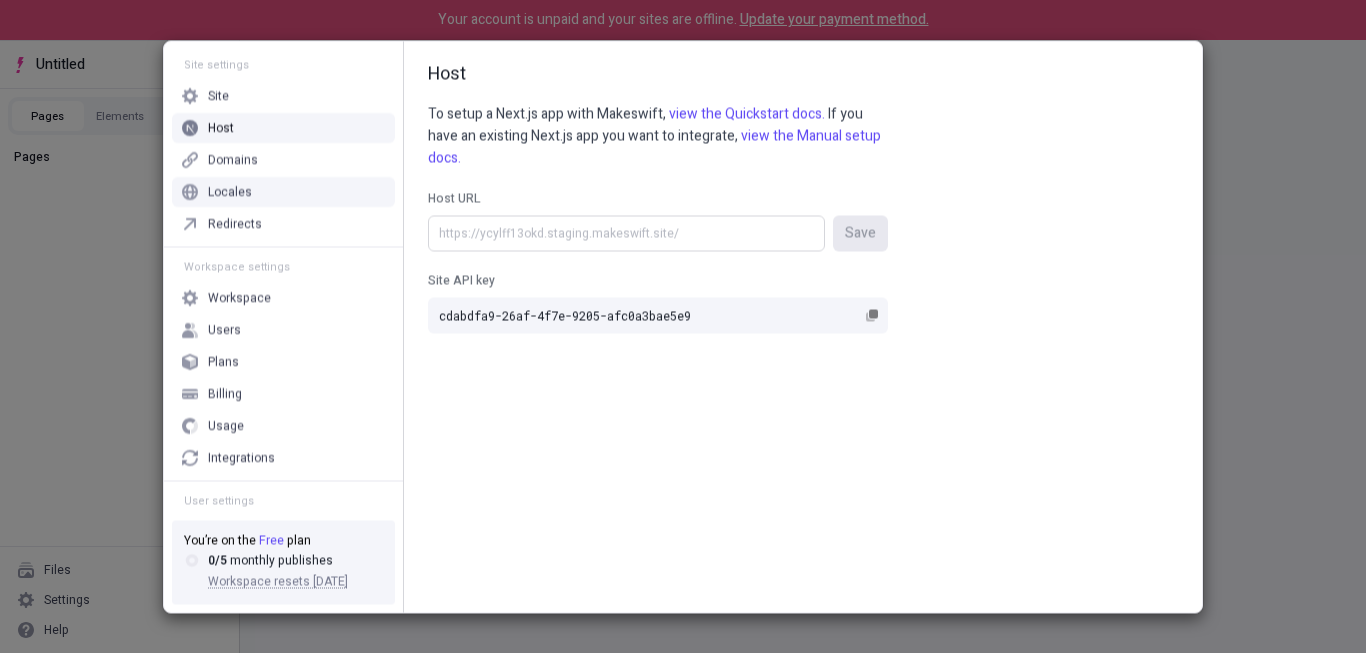 click on "Host URL Save" at bounding box center [626, 233] 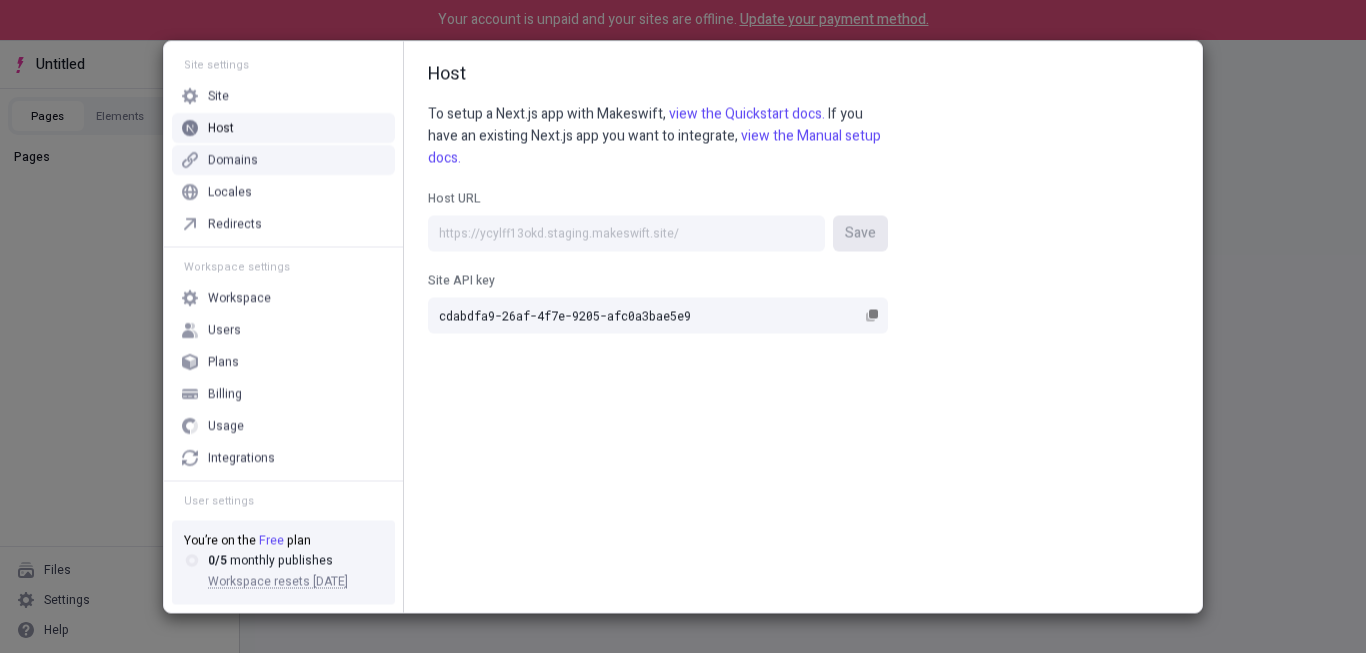 click on "Domains" at bounding box center (233, 159) 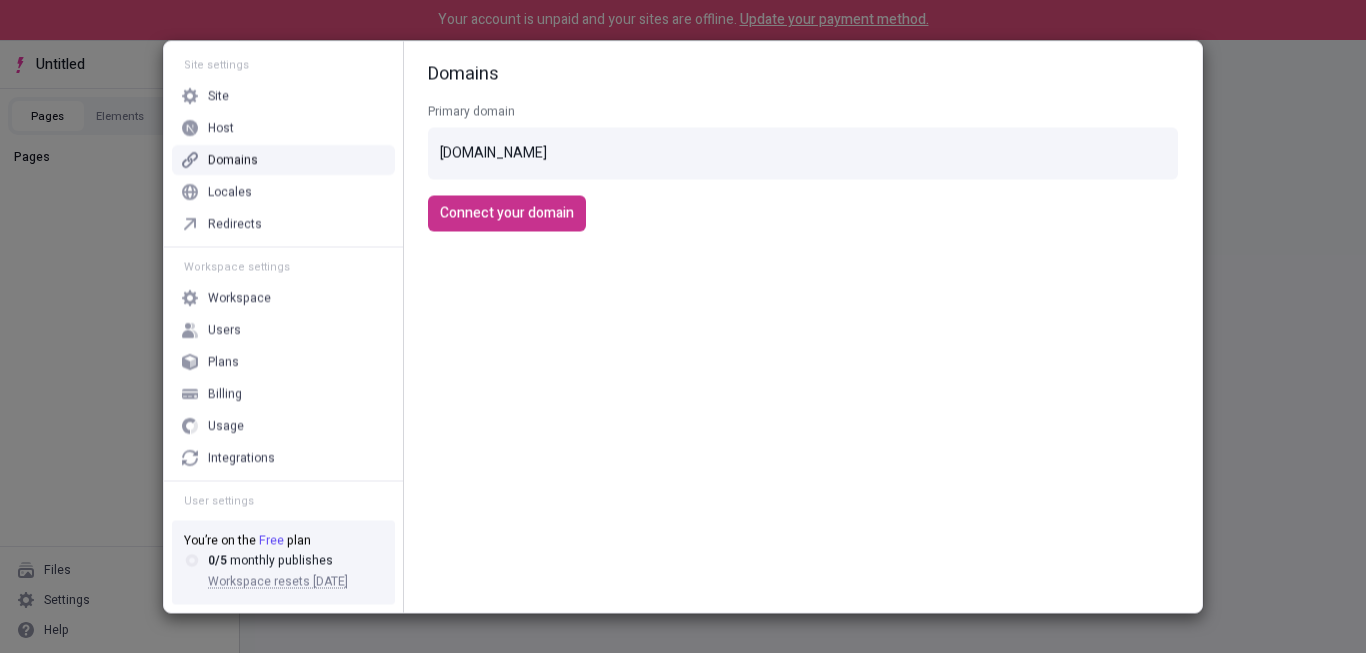 click on "Connect your domain" at bounding box center [507, 213] 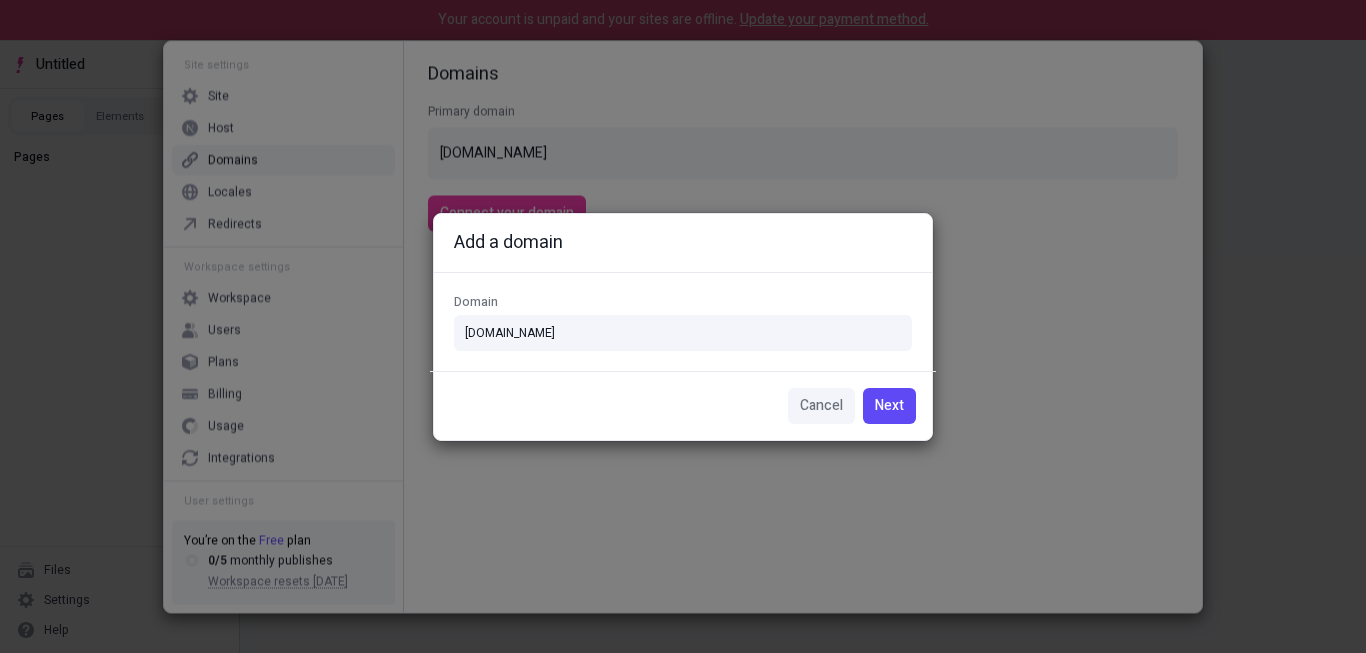 type on "evil.com" 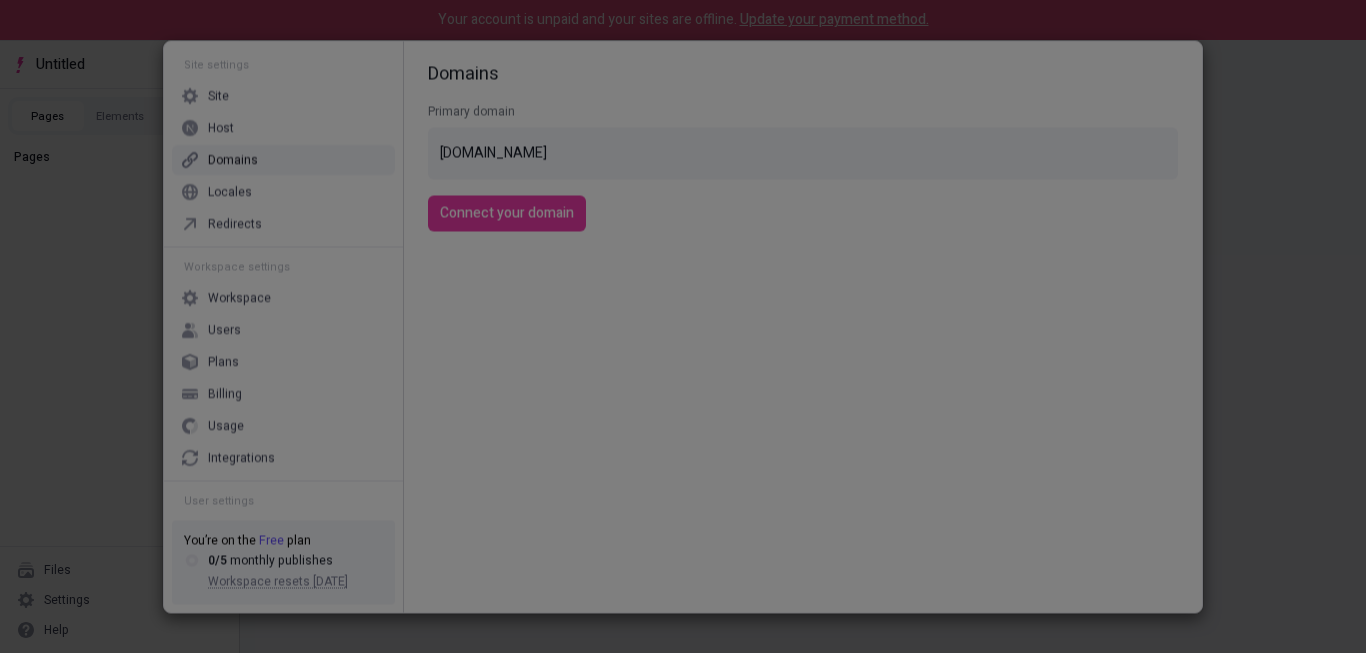 drag, startPoint x: 303, startPoint y: 603, endPoint x: 303, endPoint y: 648, distance: 45 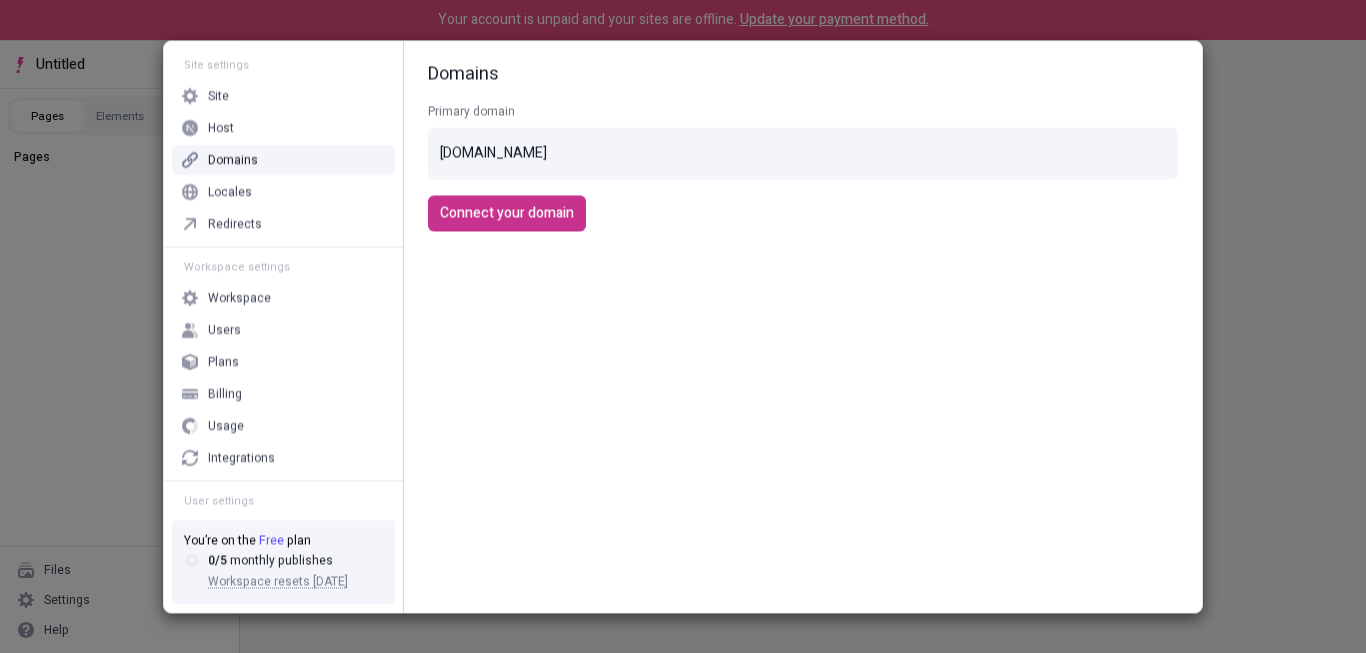 click on "Connect your domain" at bounding box center (507, 213) 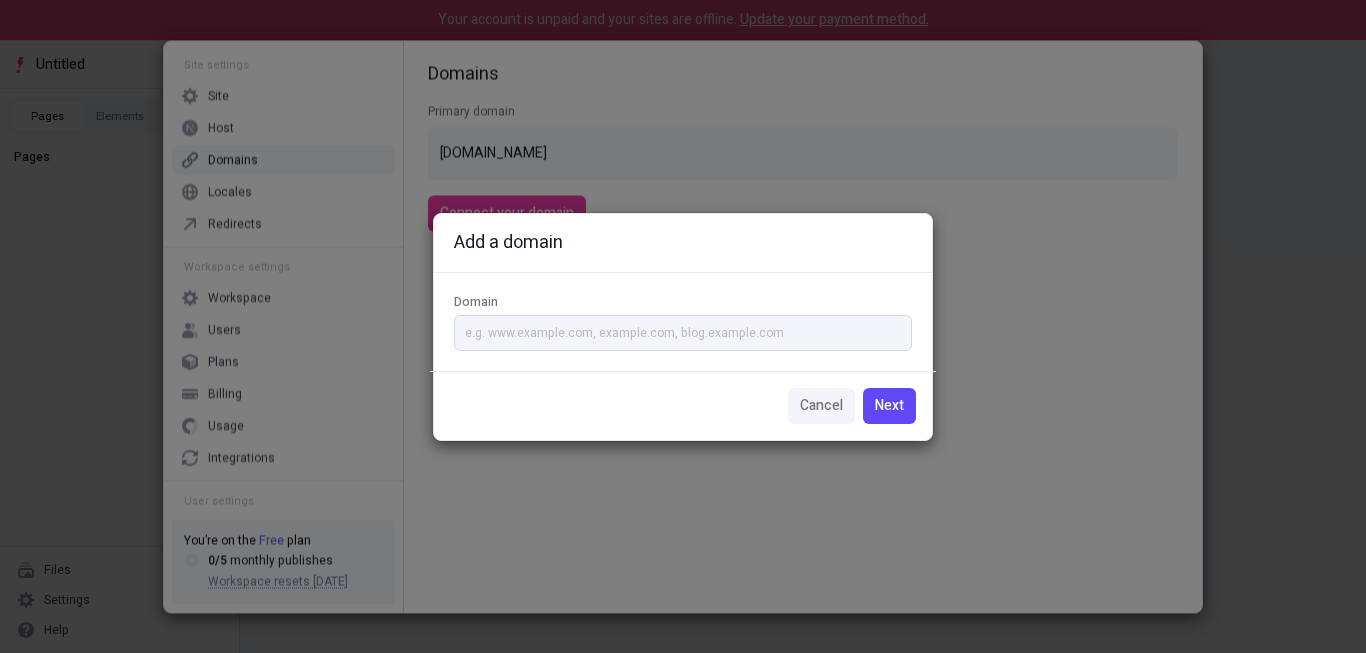 click on "Domain" at bounding box center (683, 333) 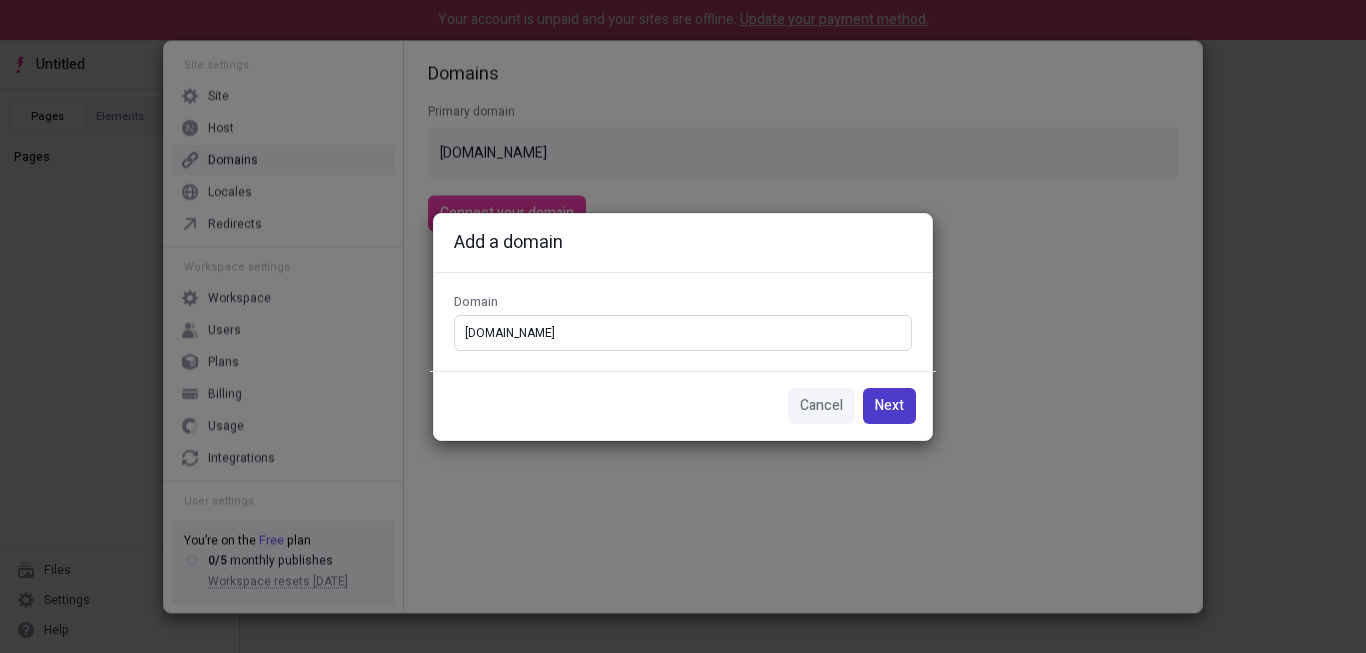 type on "evil.com" 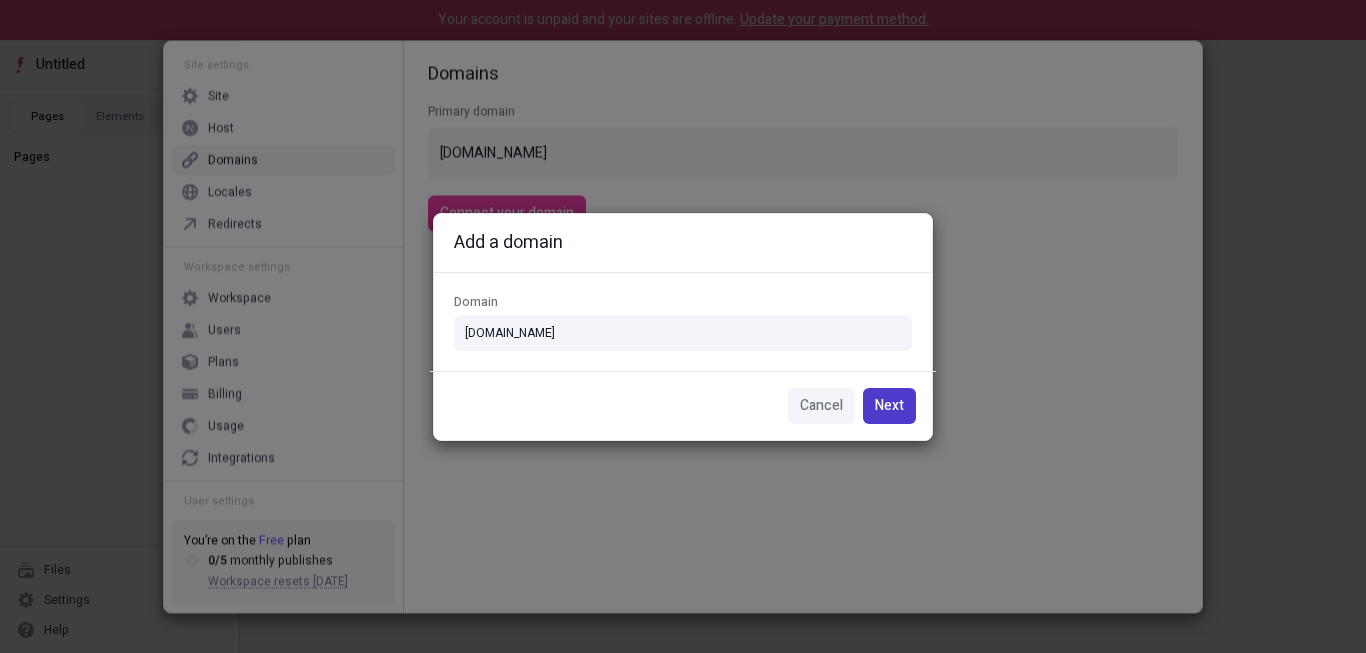 click on "Next" at bounding box center (889, 406) 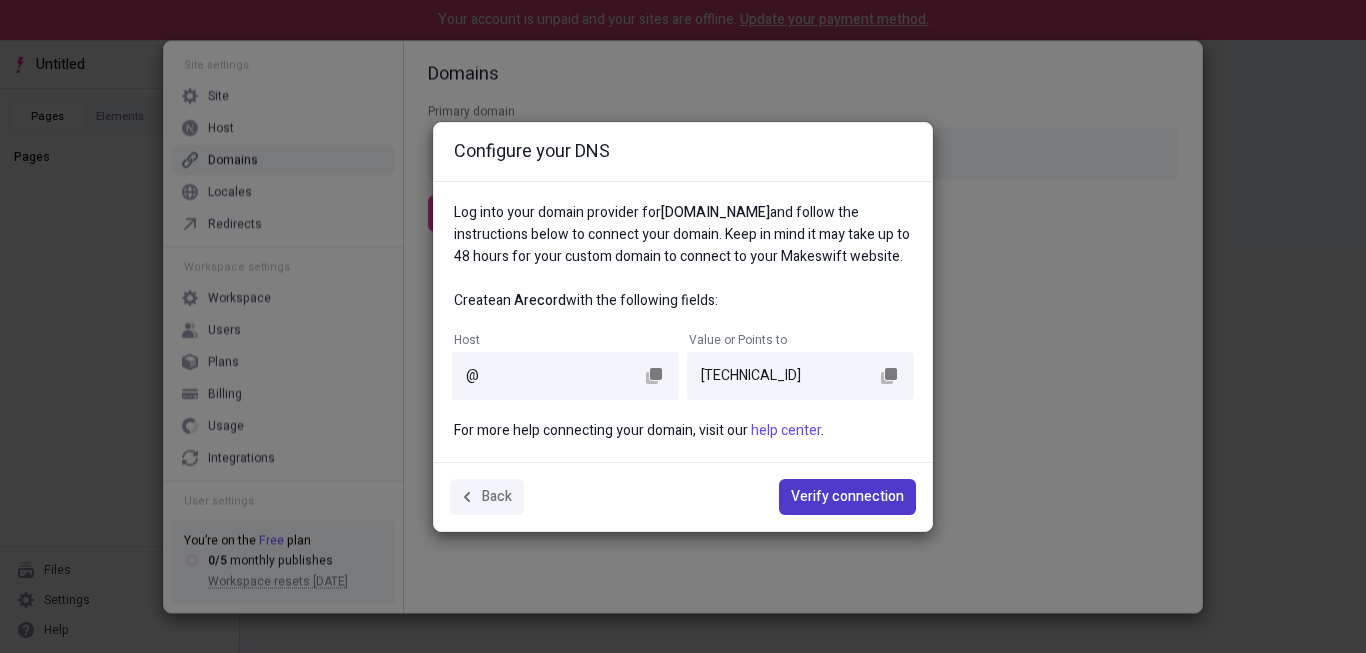 click on "Verify connection" at bounding box center [847, 497] 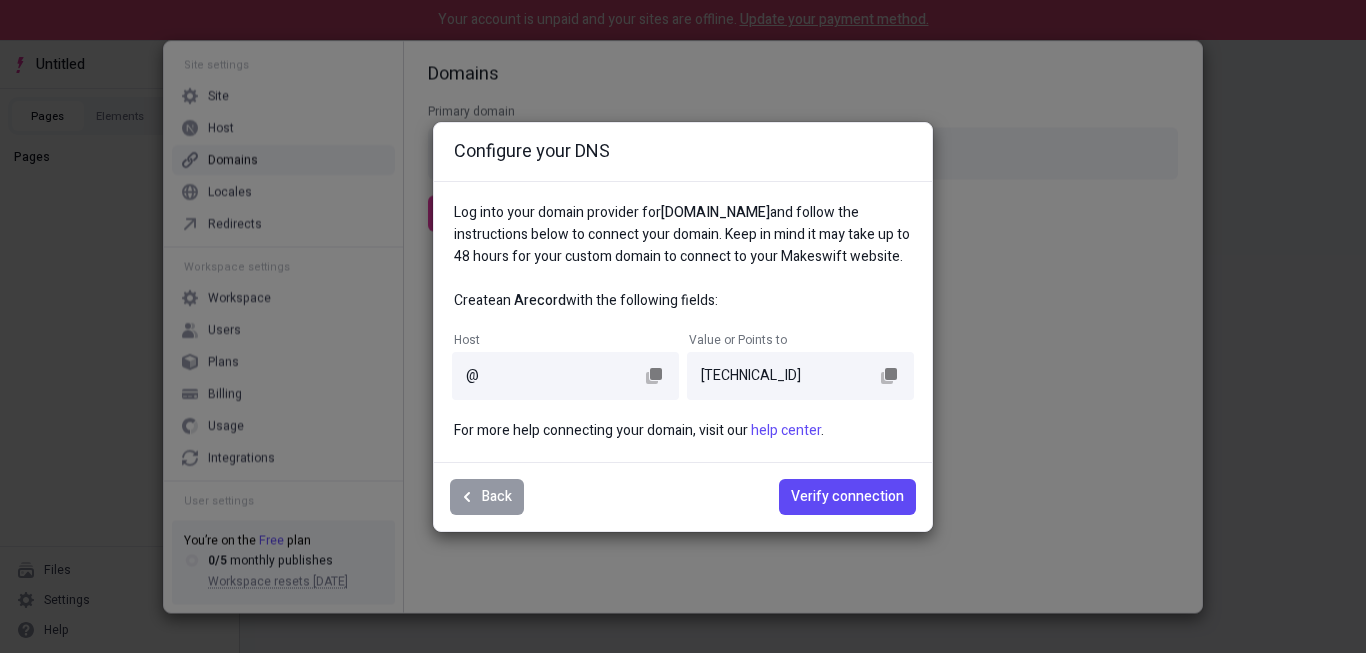 click on "Back" at bounding box center (487, 497) 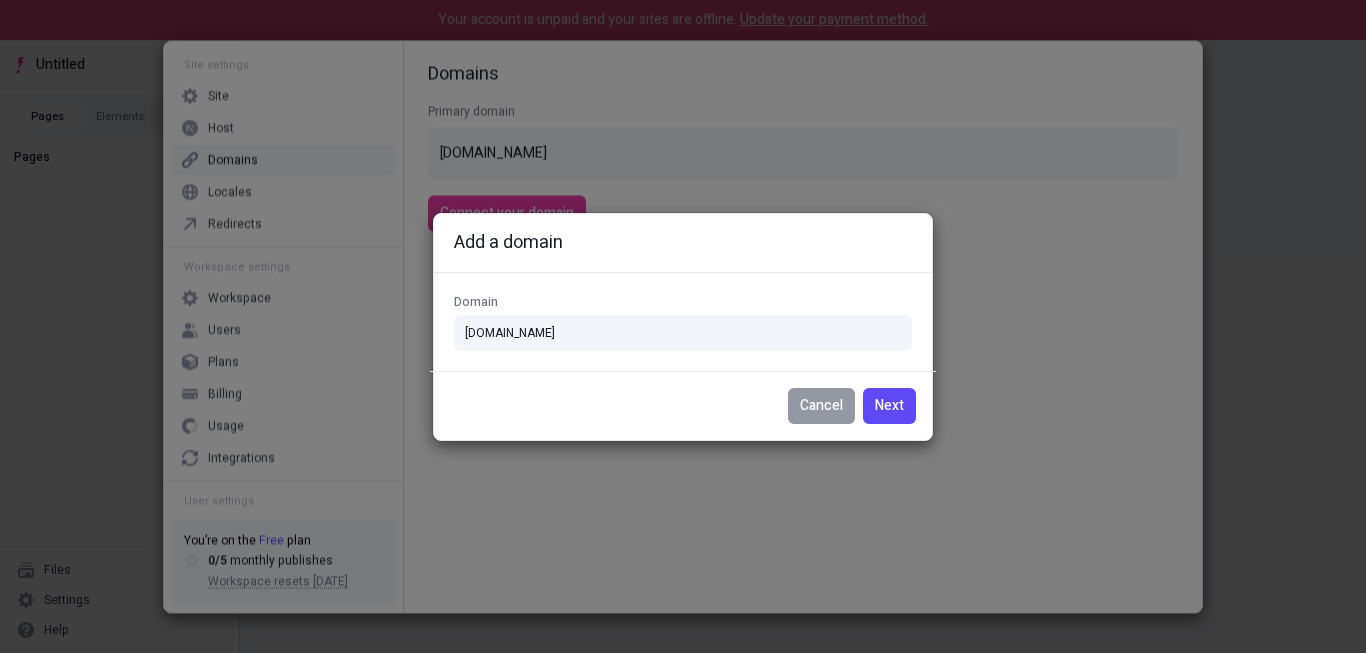 click on "Cancel" at bounding box center [821, 406] 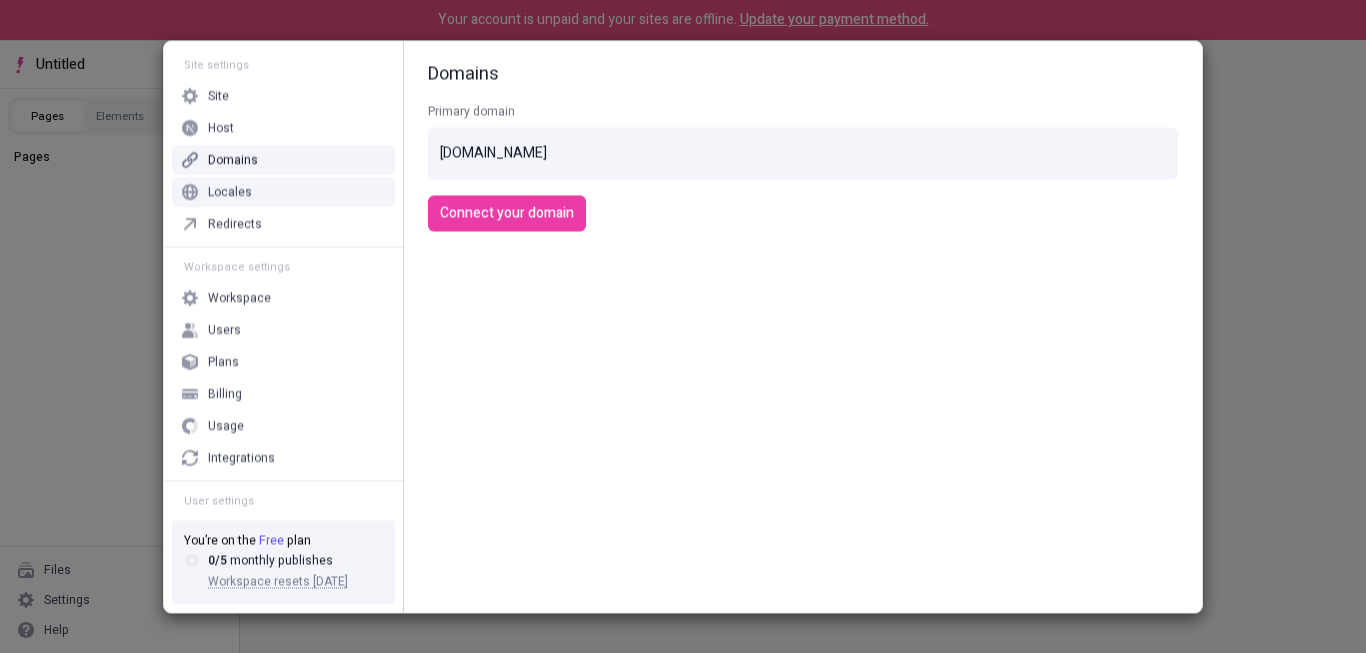 click on "Locales" at bounding box center [230, 191] 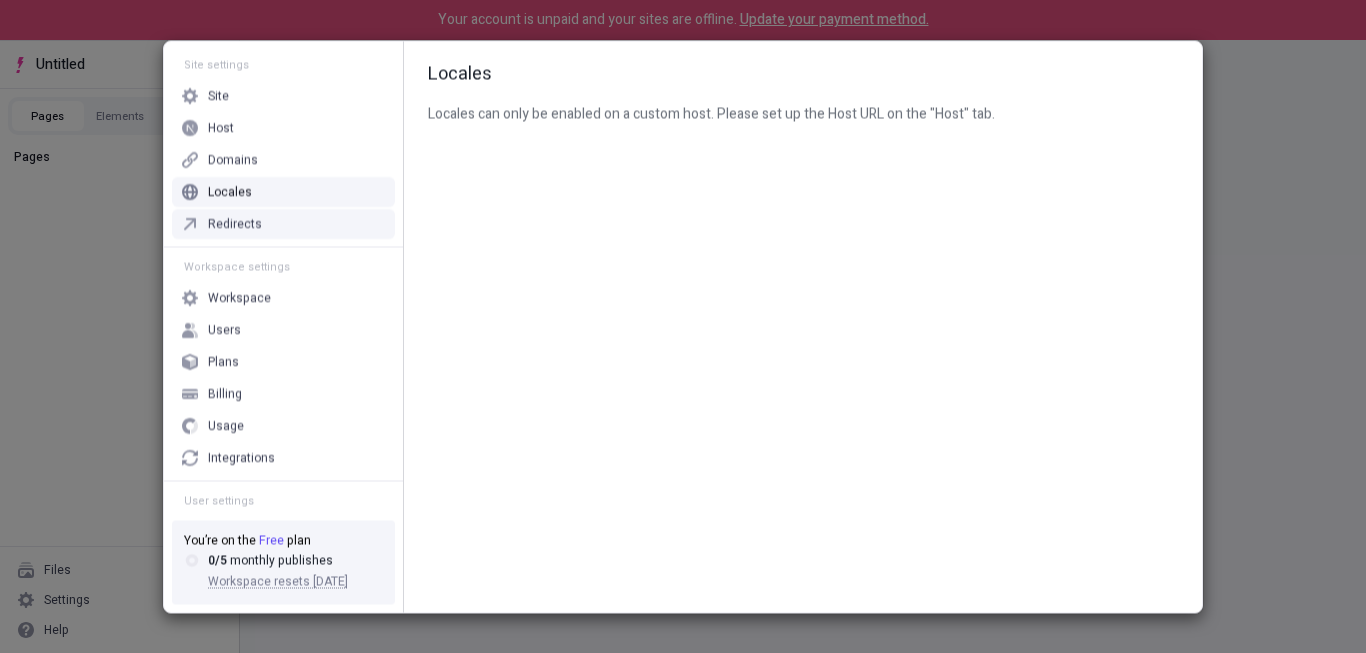click on "Redirects" at bounding box center (235, 223) 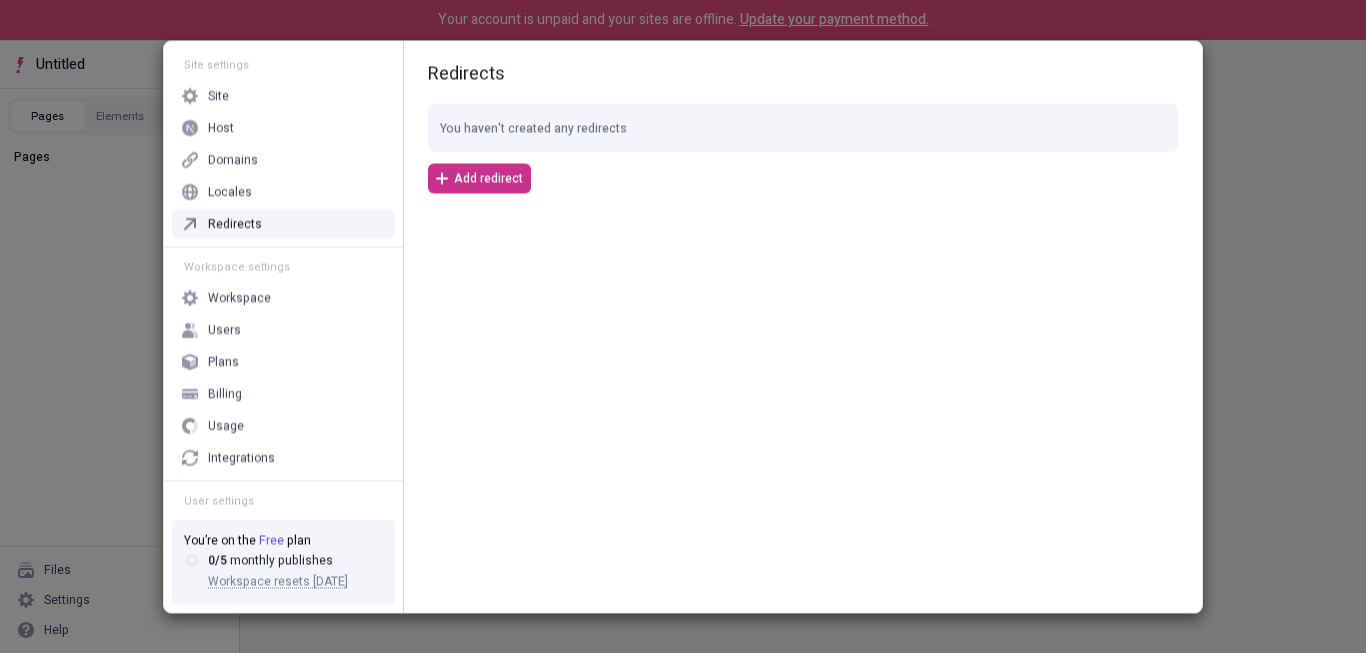 click on "Add redirect" at bounding box center [488, 178] 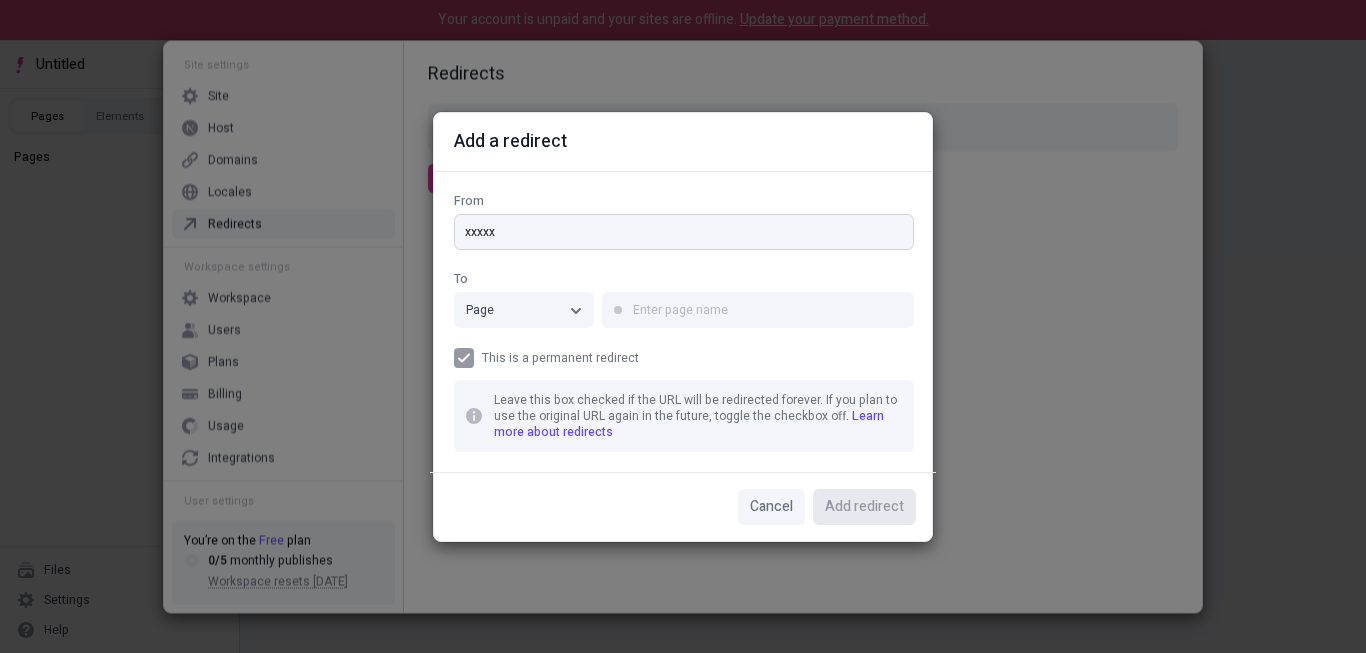 click on "xxxxx" at bounding box center (684, 232) 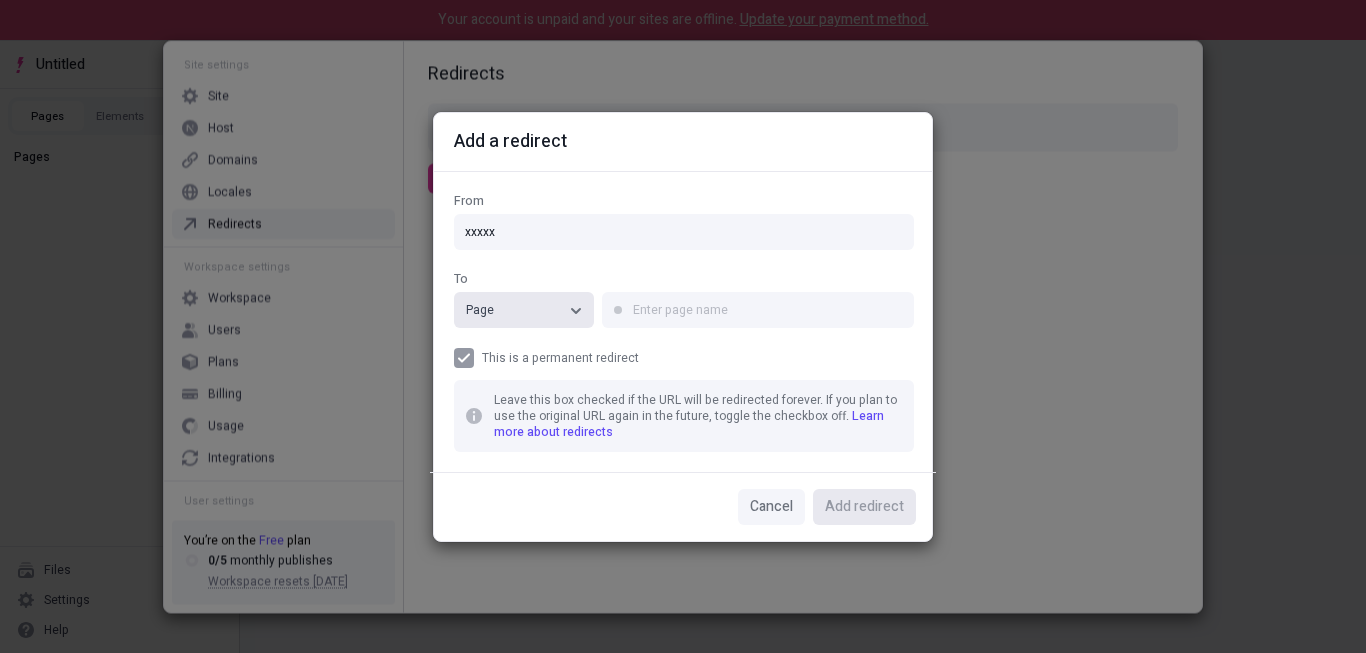 type on "xxxxx" 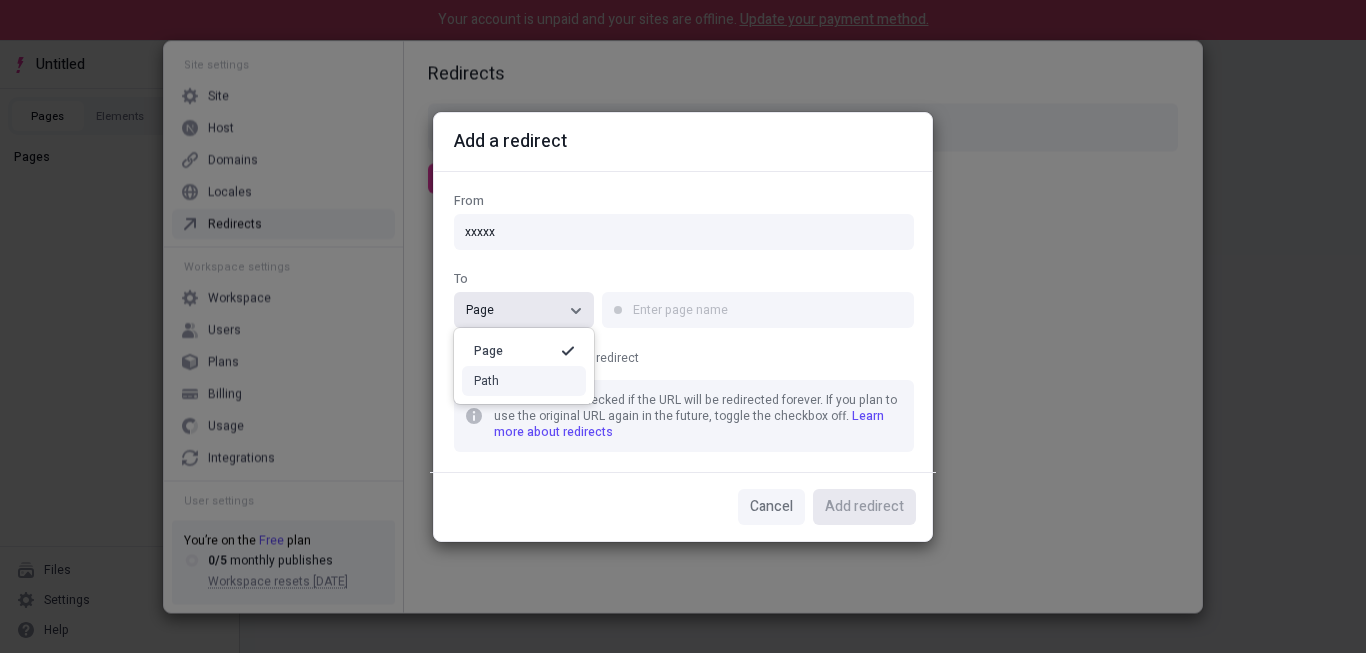 click on "Path" at bounding box center (524, 381) 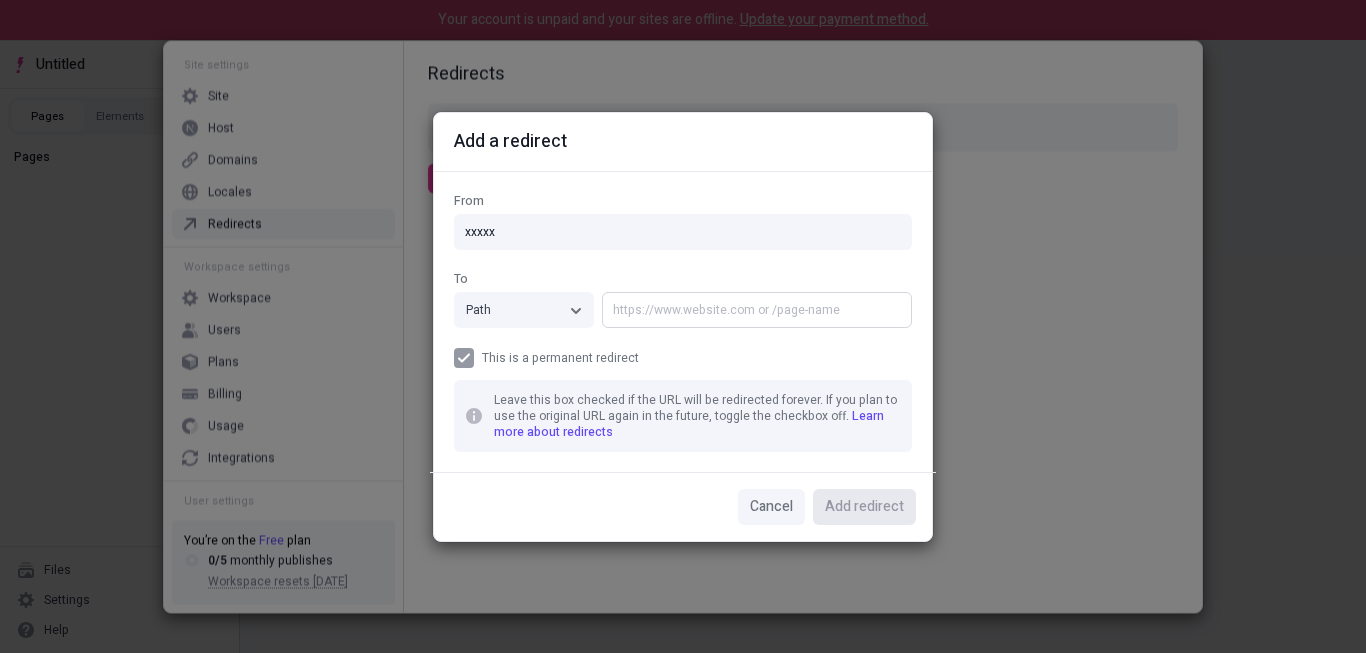 click at bounding box center [757, 310] 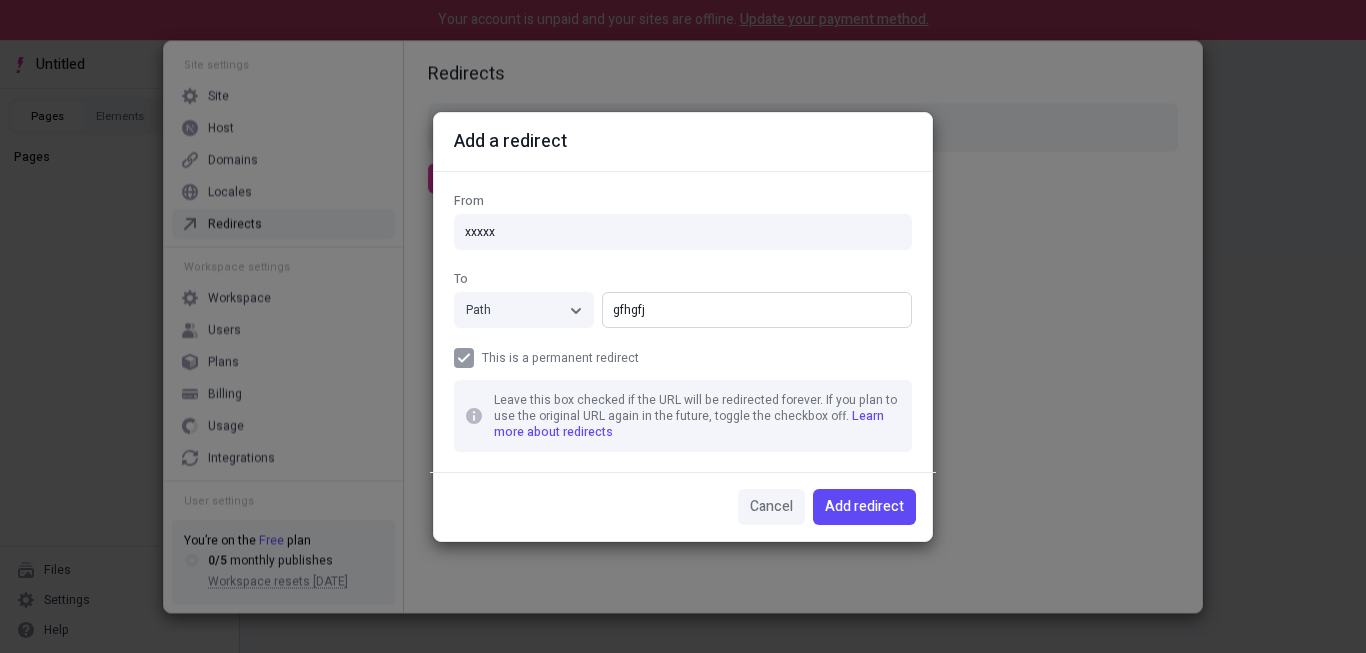 type on "gfhgfj" 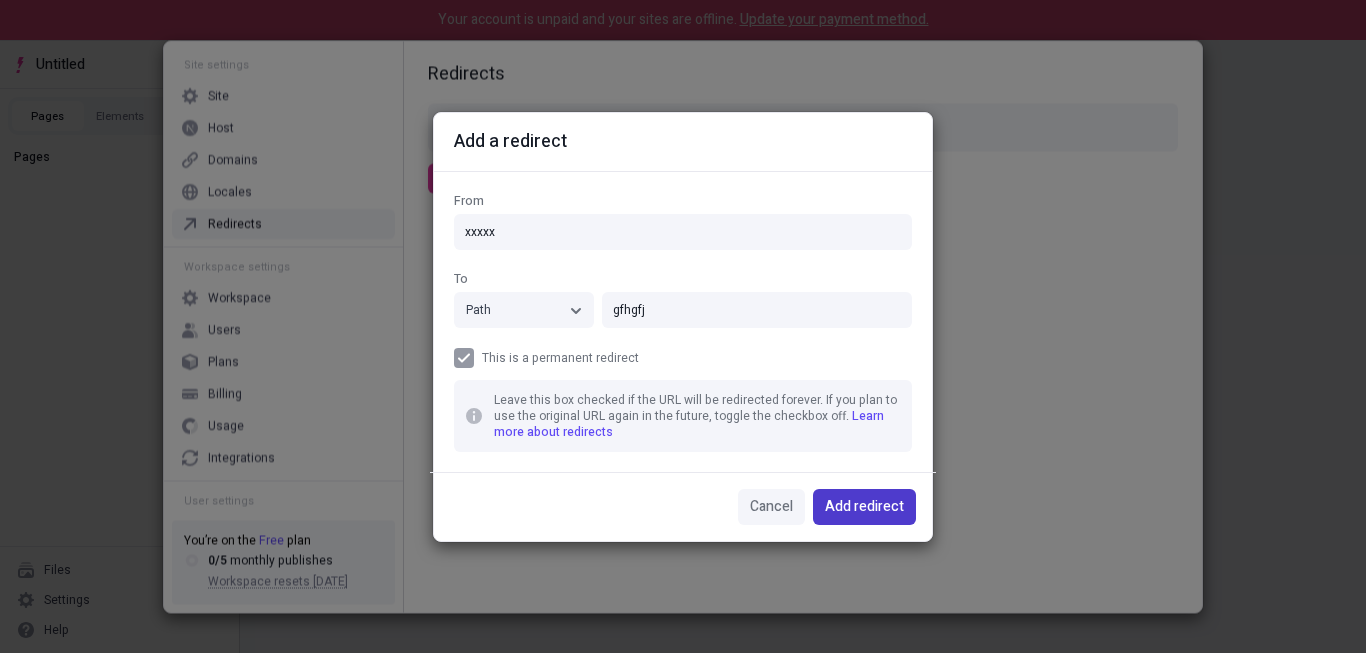 click on "Add redirect" at bounding box center (864, 507) 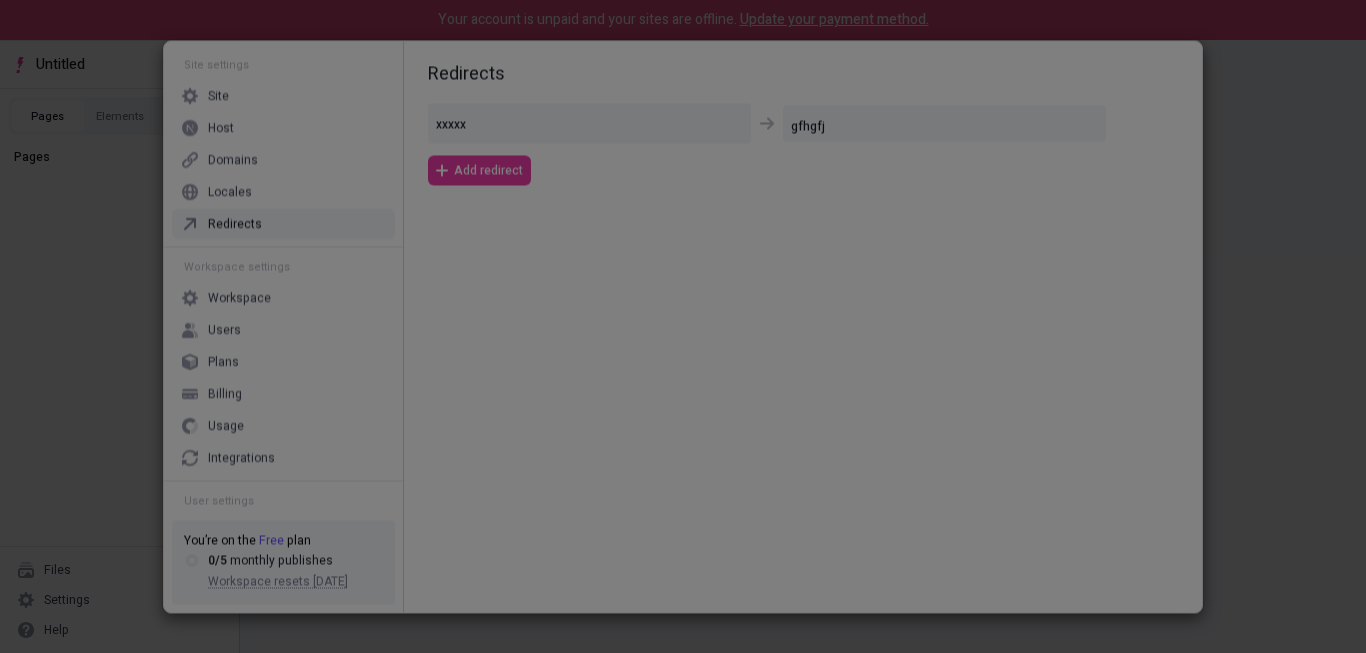 type 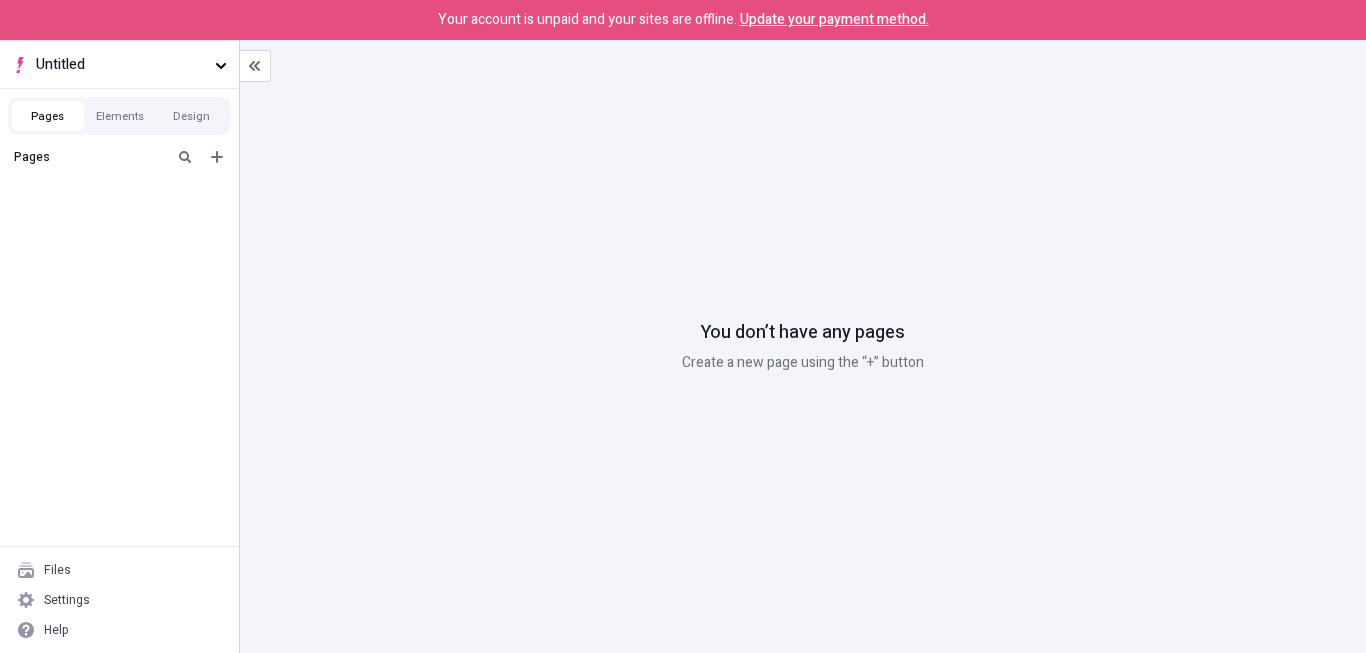 scroll, scrollTop: 0, scrollLeft: 0, axis: both 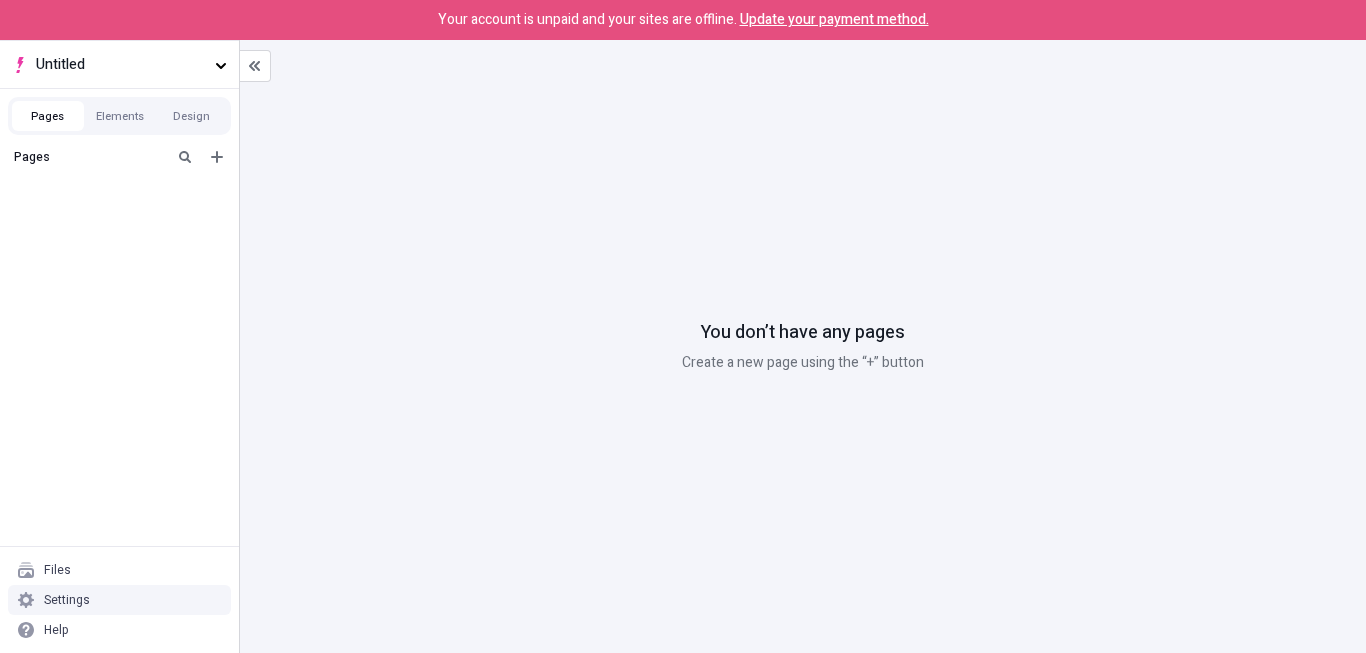 click on "Settings" at bounding box center (119, 600) 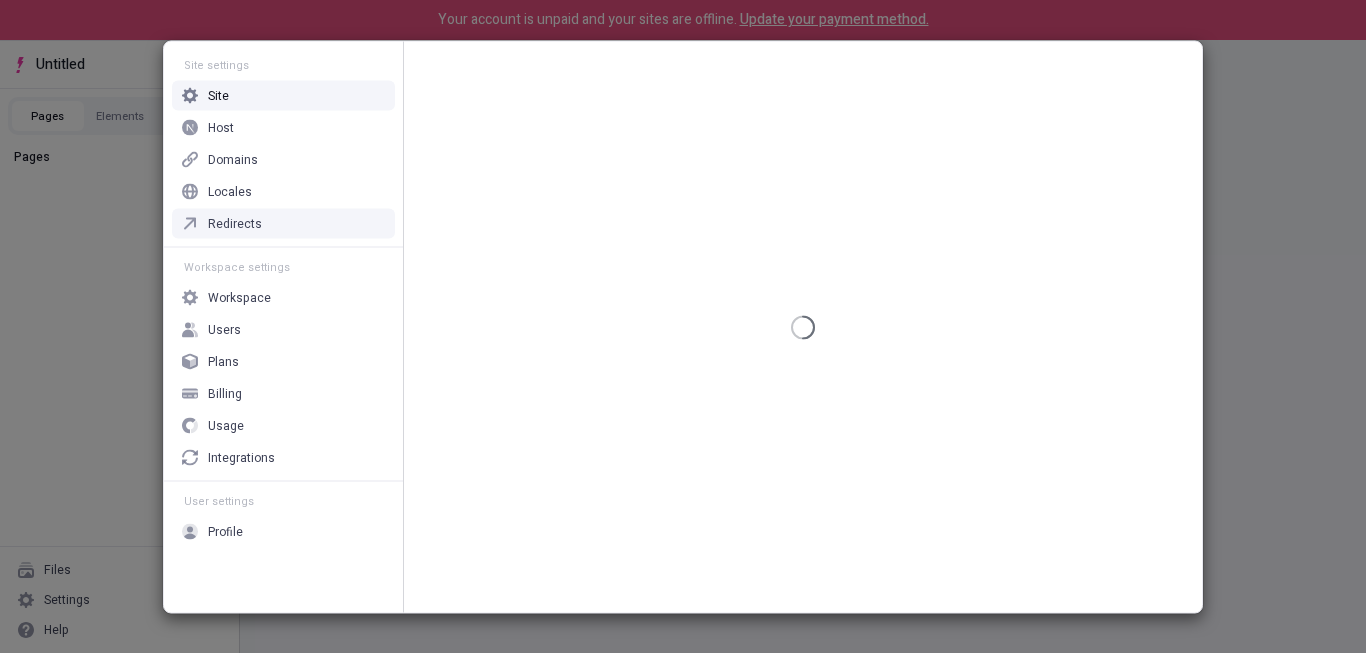 click on "Redirects" at bounding box center (235, 223) 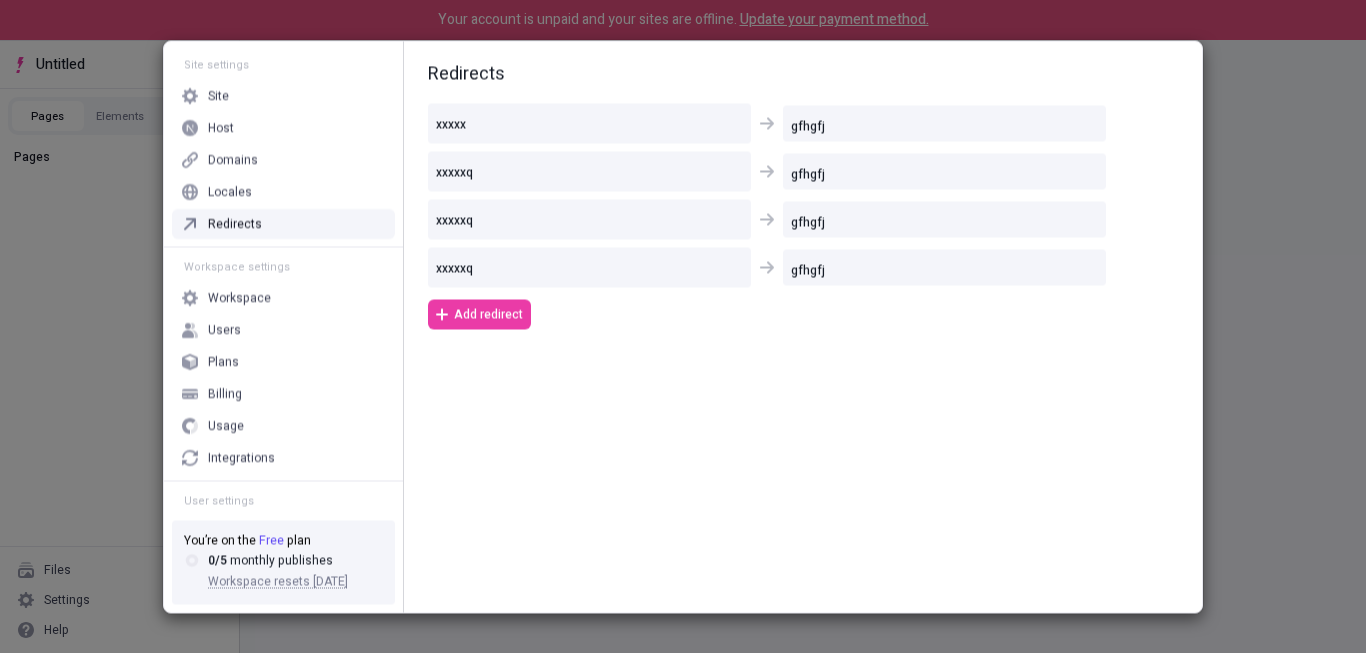click on "Site settings Site Host Domains Locales Redirects Workspace settings Workspace Users Plans Billing Usage Integrations User settings Profile You’re on the   Free   plan 0  /  5   monthly publishes Workspace resets [DATE] Redirects xxxxx gfhgfj xxxxxq gfhgfj xxxxxq  gfhgfj xxxxxq   gfhgfj Add redirect" at bounding box center (683, 326) 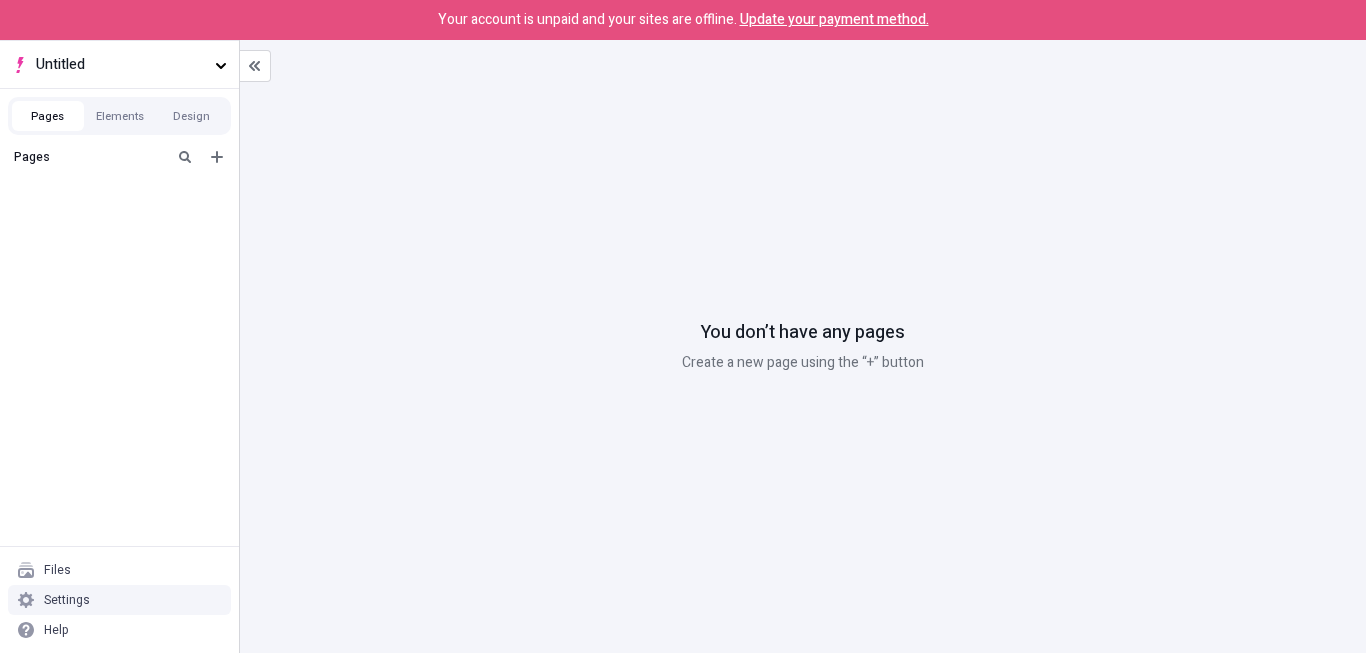 click on "Settings" at bounding box center (119, 600) 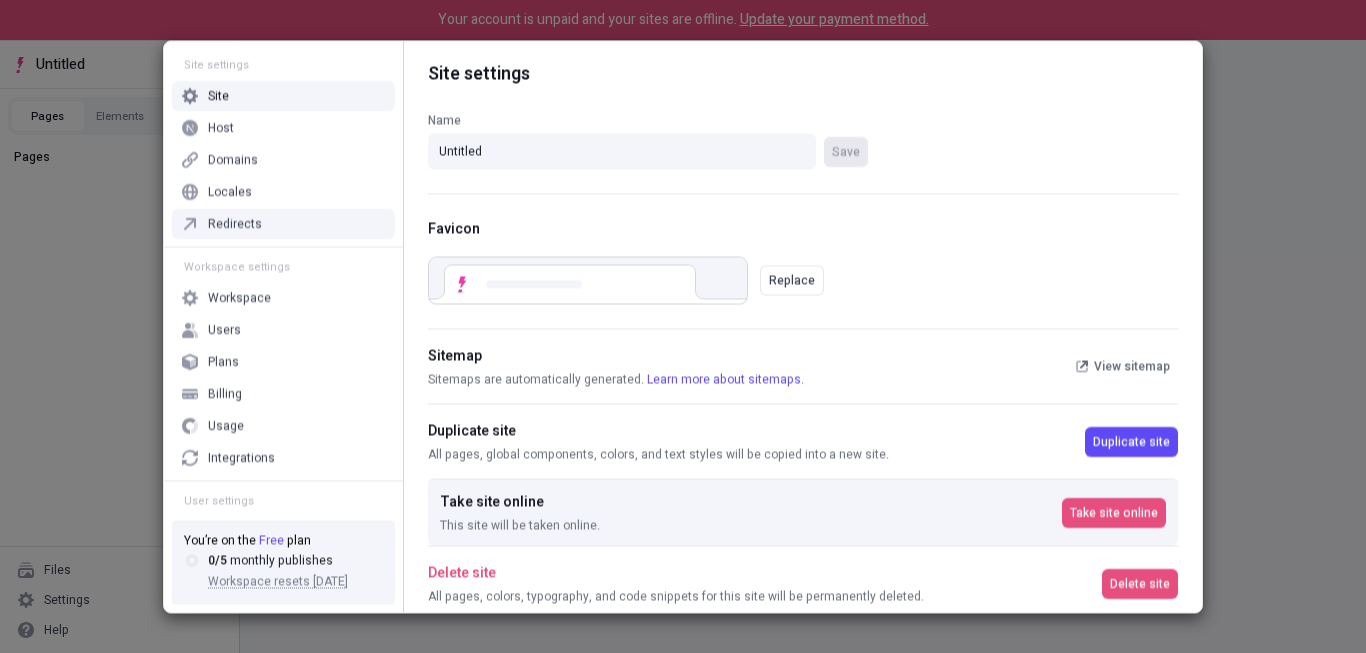 click on "Redirects" at bounding box center (283, 223) 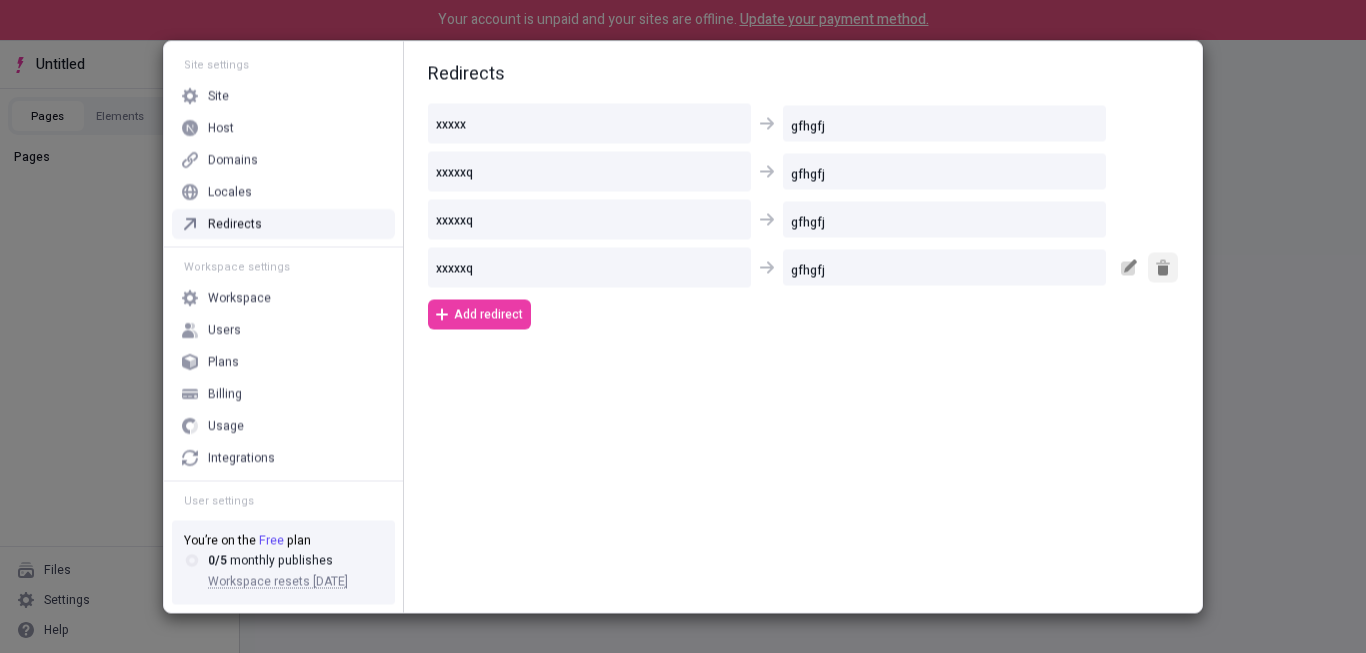 click 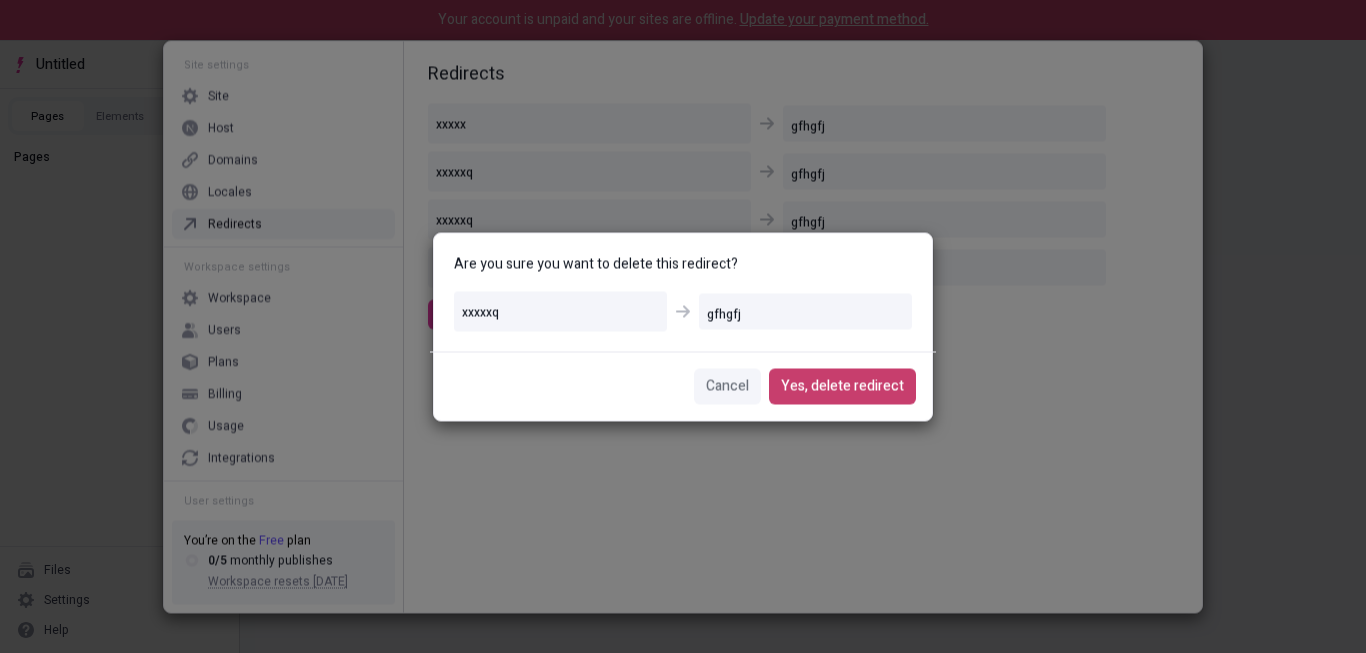click on "Yes, delete redirect" at bounding box center [842, 386] 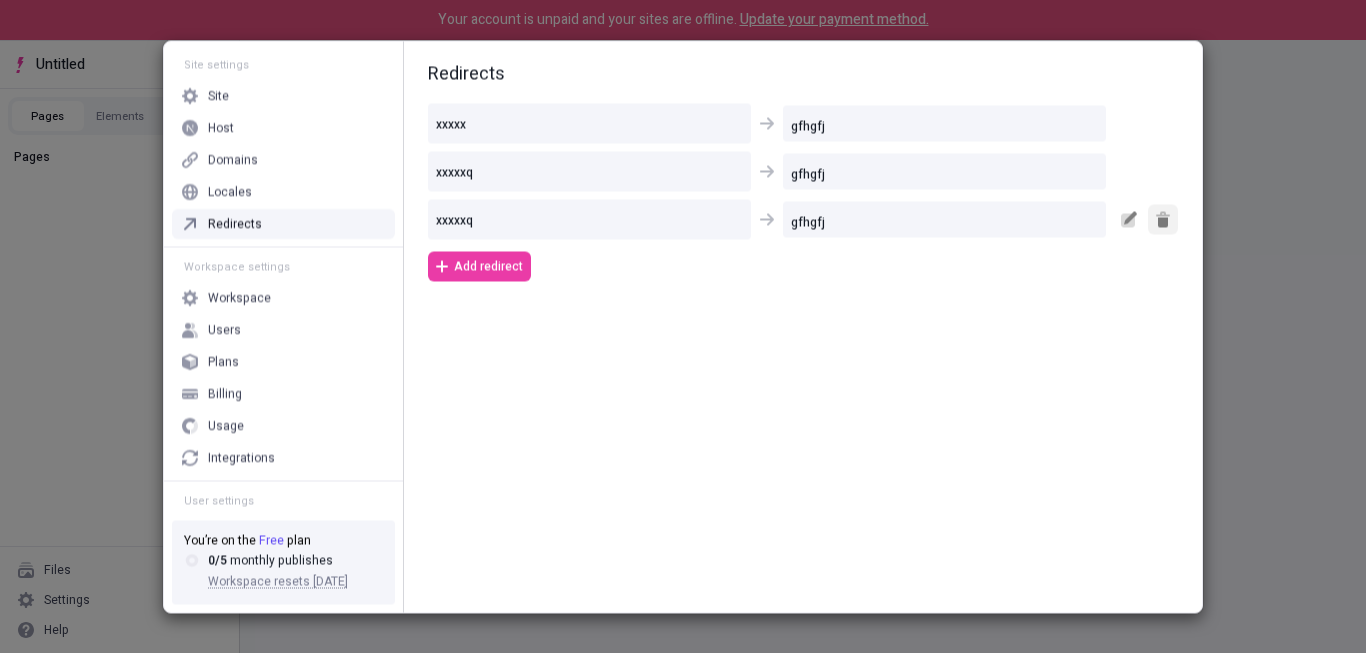 click at bounding box center [1163, 219] 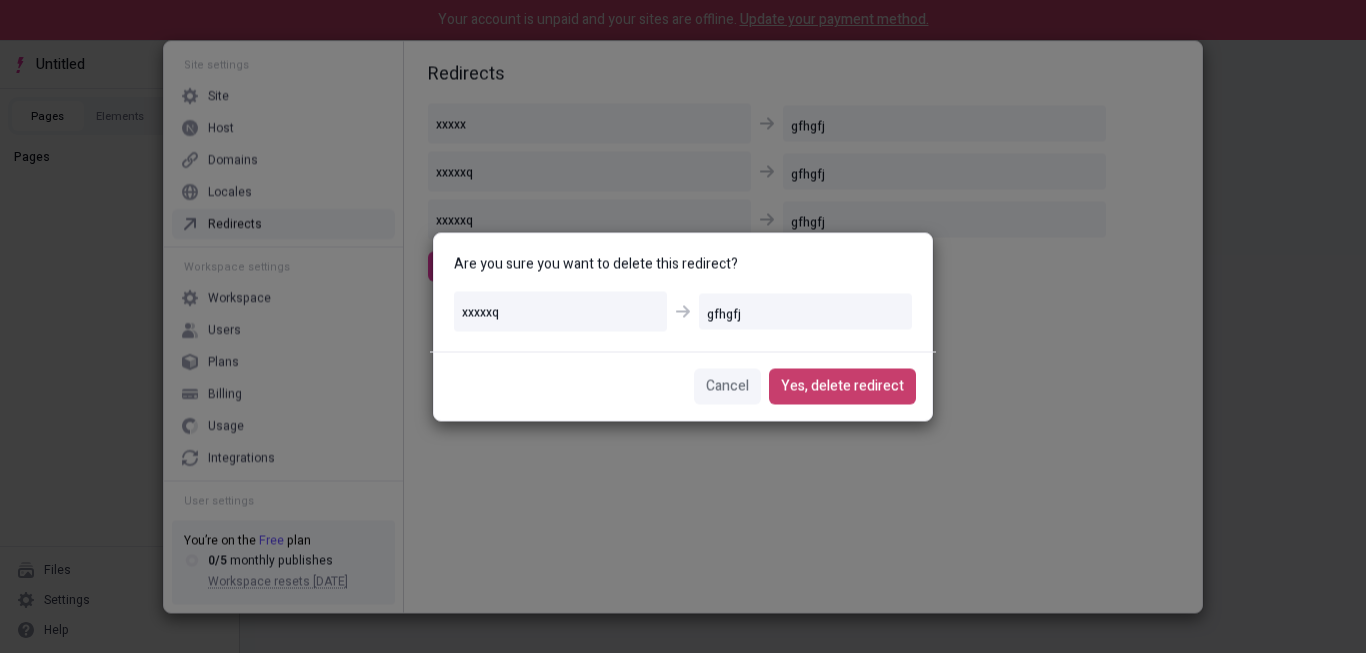 click on "Yes, delete redirect" at bounding box center [842, 386] 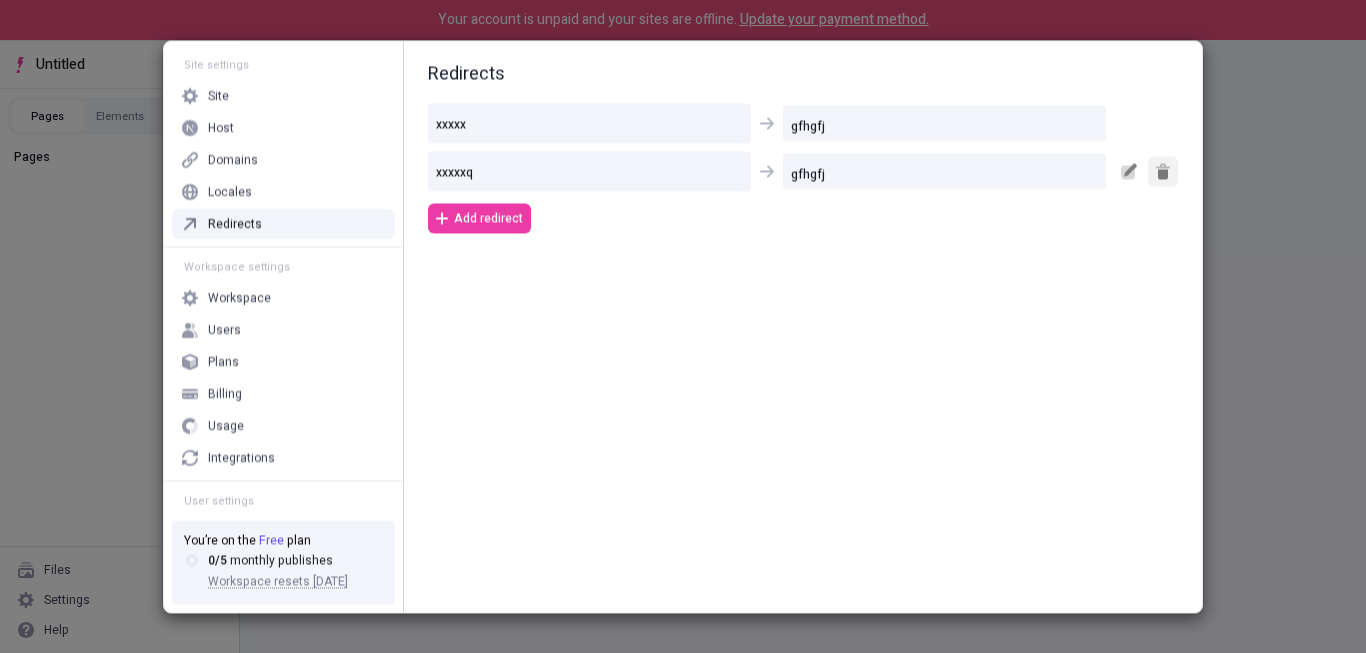 click 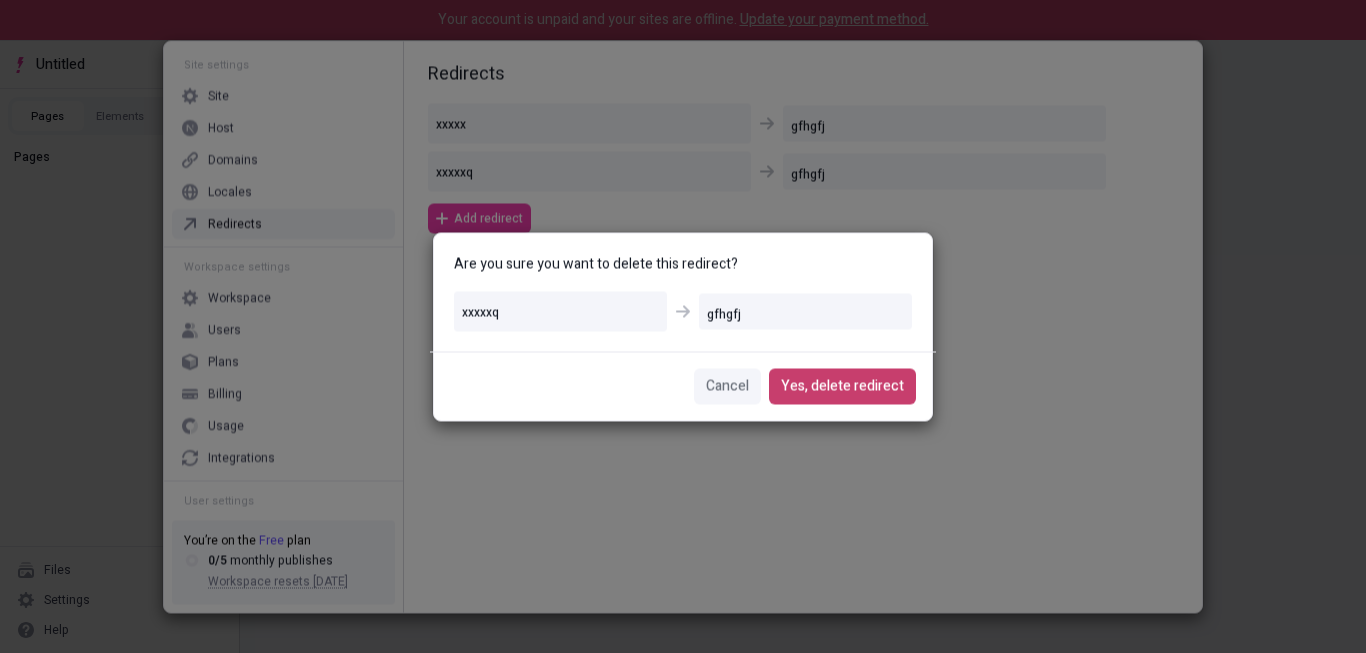 click on "Yes, delete redirect" at bounding box center (842, 386) 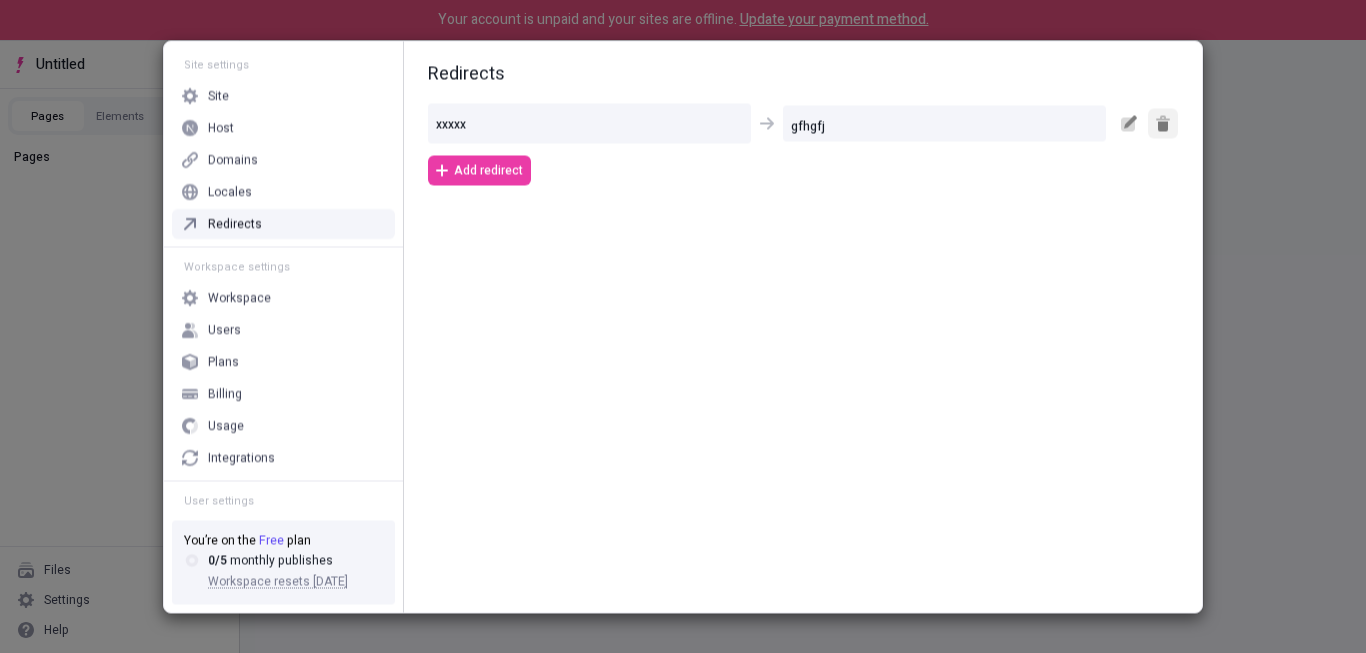 click 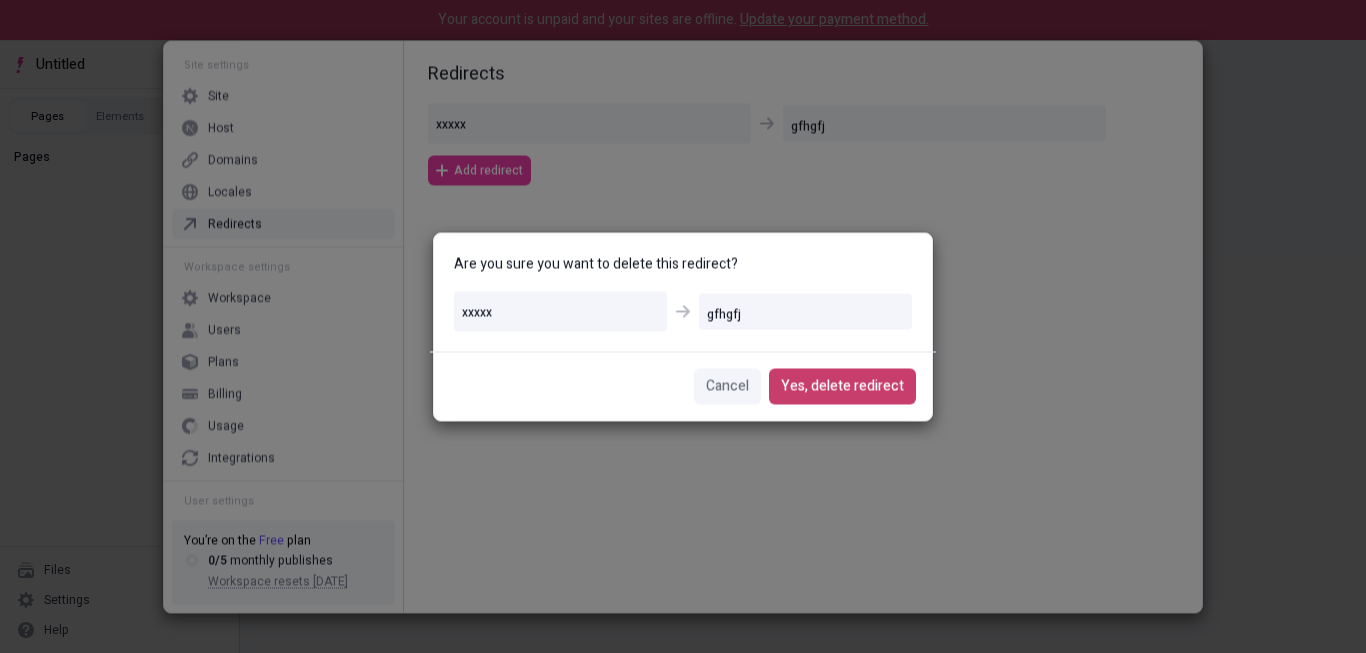 click on "Yes, delete redirect" at bounding box center (842, 386) 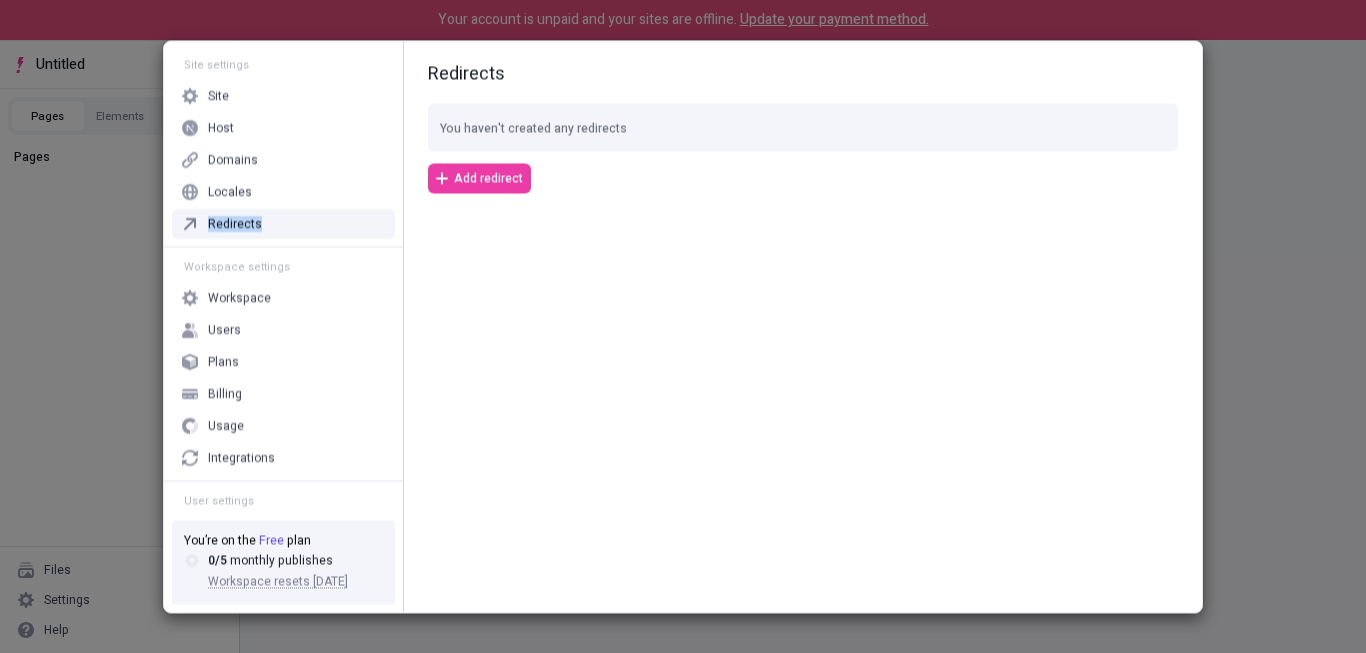 copy on "Redirects" 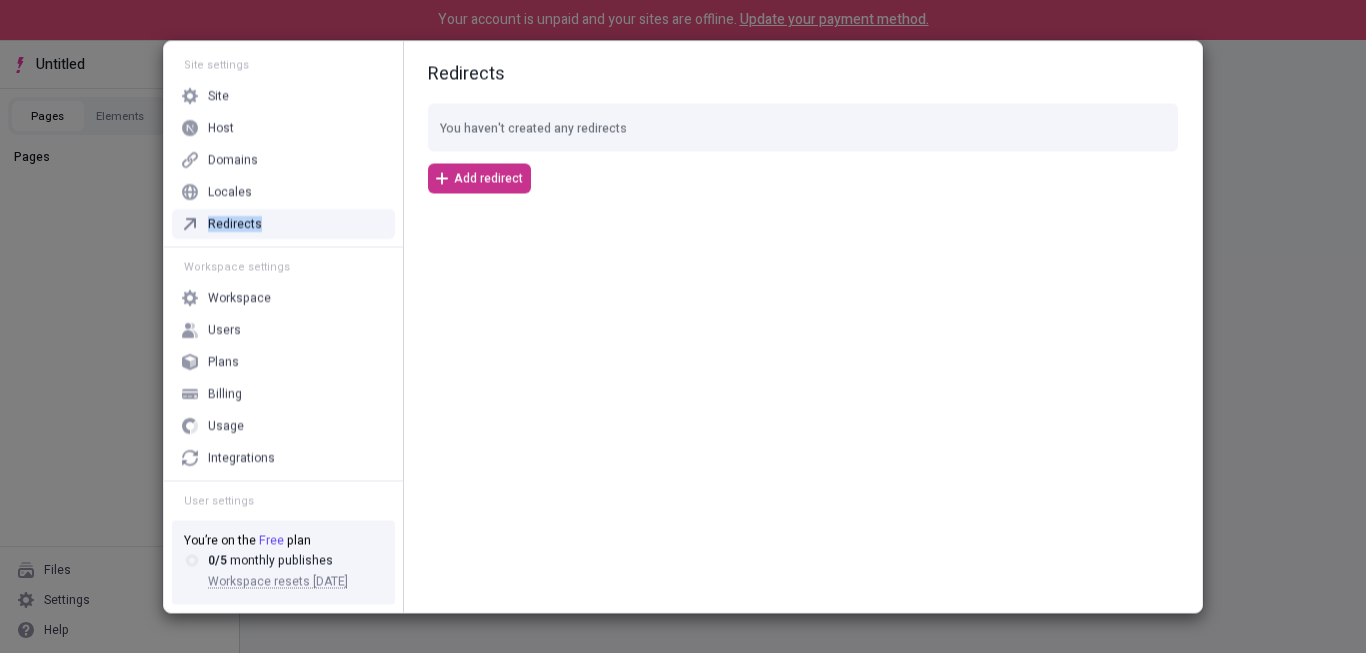 click on "Add redirect" at bounding box center [488, 178] 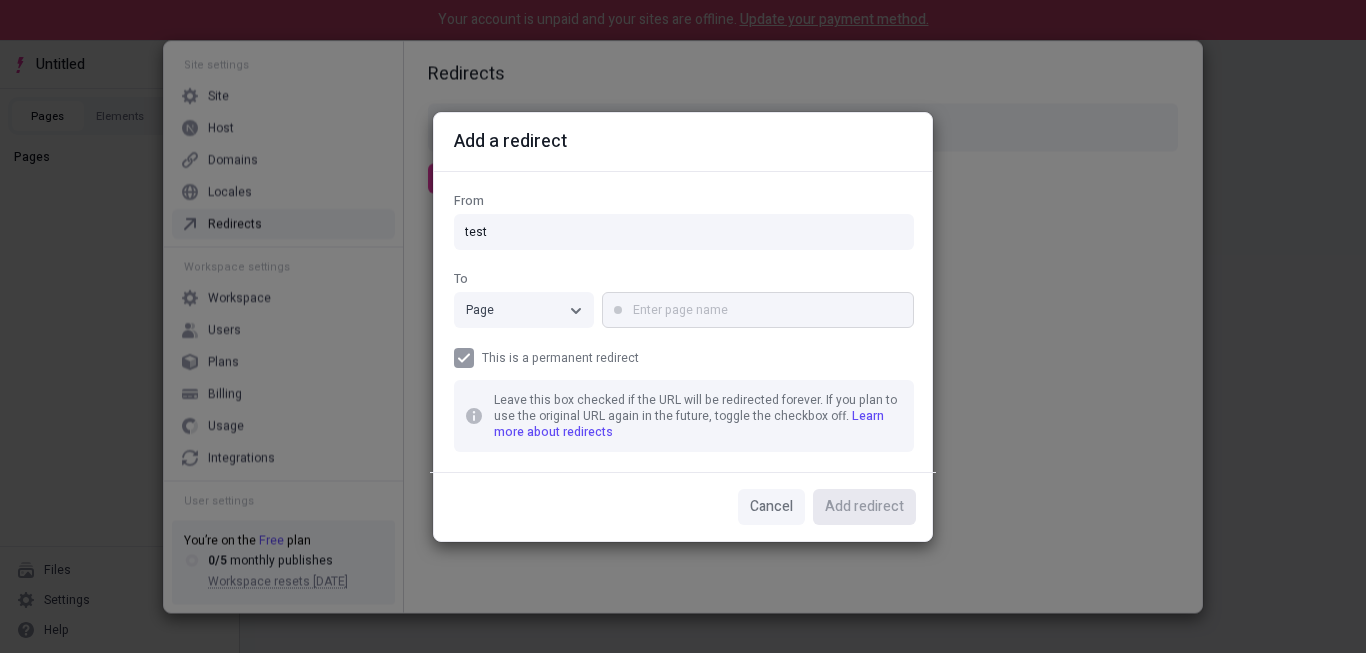 type on "test" 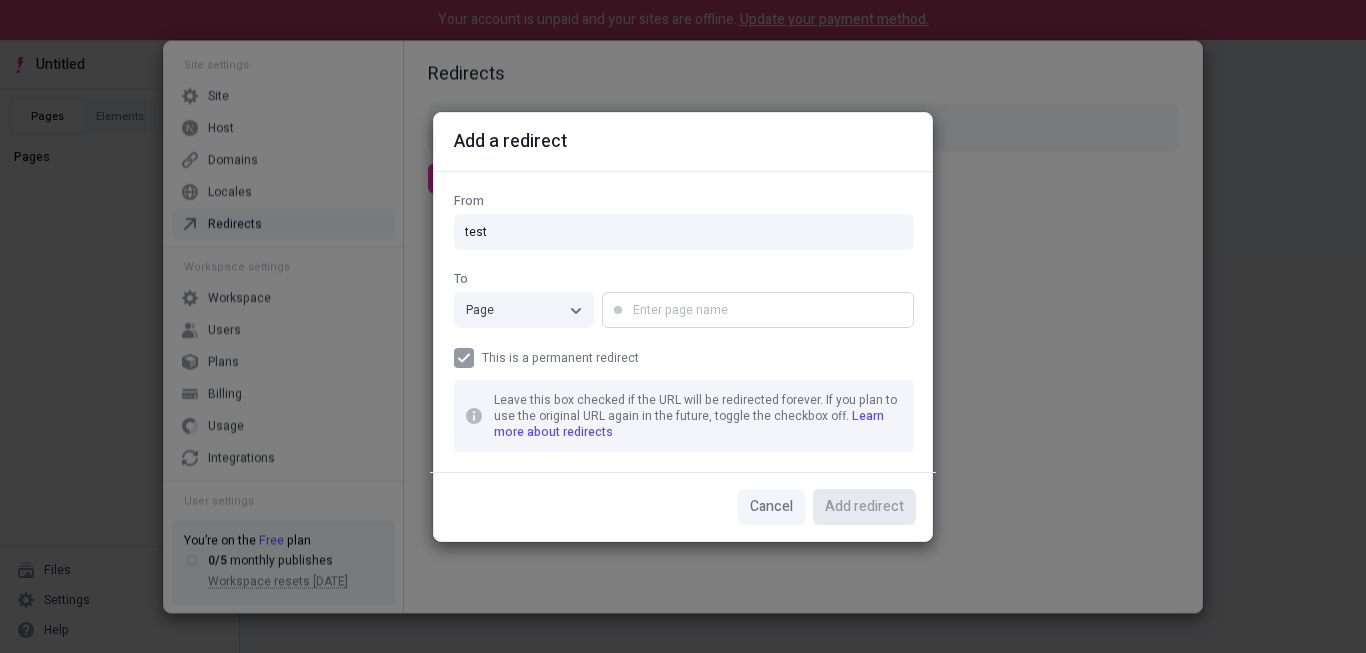 click at bounding box center (758, 310) 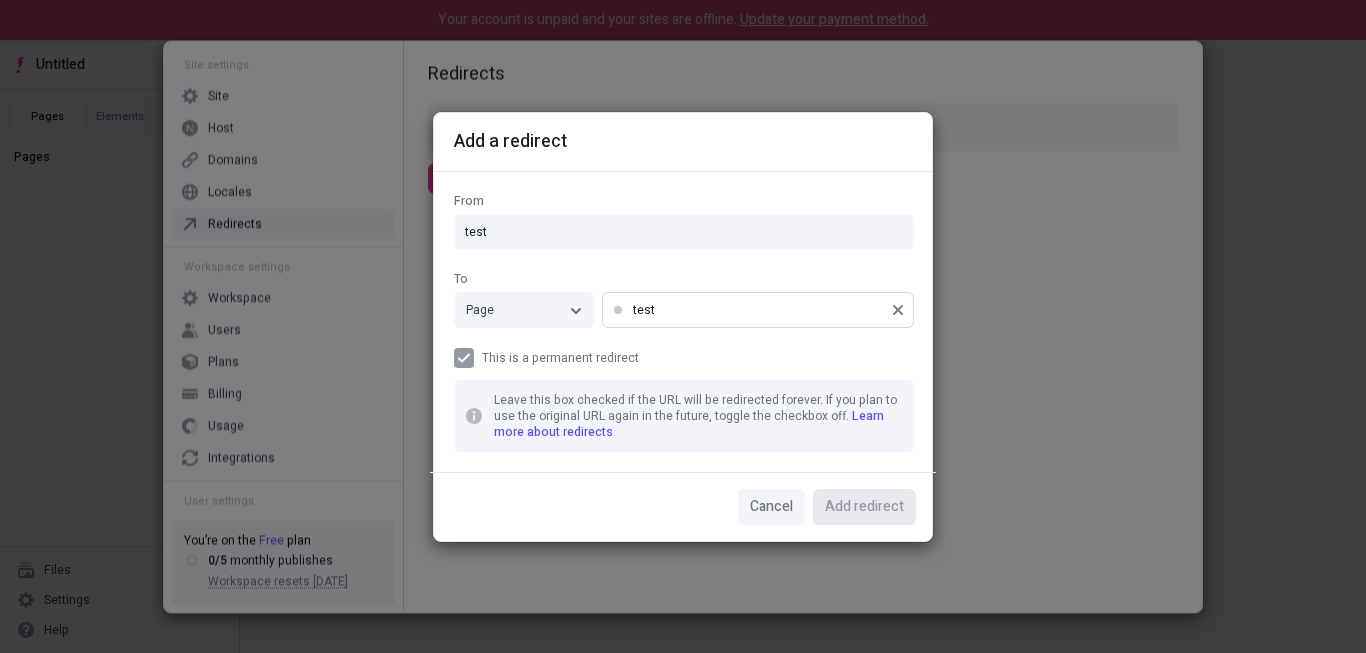 click on "test" at bounding box center (758, 310) 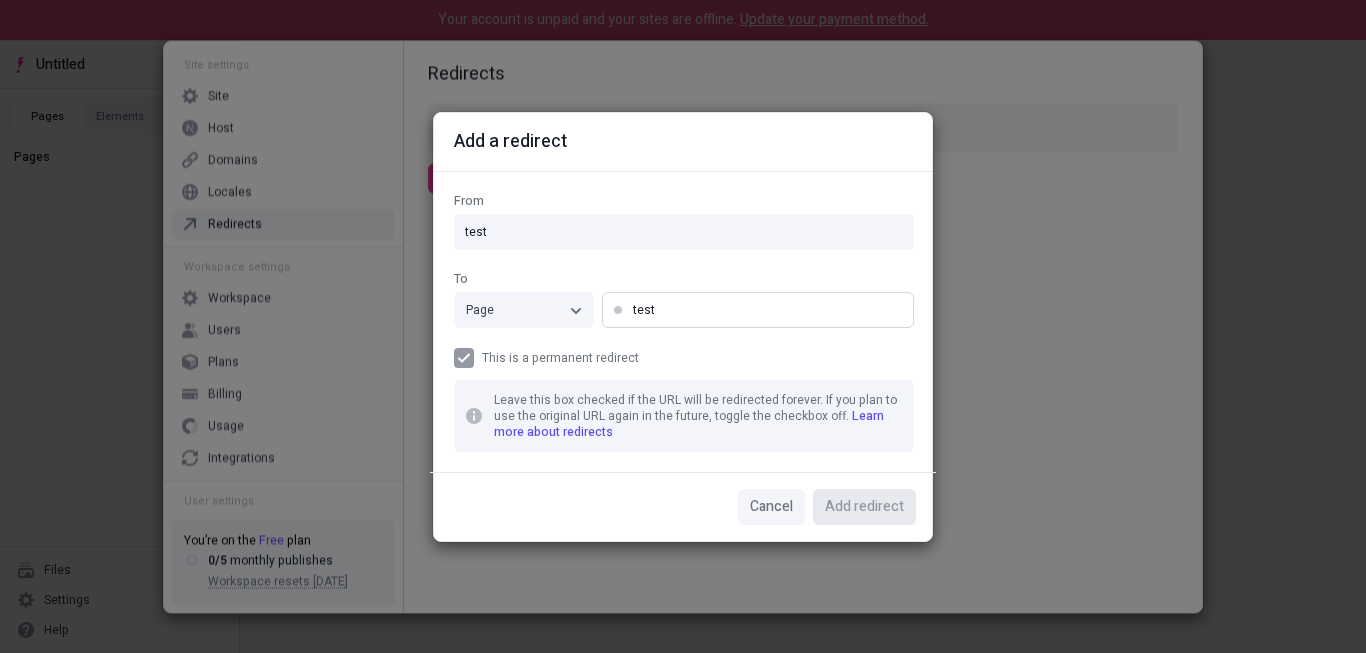 click on "test" at bounding box center [758, 310] 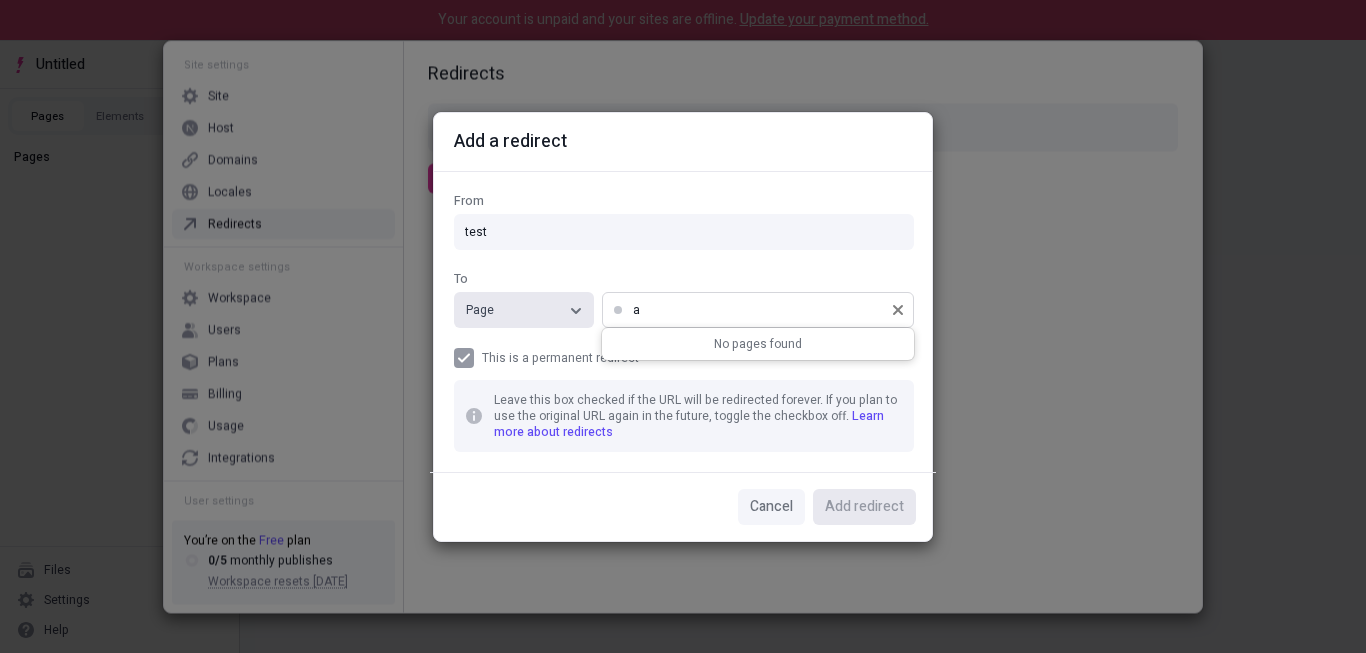 type on "a" 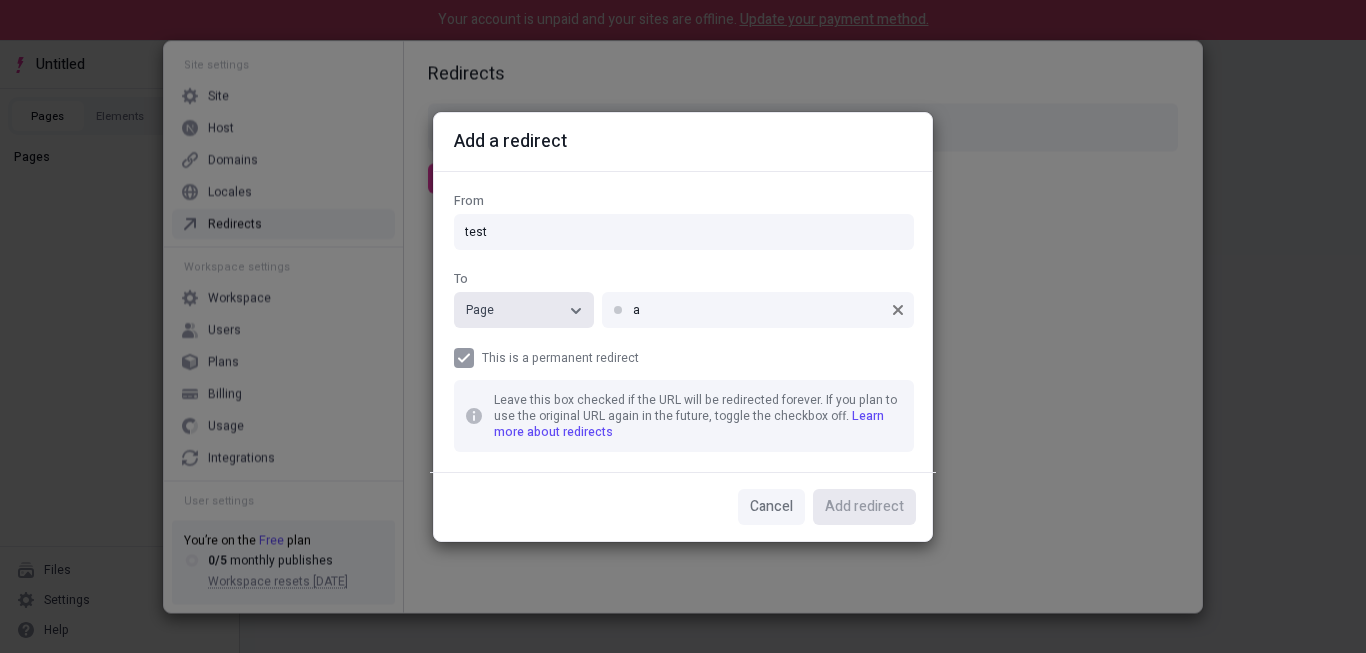 click on "Page" at bounding box center (514, 310) 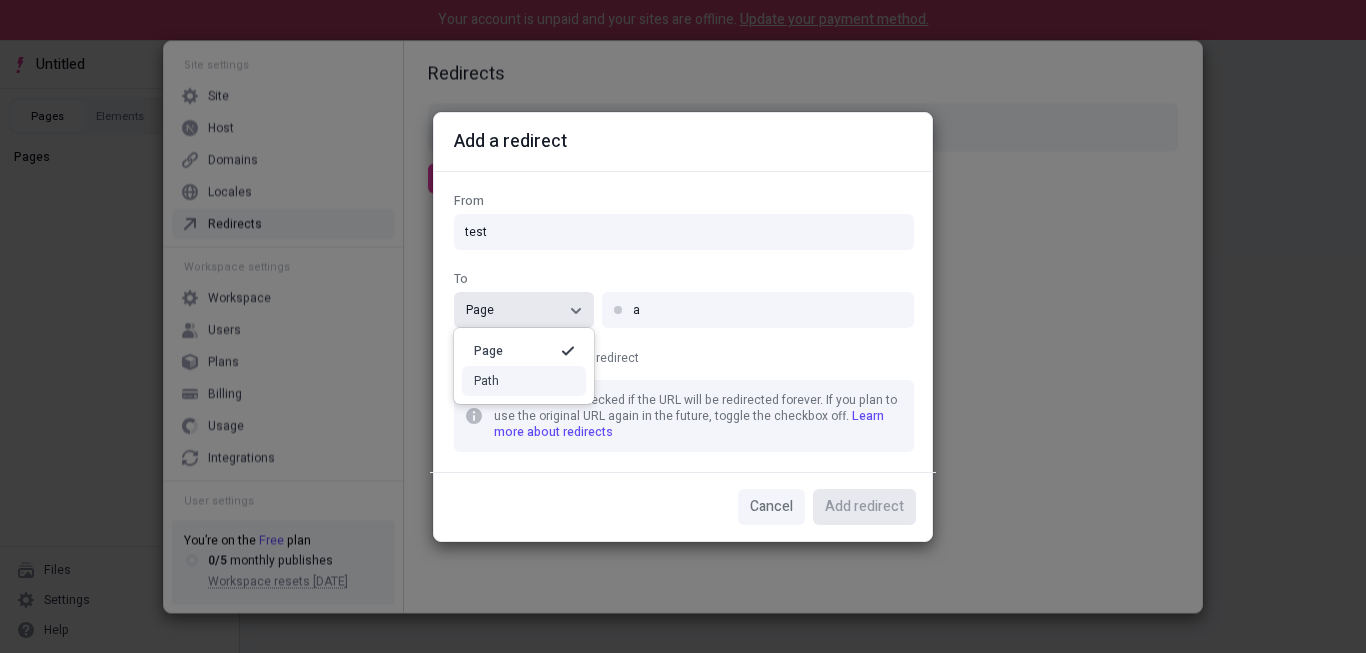 click on "Path" at bounding box center [524, 381] 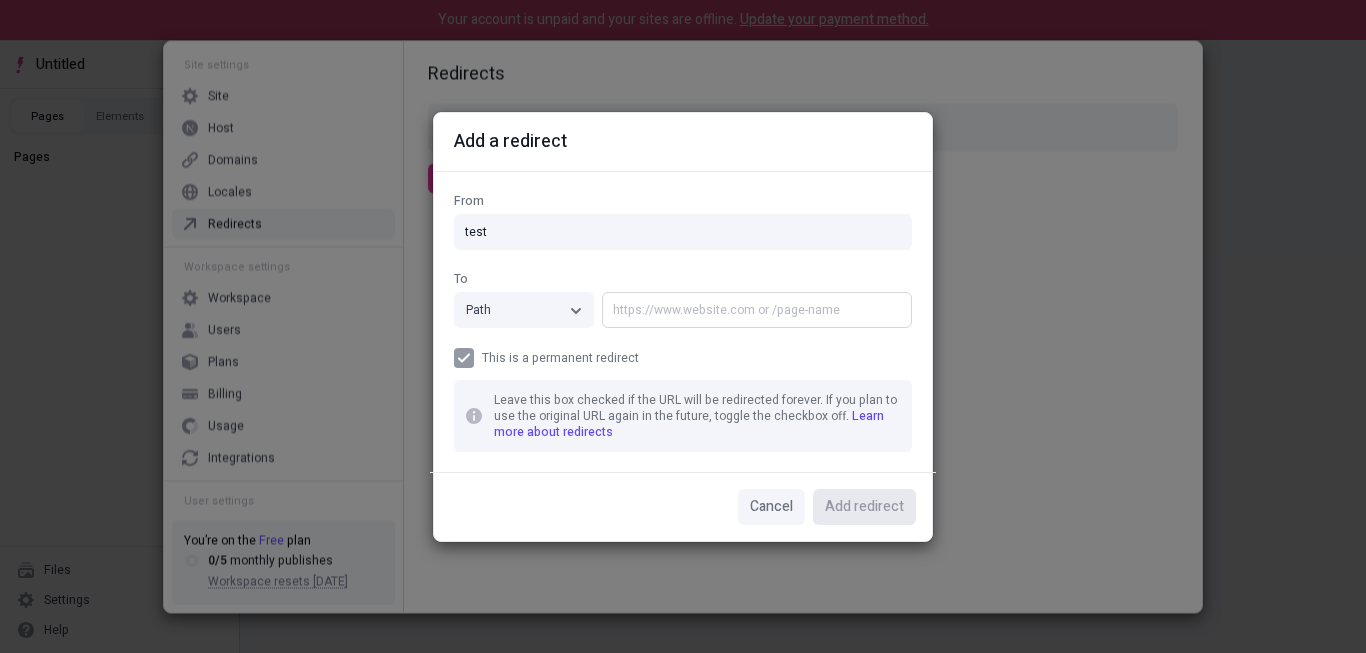 click at bounding box center [757, 310] 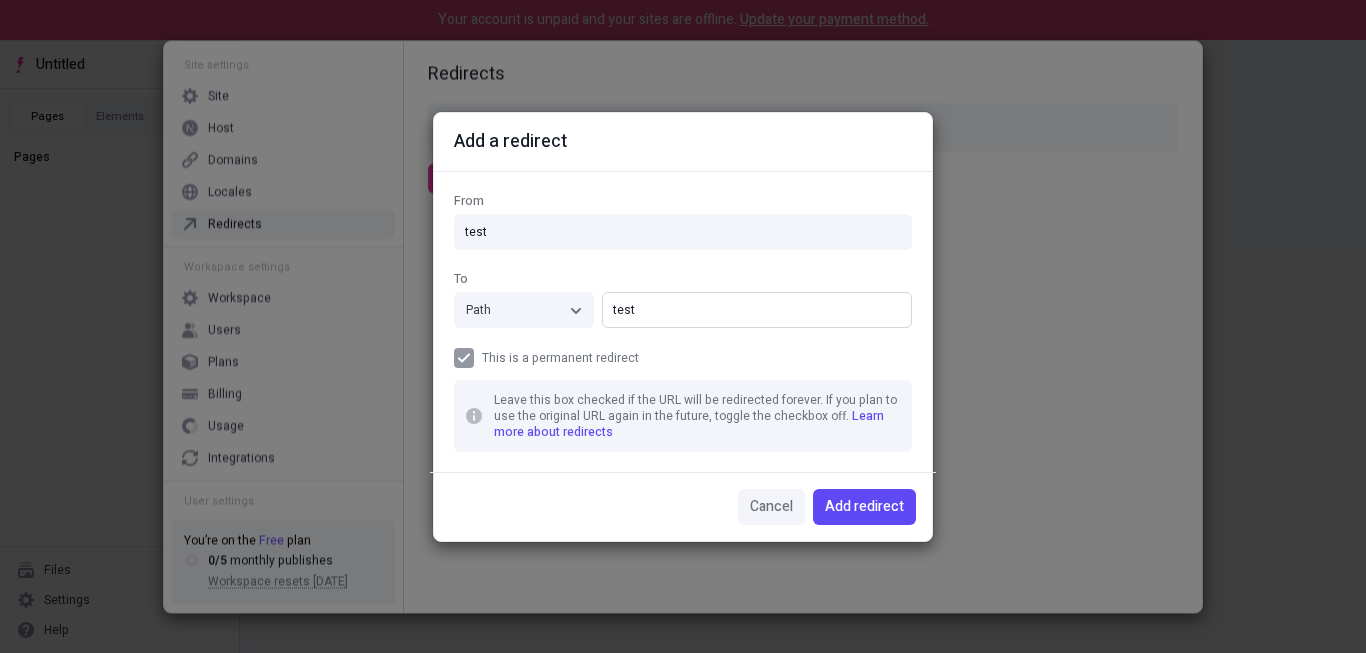 type on "test" 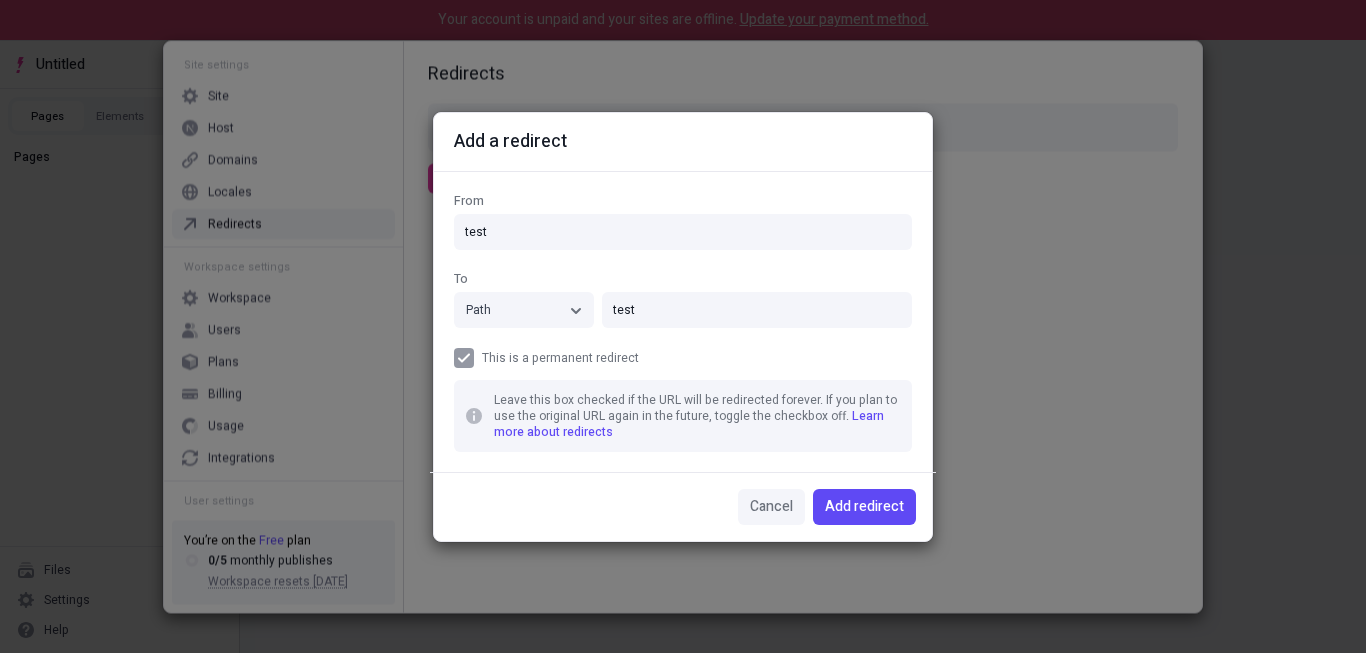 click on "To" at bounding box center (683, 279) 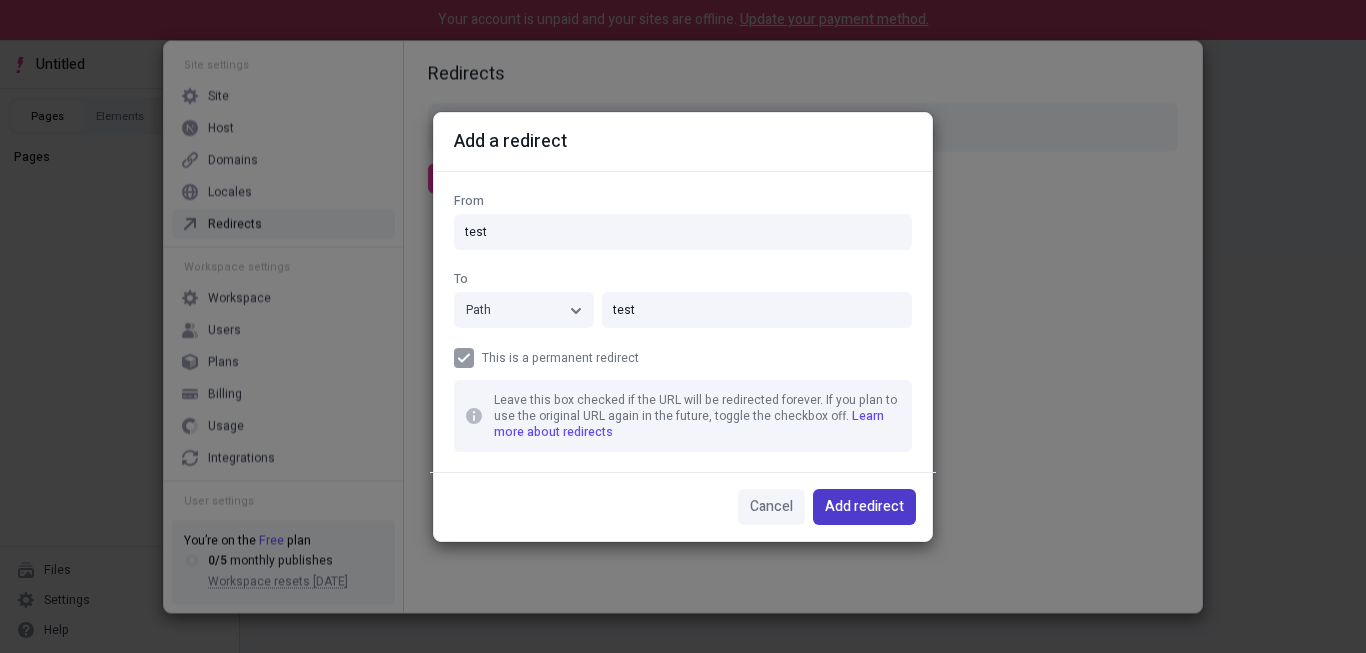 click on "Add redirect" at bounding box center [864, 507] 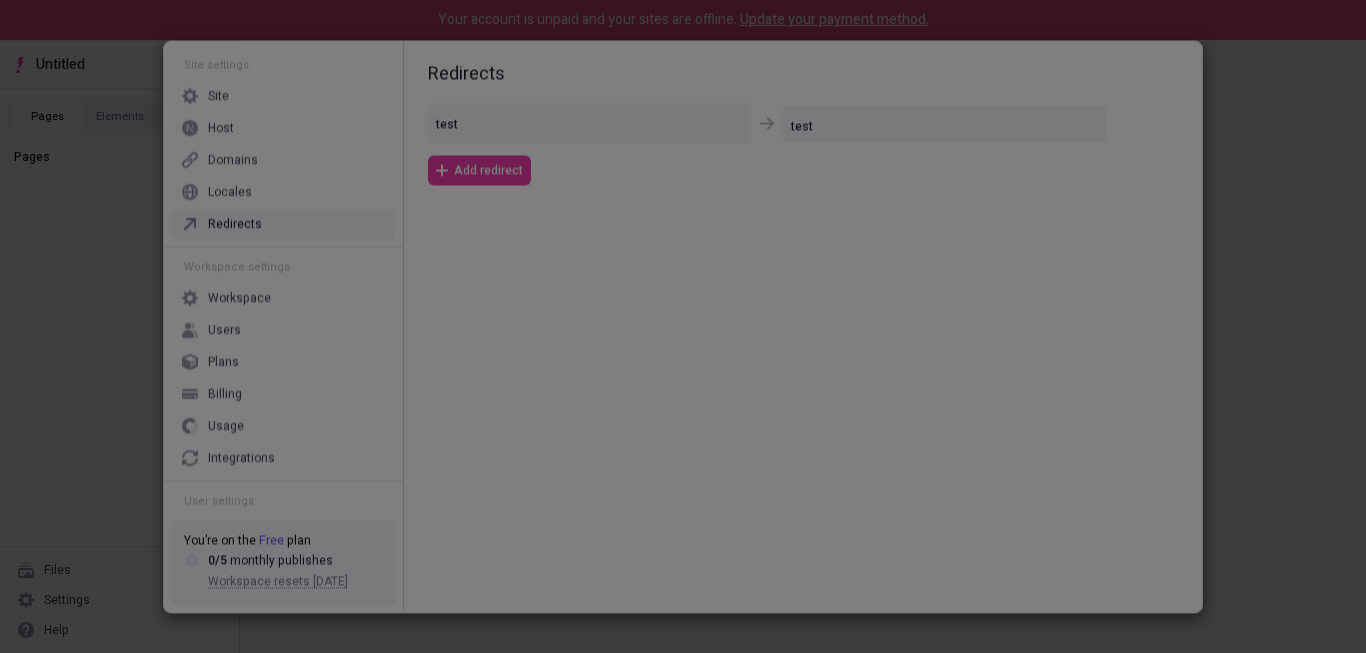 type 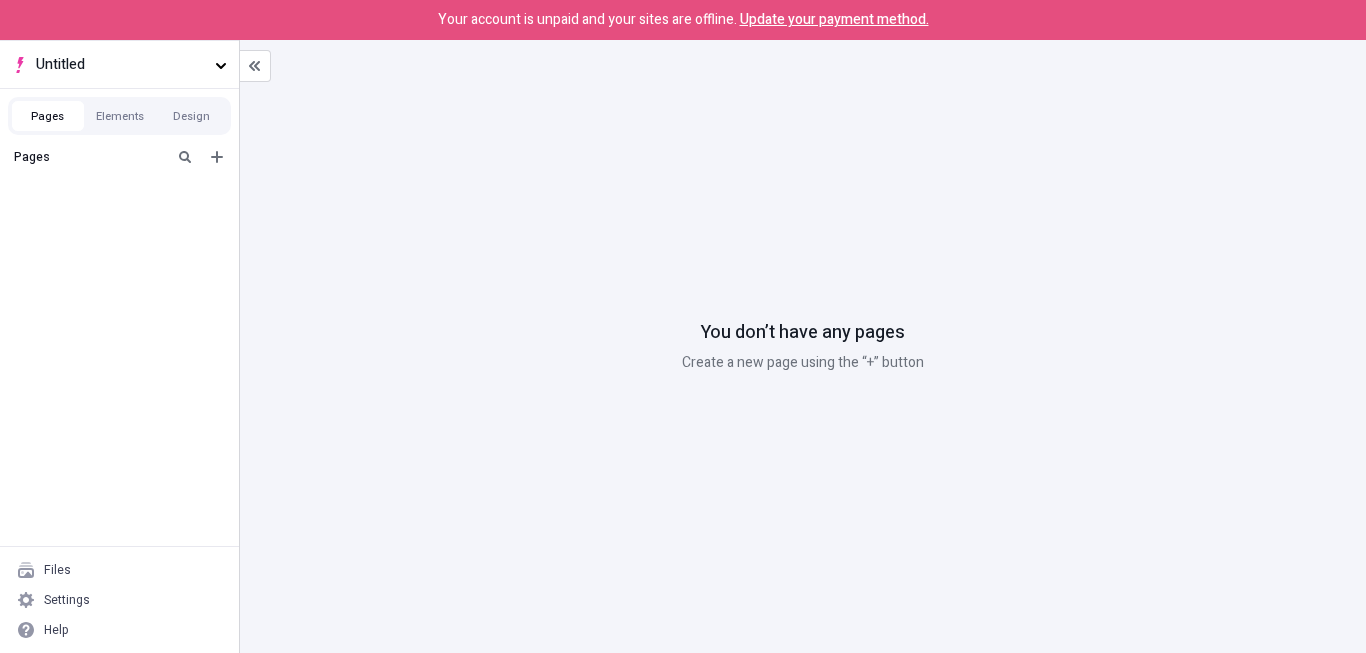 scroll, scrollTop: 0, scrollLeft: 0, axis: both 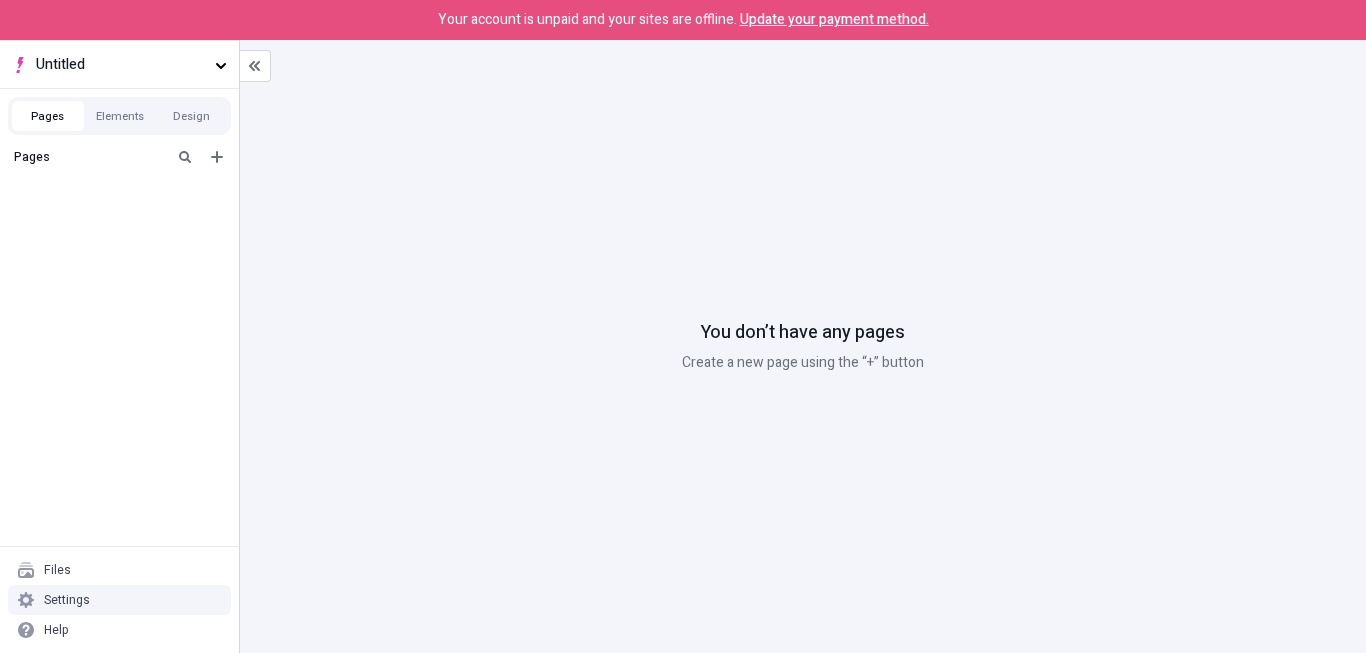 click on "Settings" at bounding box center [67, 600] 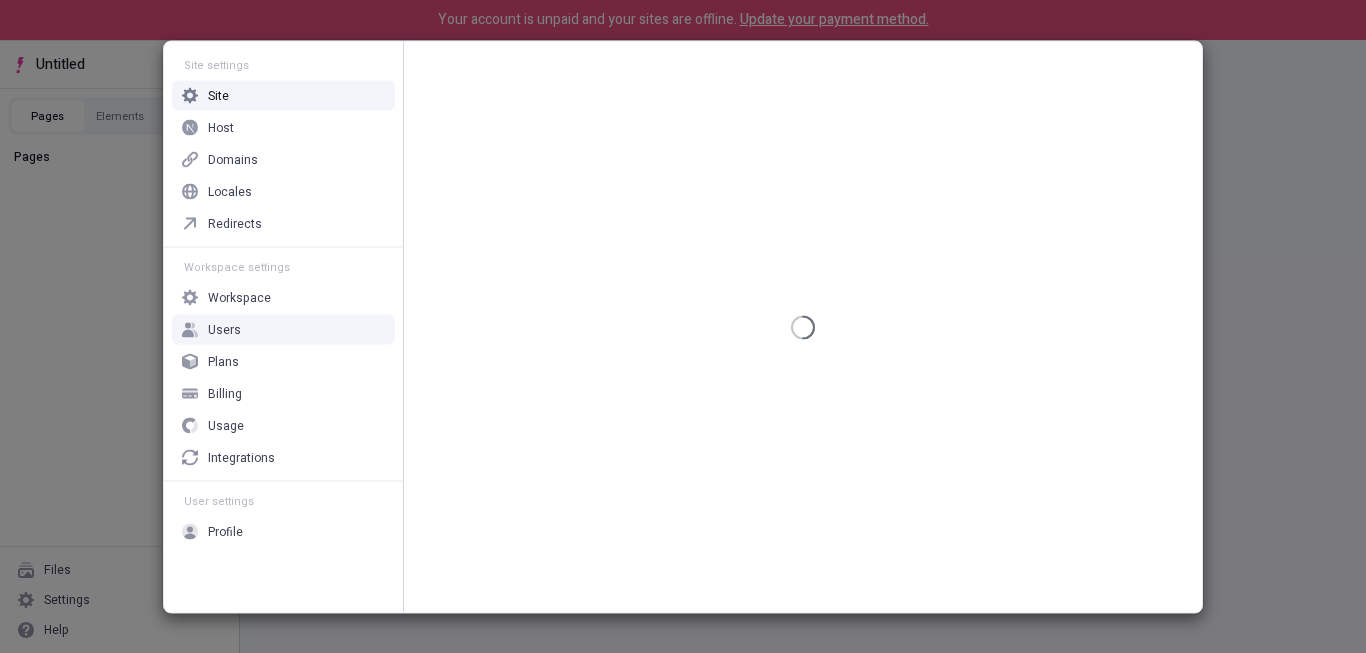 click on "Users" at bounding box center (283, 329) 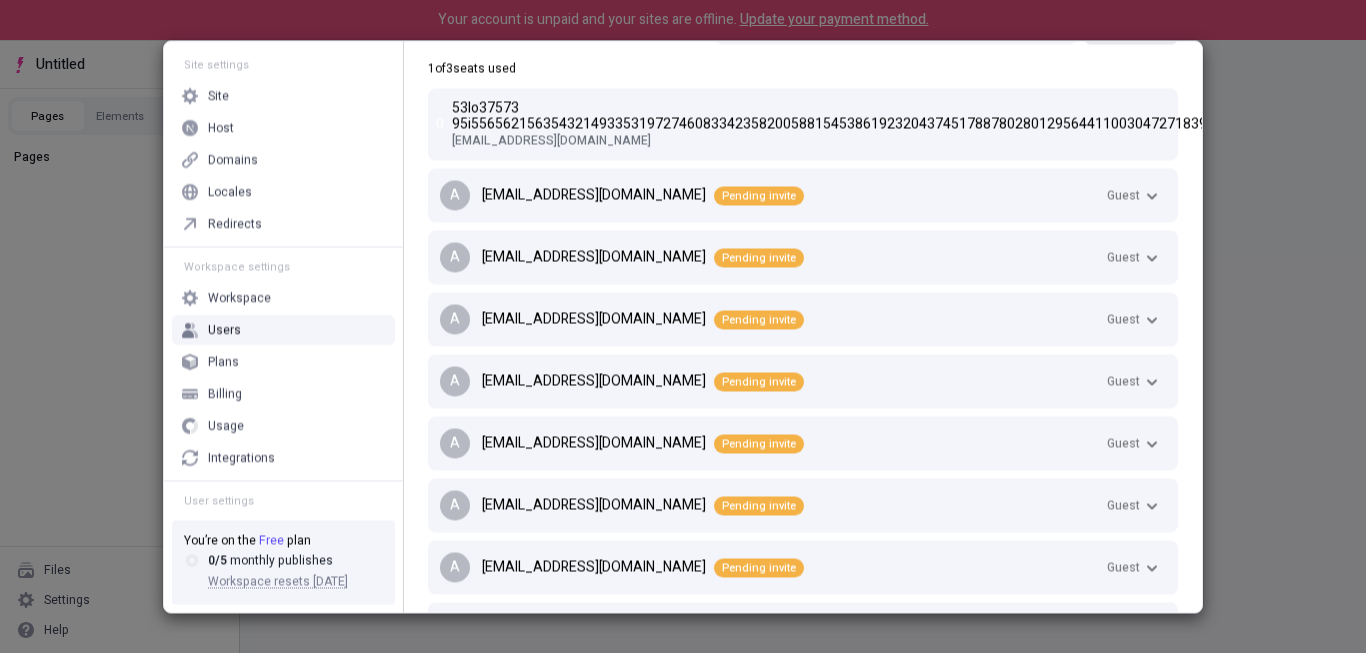 scroll, scrollTop: 0, scrollLeft: 0, axis: both 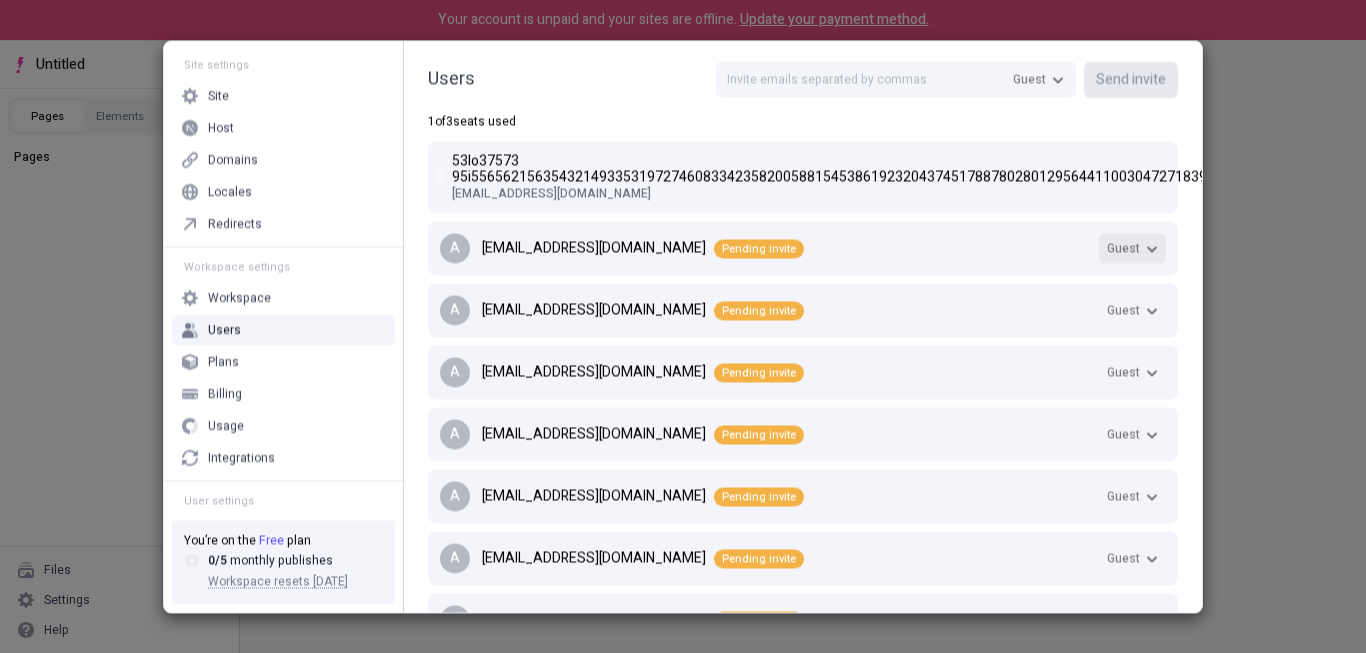 click 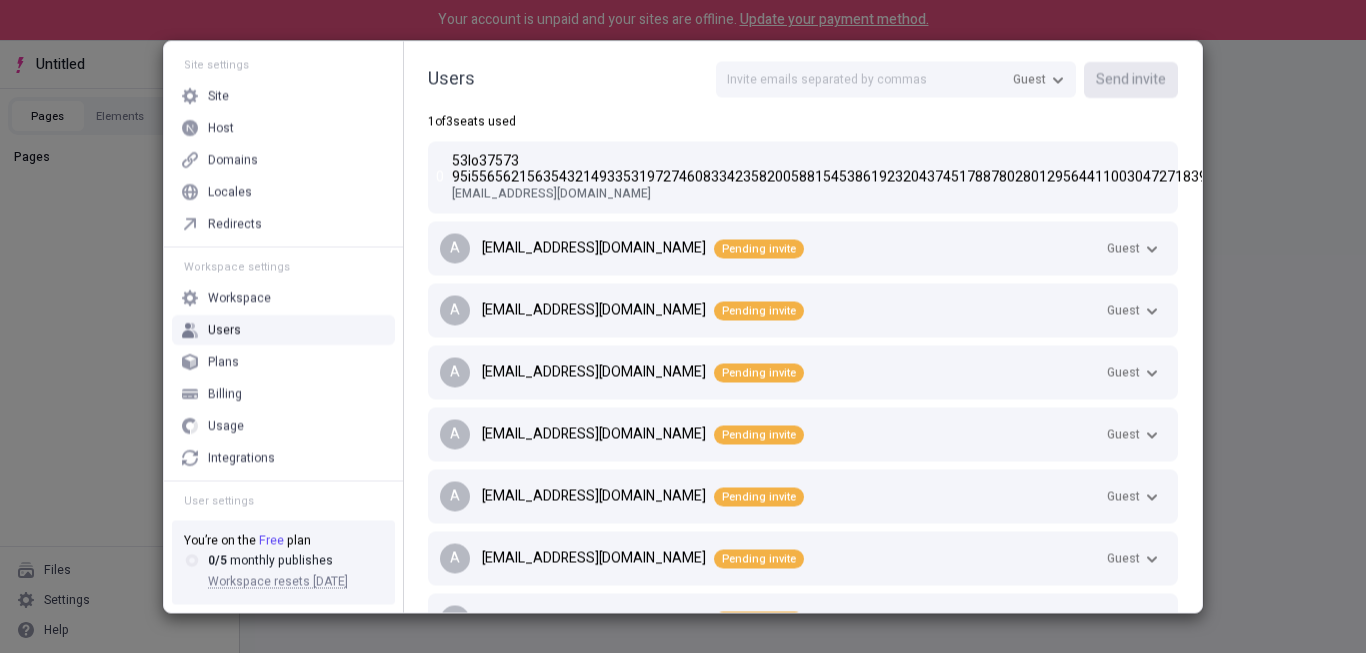 click on "Users Guest Send invite 1  of  3  seats used 0 ahgbg49@gmail.com   Owner a a.hgbg49@gmail.com Pending invite Guest a a.hgbg4.9@gmail.com Pending invite Guest a a.hgbg4.9@gmail.com Pending invite Guest a a.hgbg4.9@gmail.com Pending invite Guest a a.hgbg4.9@gmail.com Pending invite Guest a a.hgbg4.9@gmail.com Pending invite Guest a a.hgbg4.9@gmail.com Pending invite Guest a a.hgbg4.9@gmail.com Pending invite Guest" at bounding box center (803, 326) 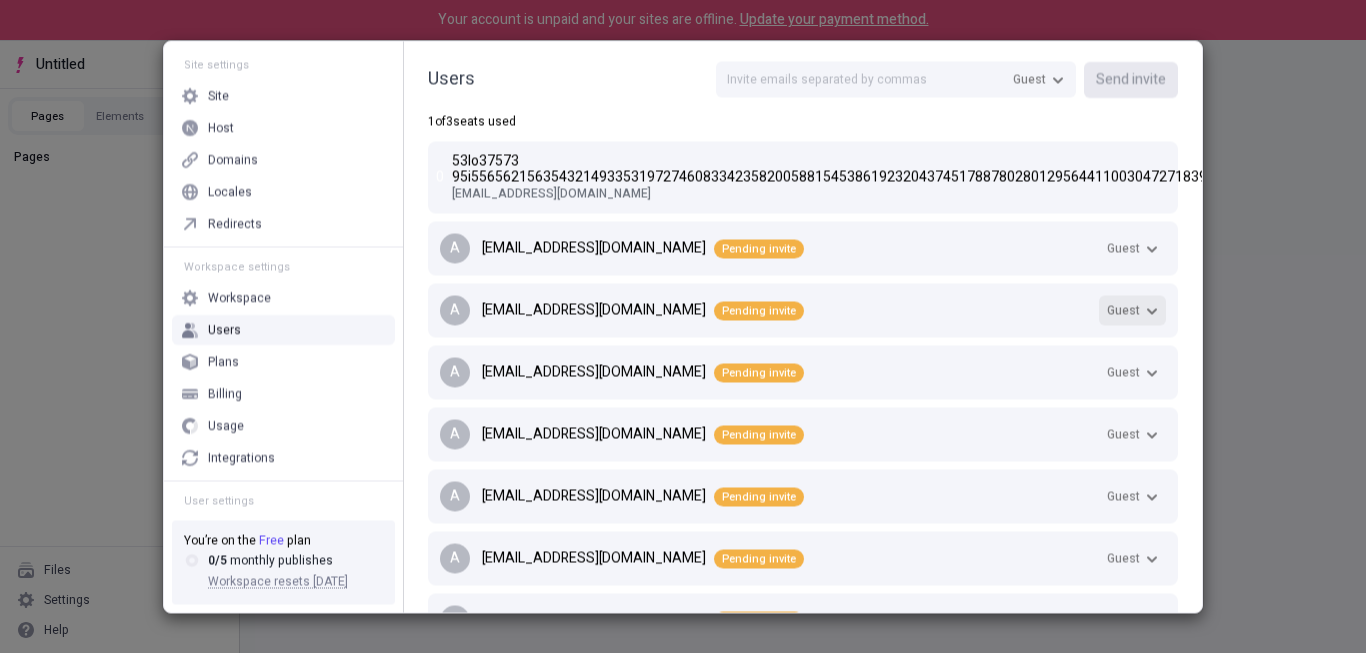 click on "Guest" at bounding box center [1132, 310] 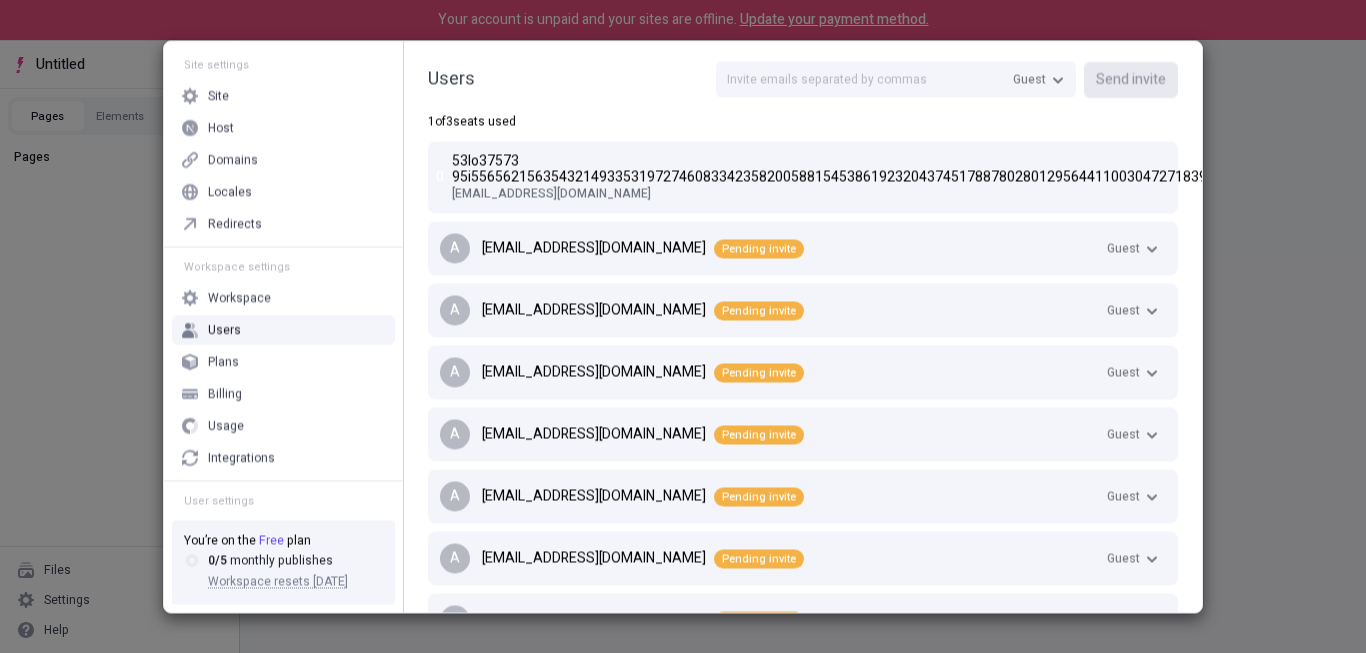 click on "Pending invite" at bounding box center [759, 372] 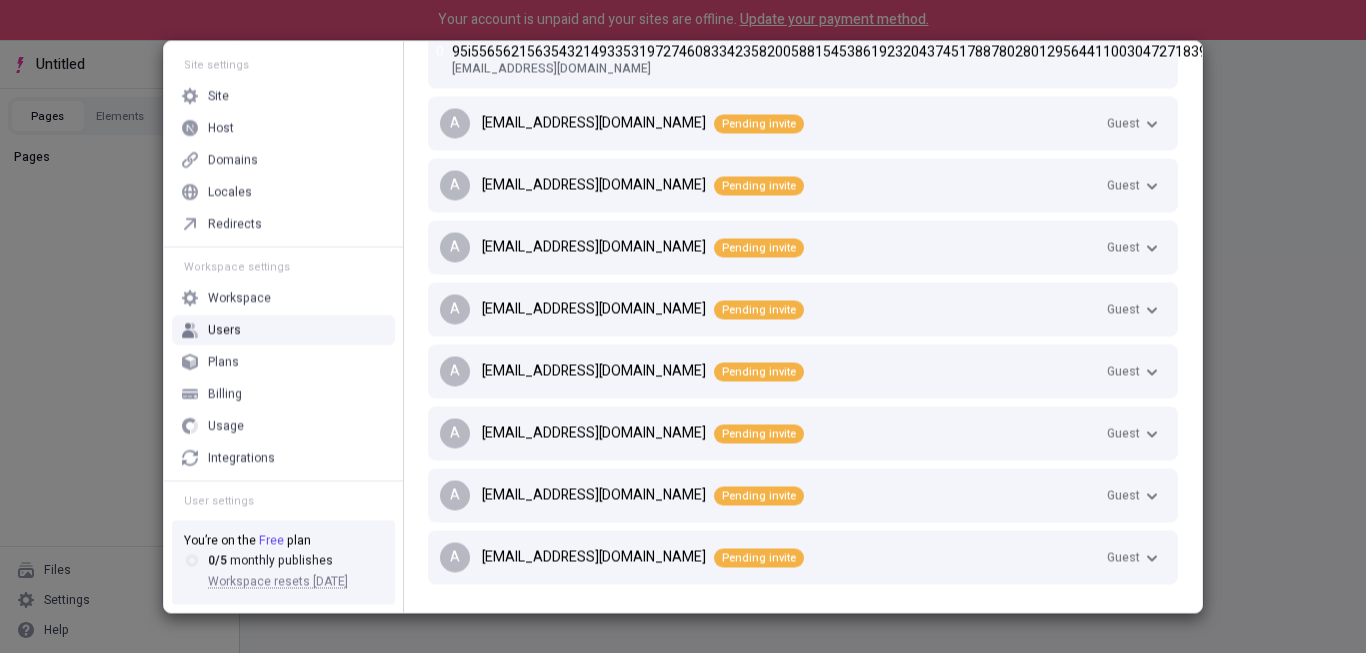 scroll, scrollTop: 142, scrollLeft: 0, axis: vertical 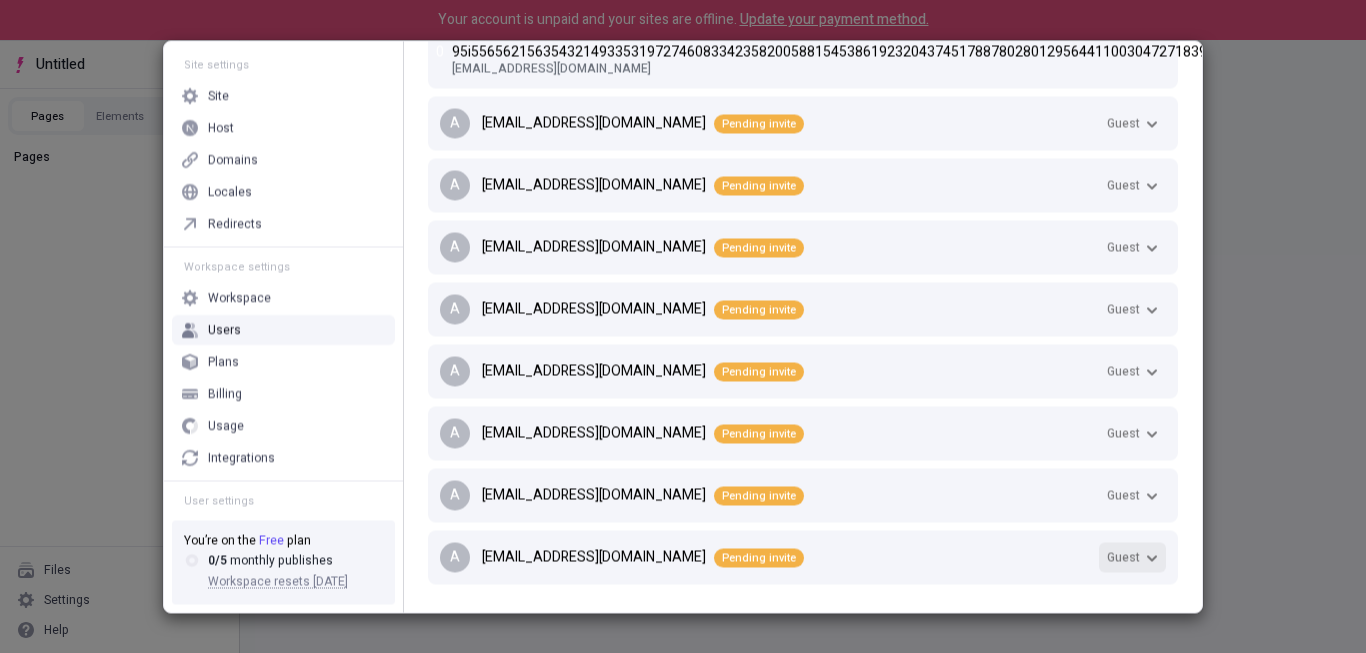 click on "Guest" at bounding box center [1132, 557] 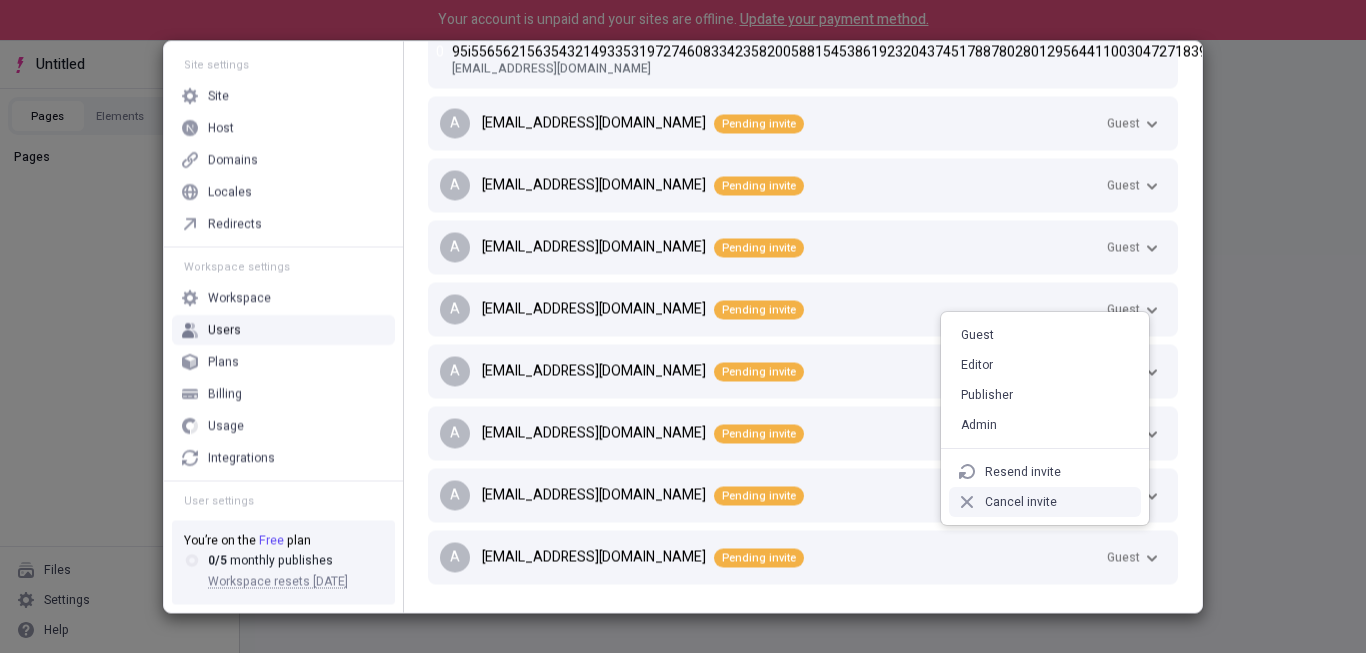 click on "Cancel invite" at bounding box center [1045, 502] 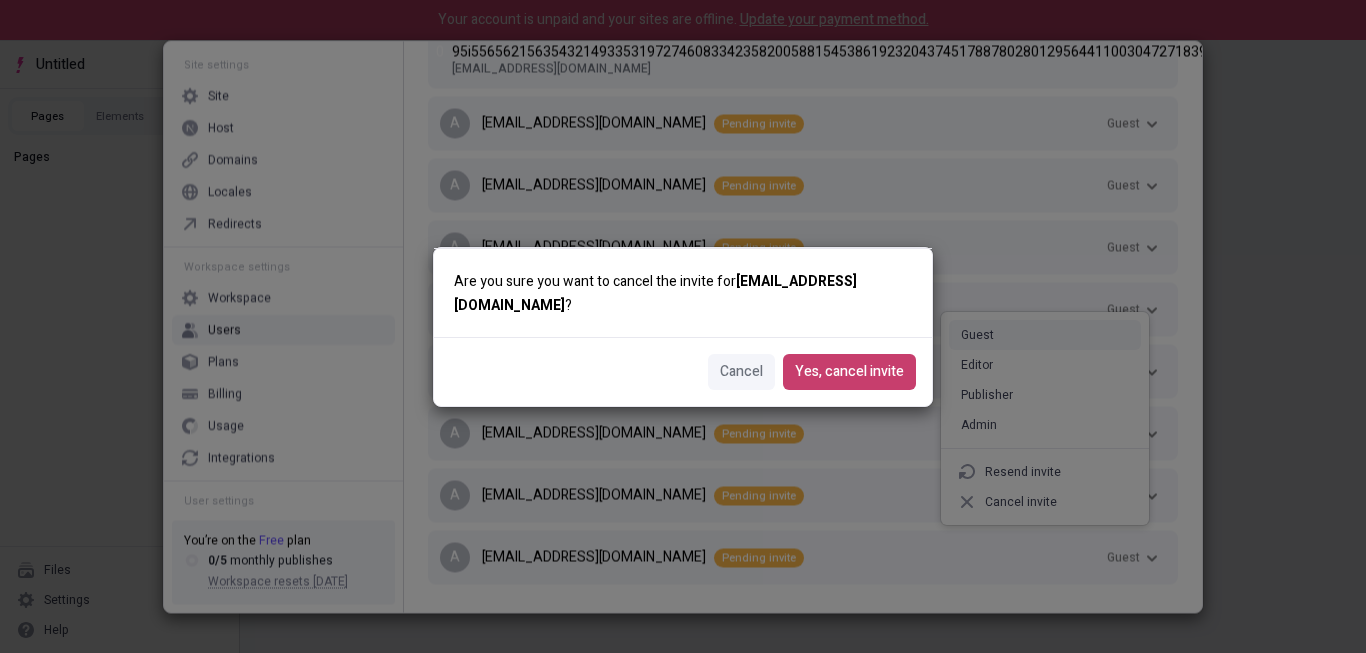 click on "Yes, cancel invite" at bounding box center (849, 372) 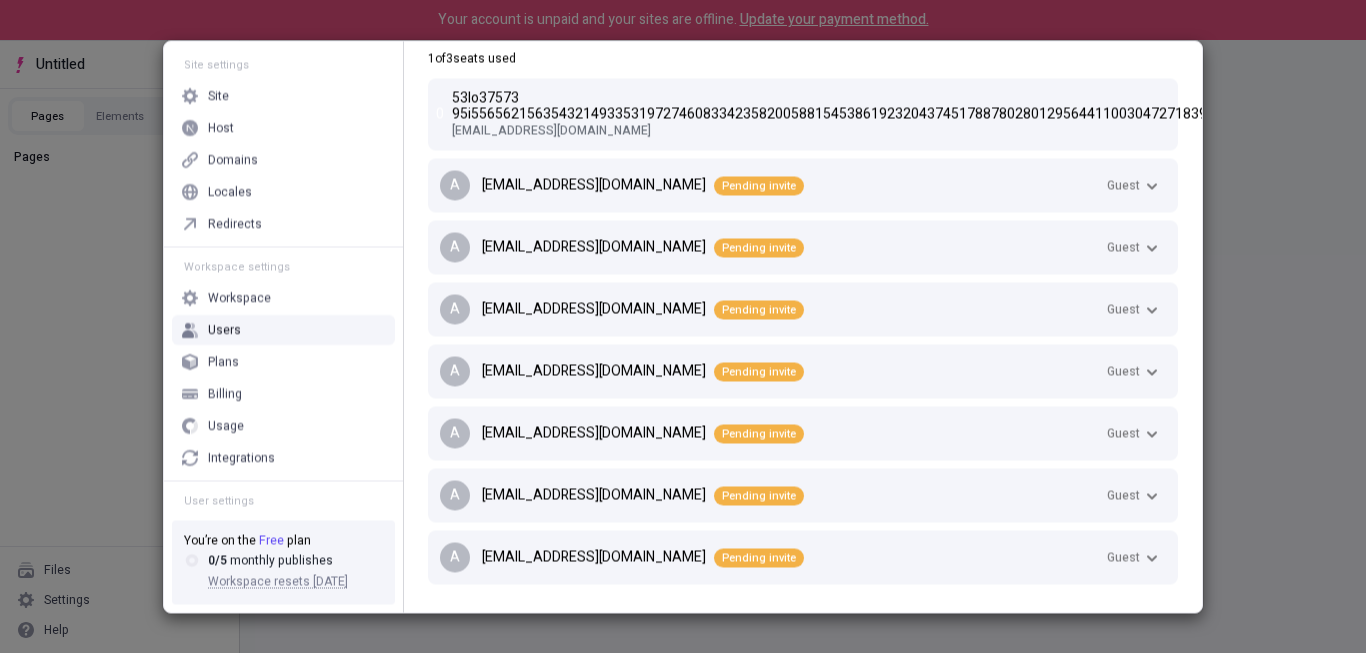 scroll, scrollTop: 80, scrollLeft: 0, axis: vertical 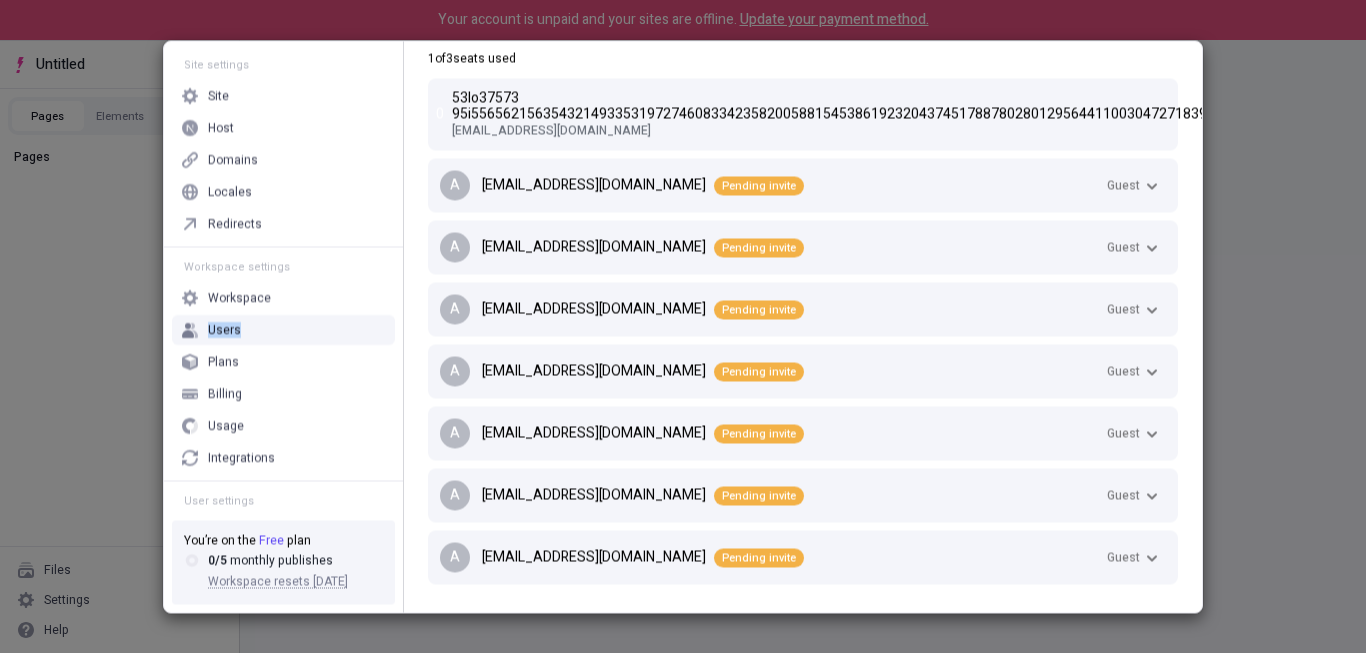 drag, startPoint x: 267, startPoint y: 328, endPoint x: 206, endPoint y: 328, distance: 61 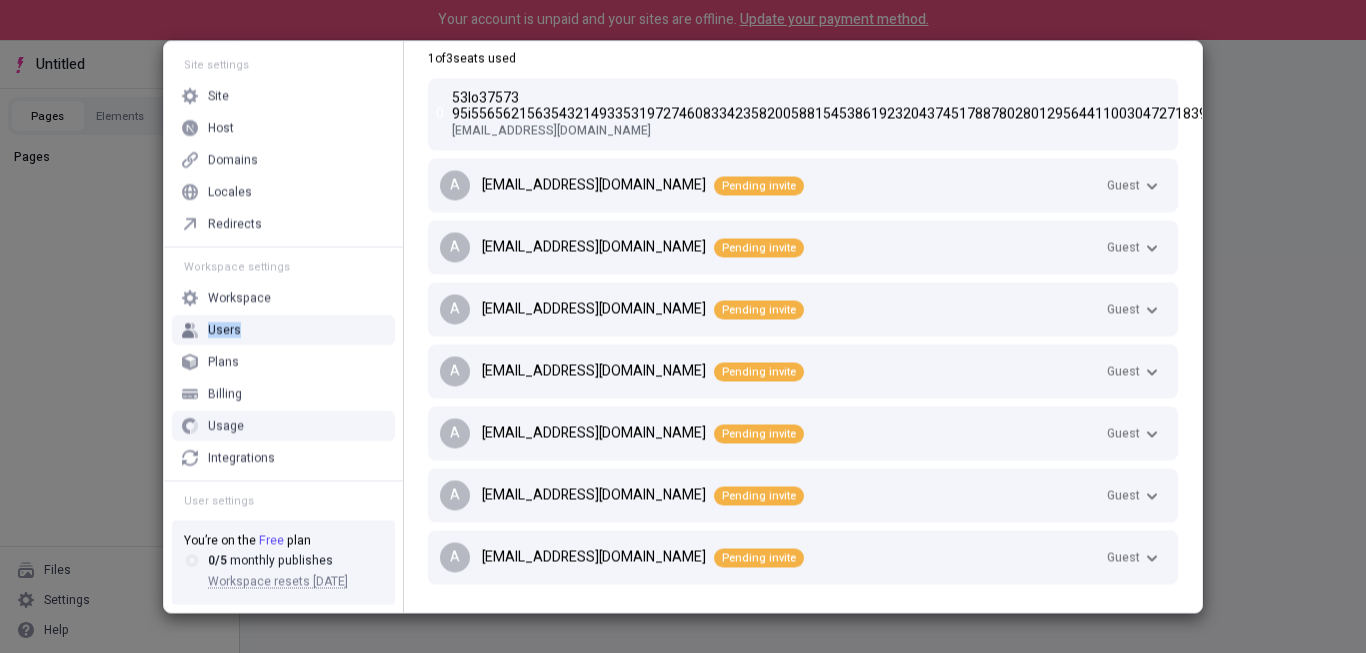 copy on "Users" 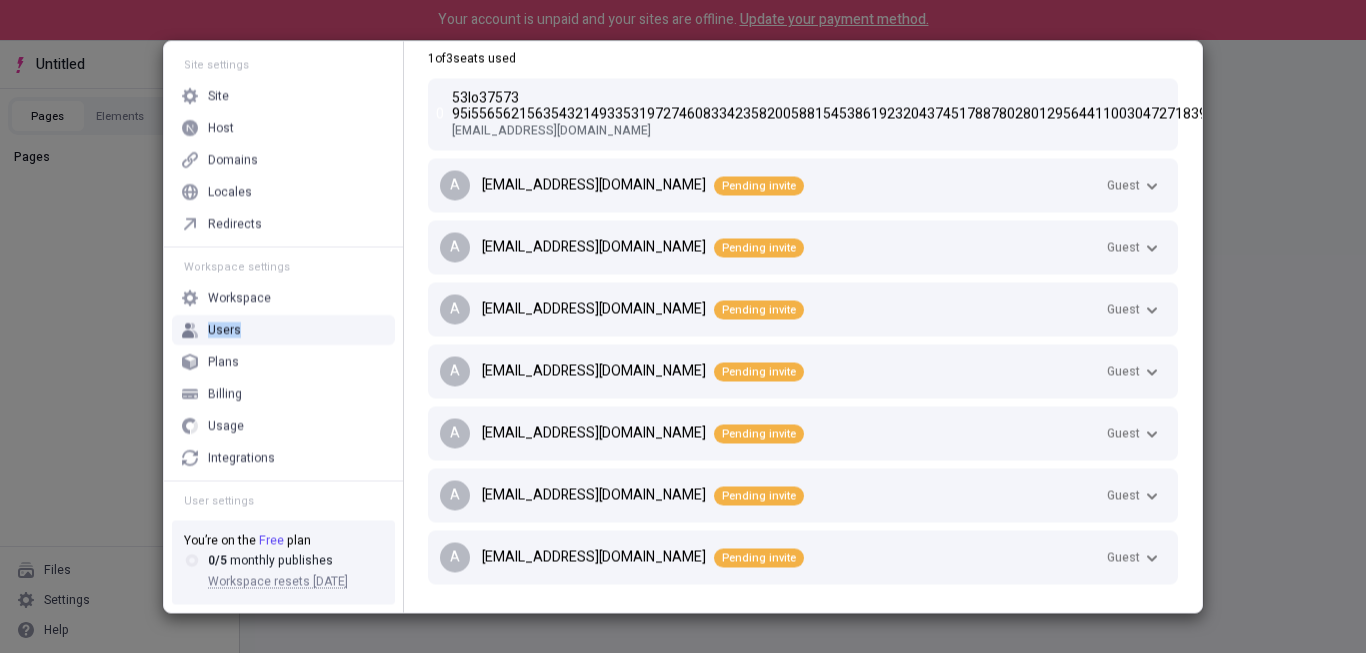 scroll, scrollTop: 0, scrollLeft: 0, axis: both 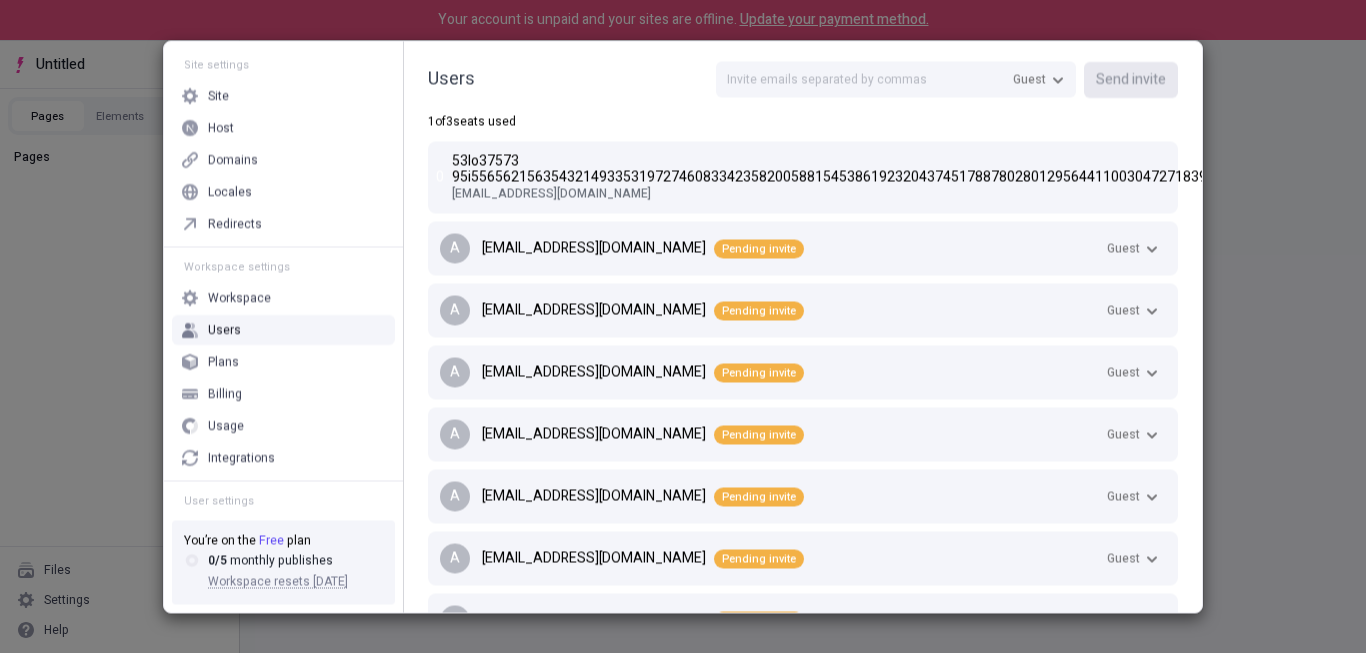 click on "Users Guest Send invite" at bounding box center [803, 79] 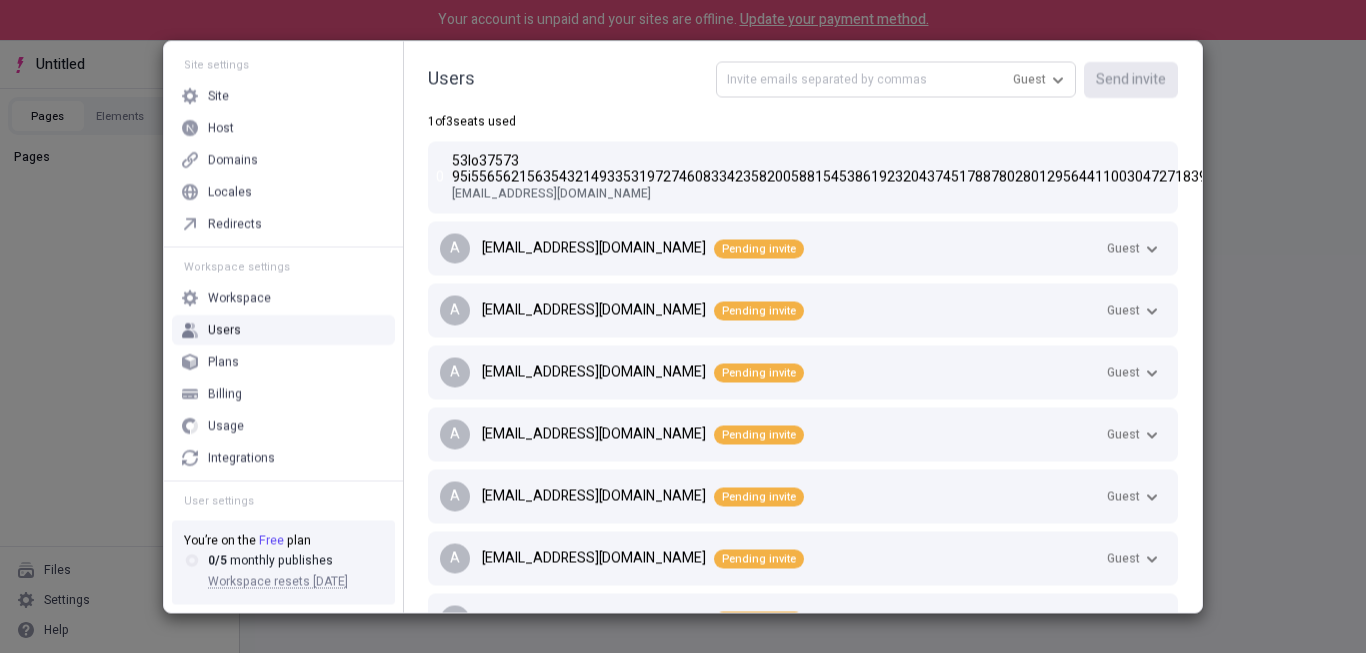 click at bounding box center (896, 79) 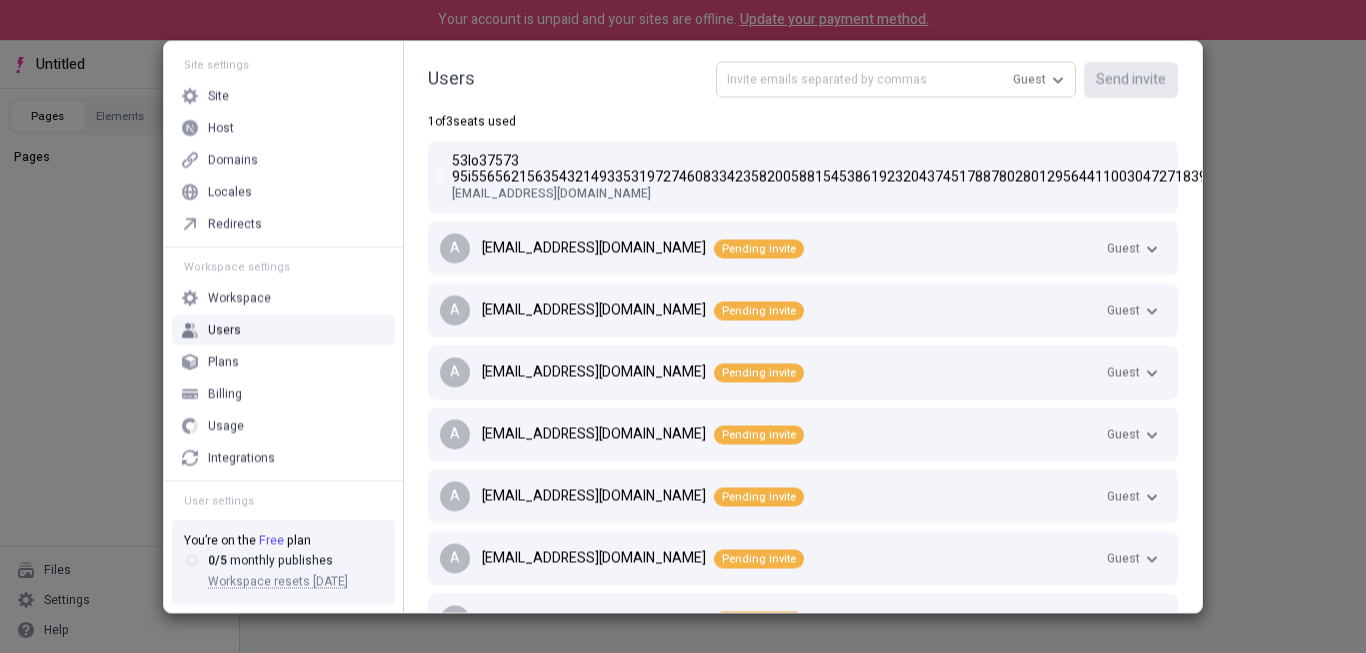 drag, startPoint x: 923, startPoint y: 84, endPoint x: 673, endPoint y: 99, distance: 250.4496 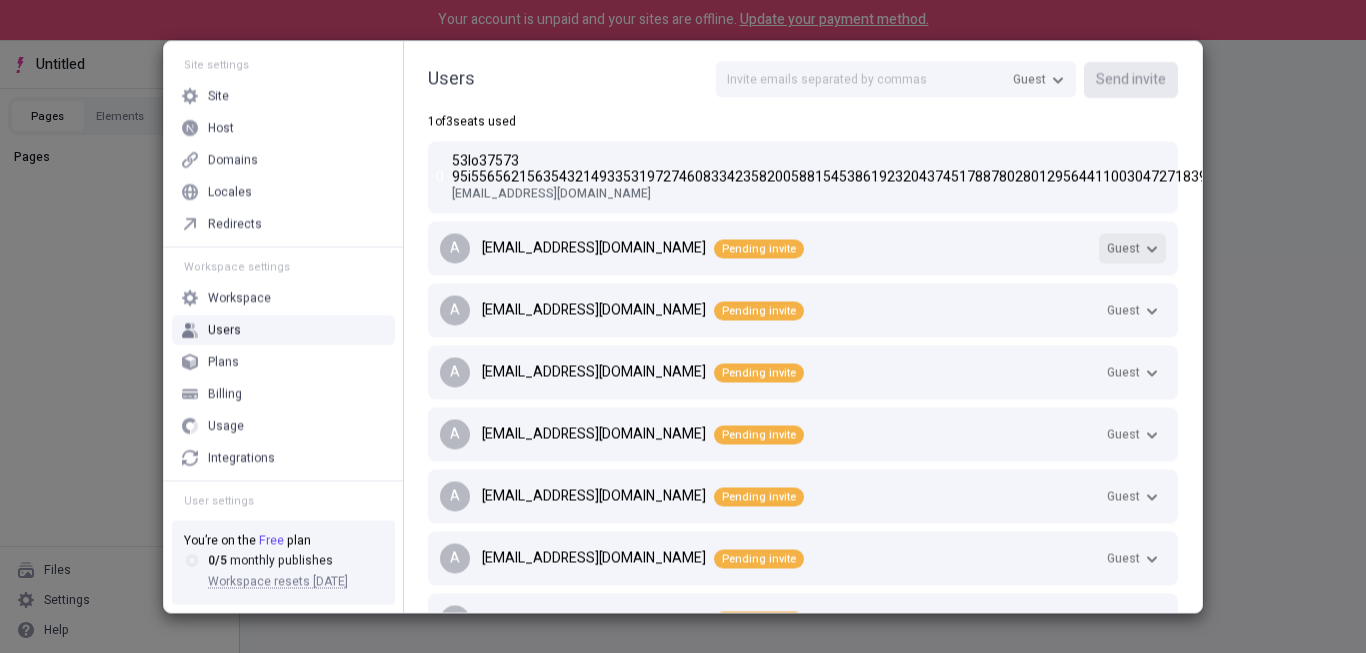 click on "Guest" at bounding box center [1123, 248] 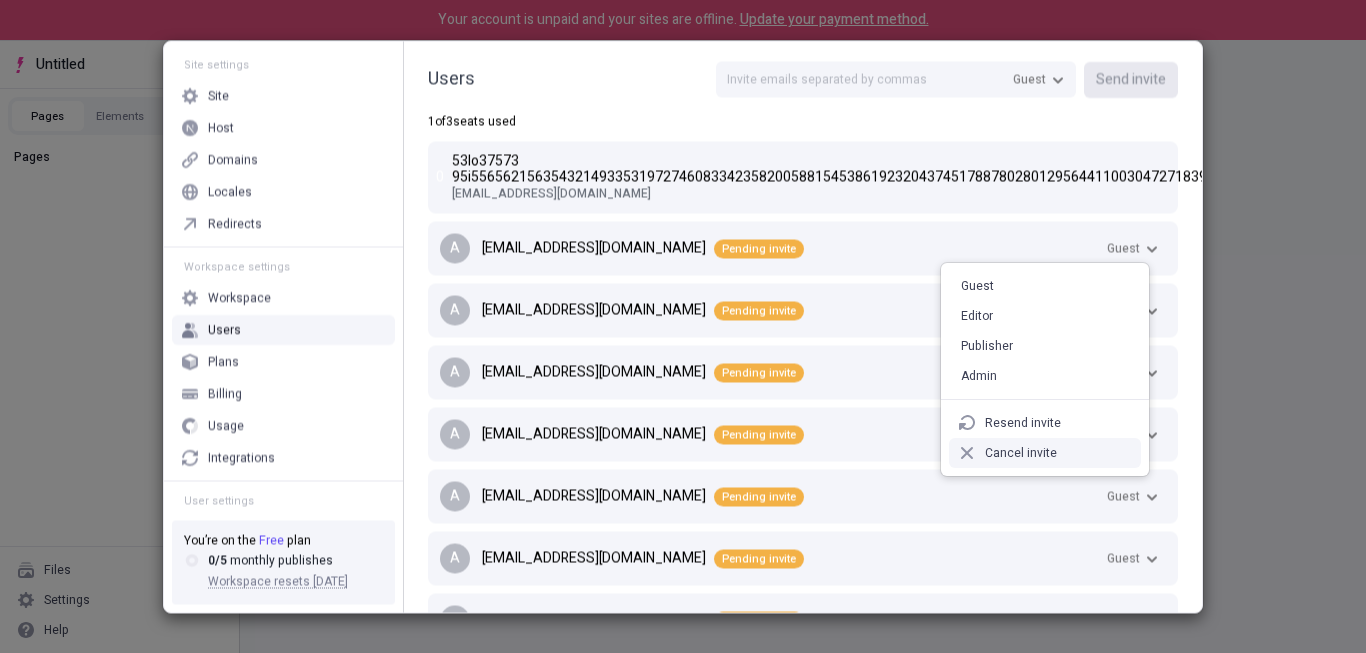 click on "Cancel invite" at bounding box center (1045, 453) 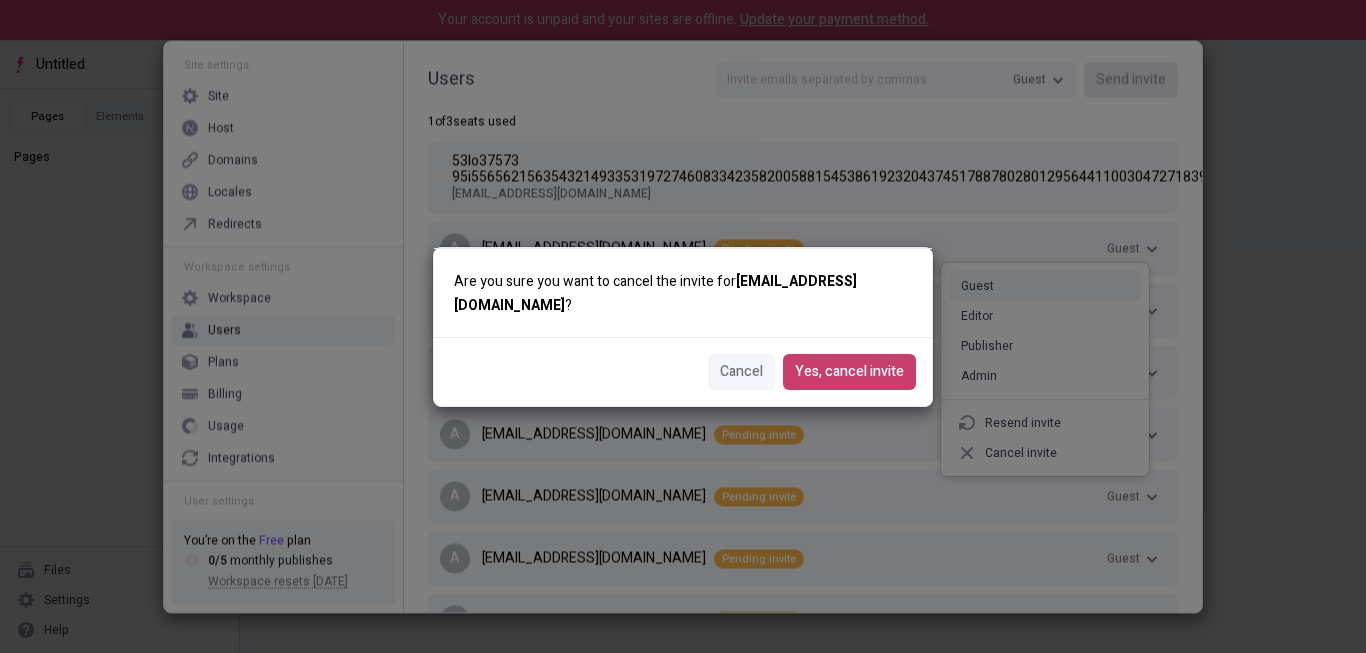 click on "Yes, cancel invite" at bounding box center [849, 372] 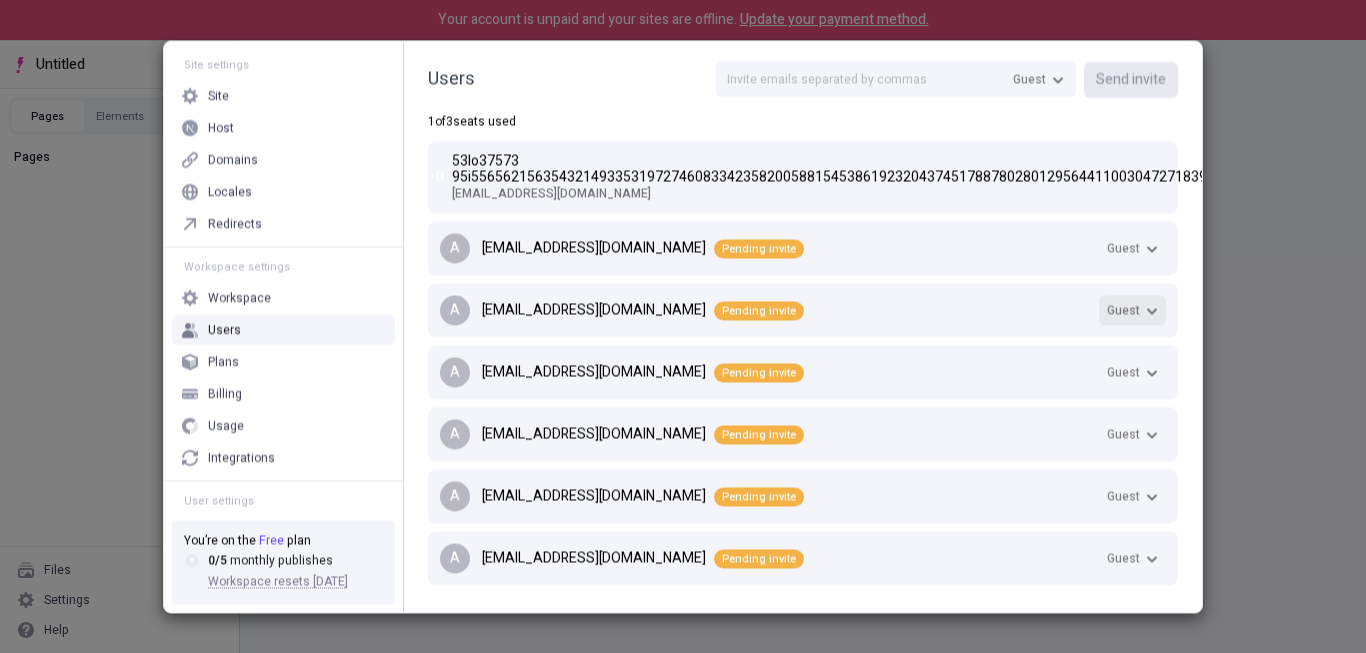 click on "Guest" at bounding box center [1132, 310] 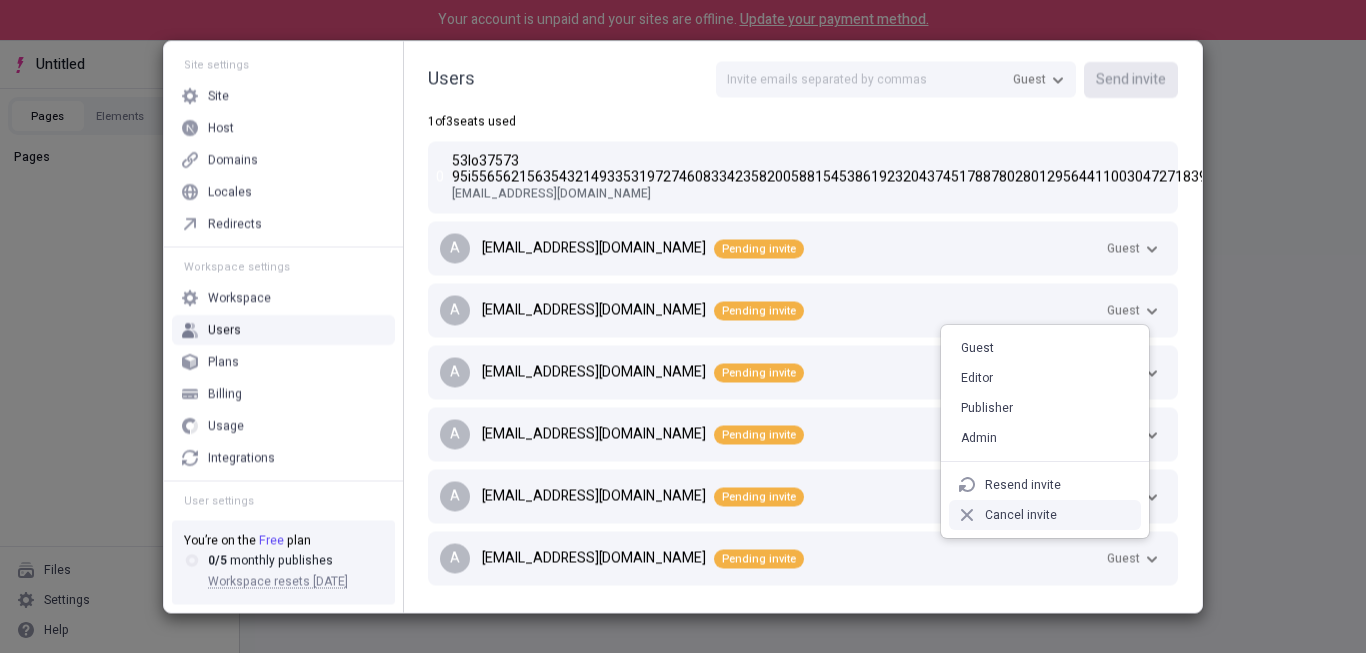 click on "Cancel invite" at bounding box center (1021, 515) 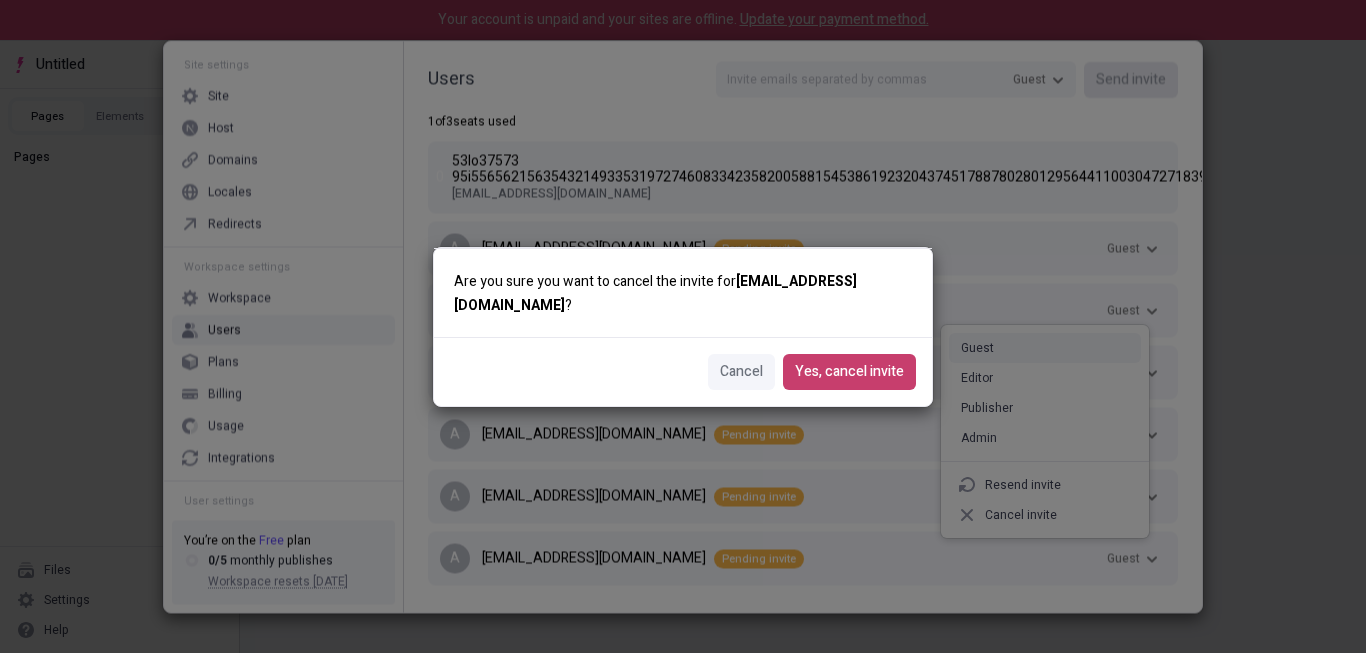 click on "Yes, cancel invite" at bounding box center [849, 372] 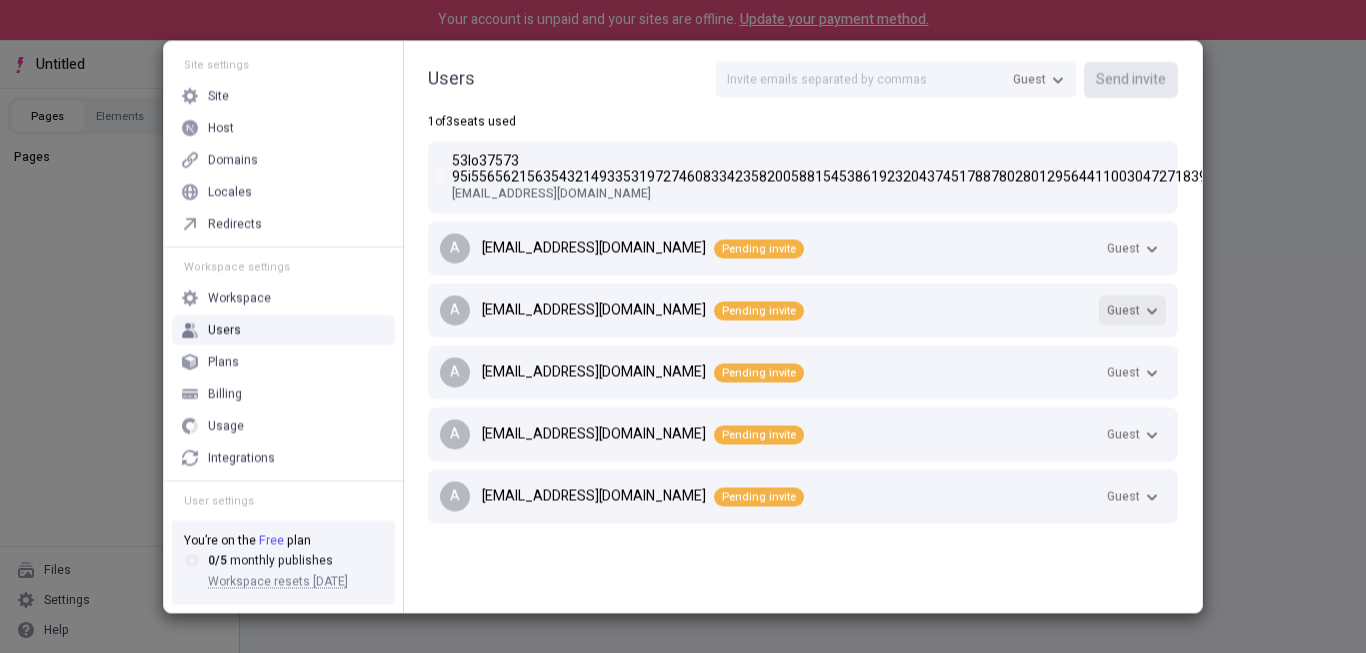 click on "Guest" at bounding box center [1123, 310] 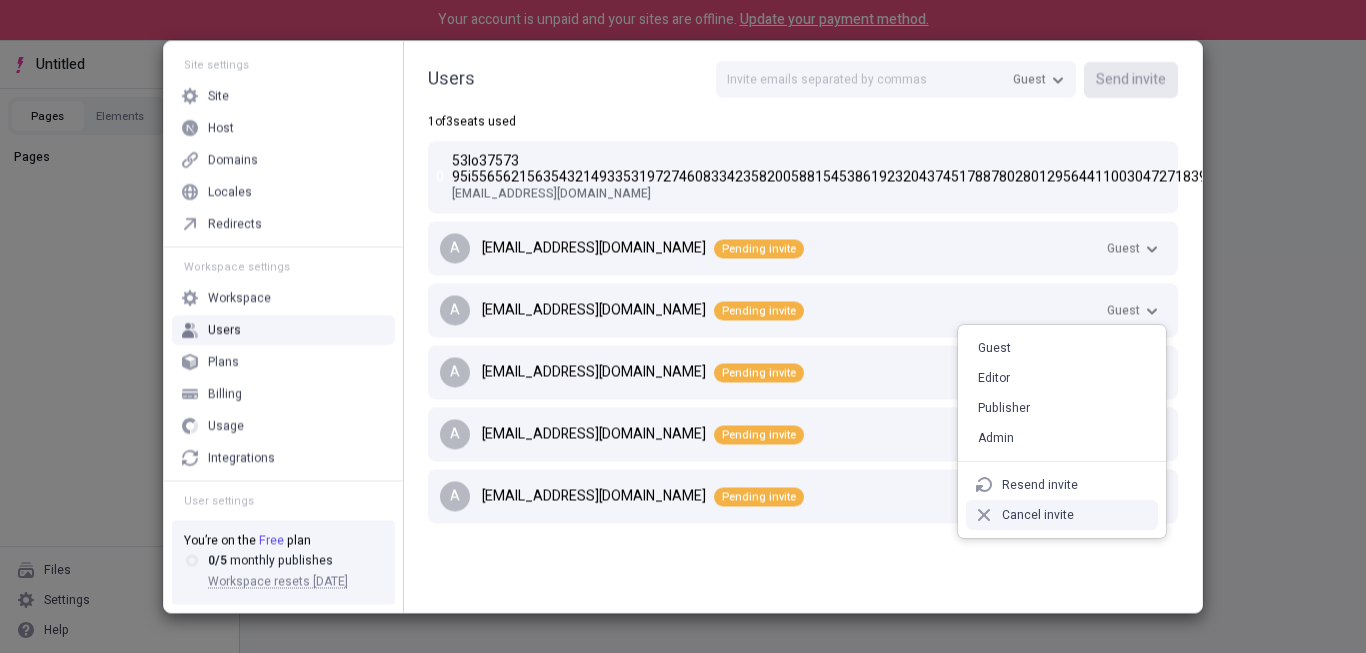 click on "Cancel invite" at bounding box center [1038, 515] 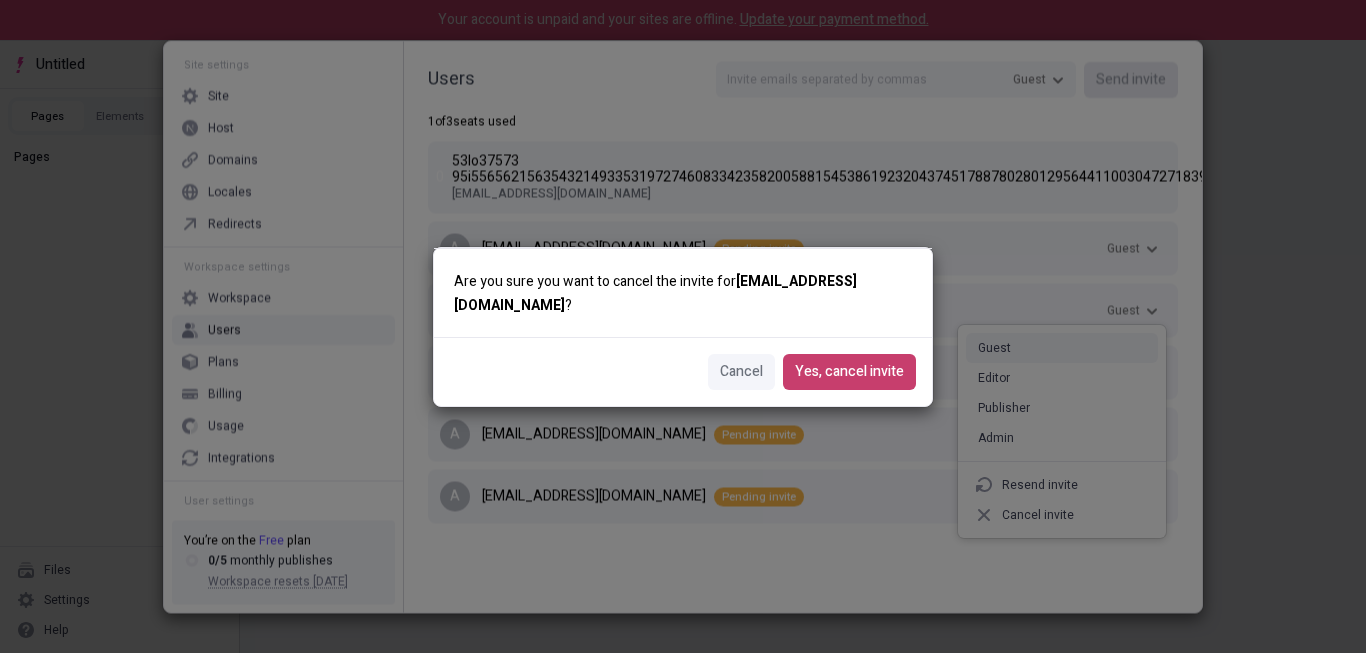 click on "Yes, cancel invite" at bounding box center (849, 372) 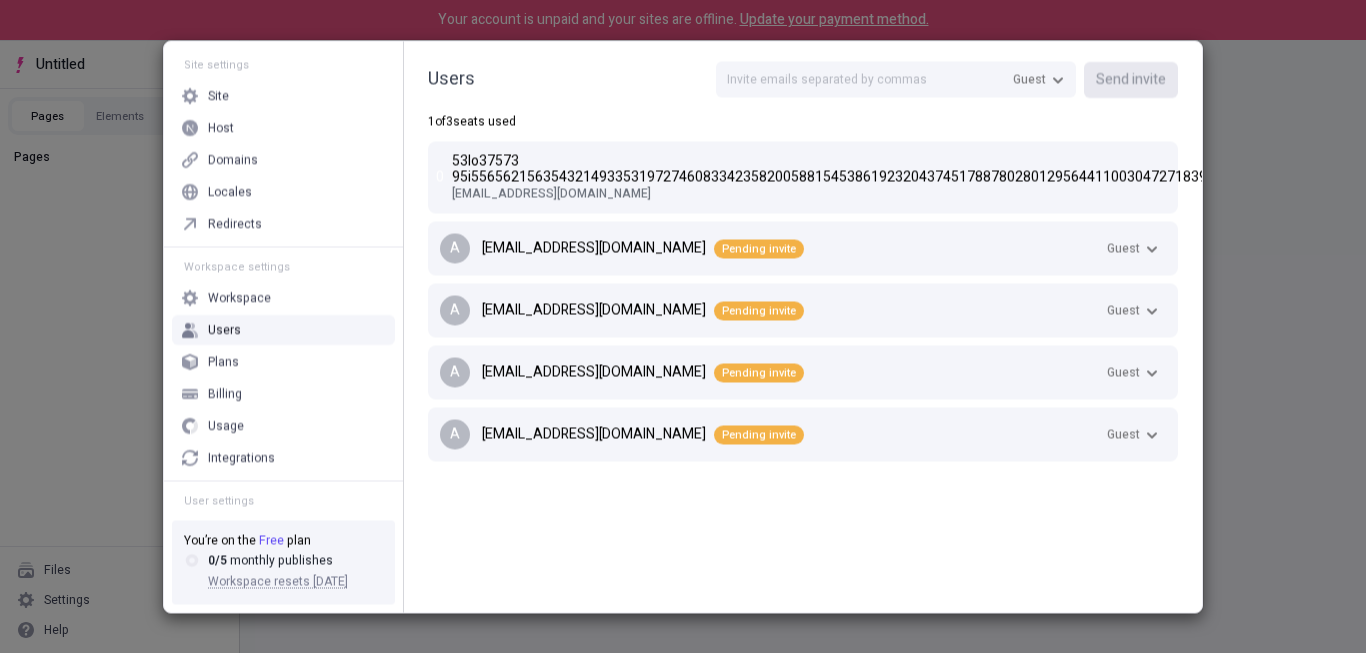 click on "Guest" at bounding box center [1123, 310] 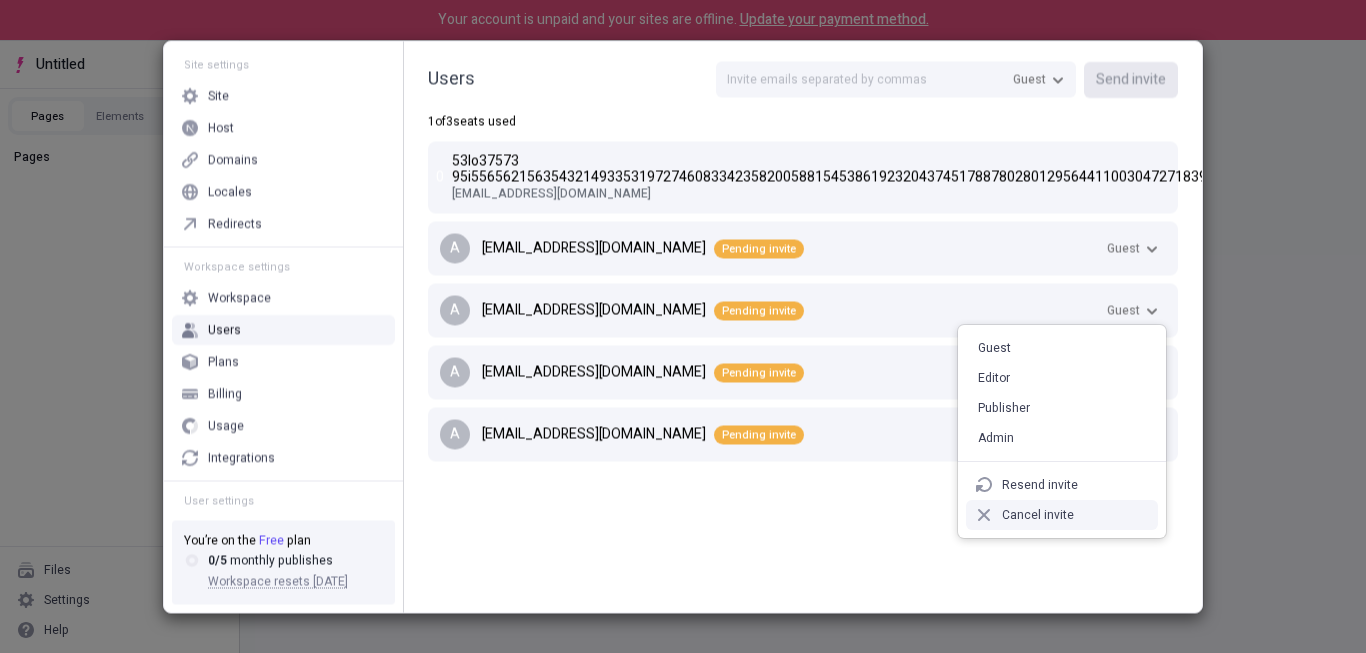 click on "Cancel invite" at bounding box center (1038, 515) 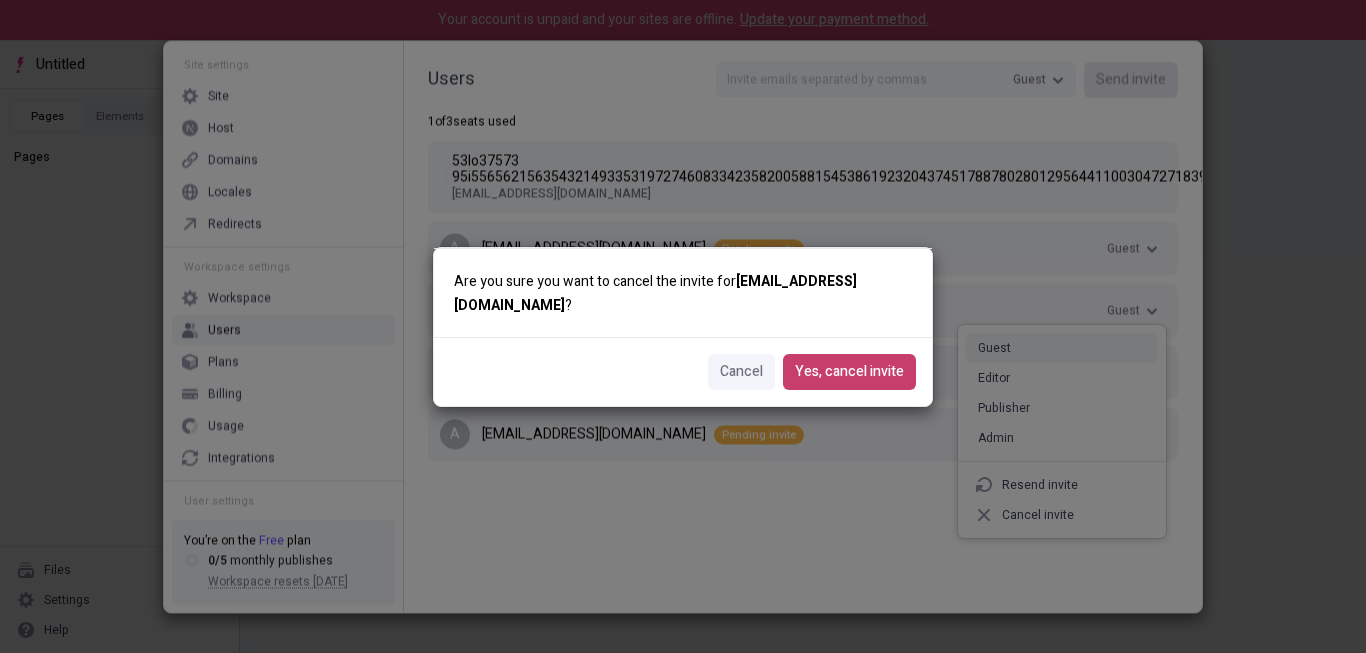 click on "Yes, cancel invite" at bounding box center (849, 372) 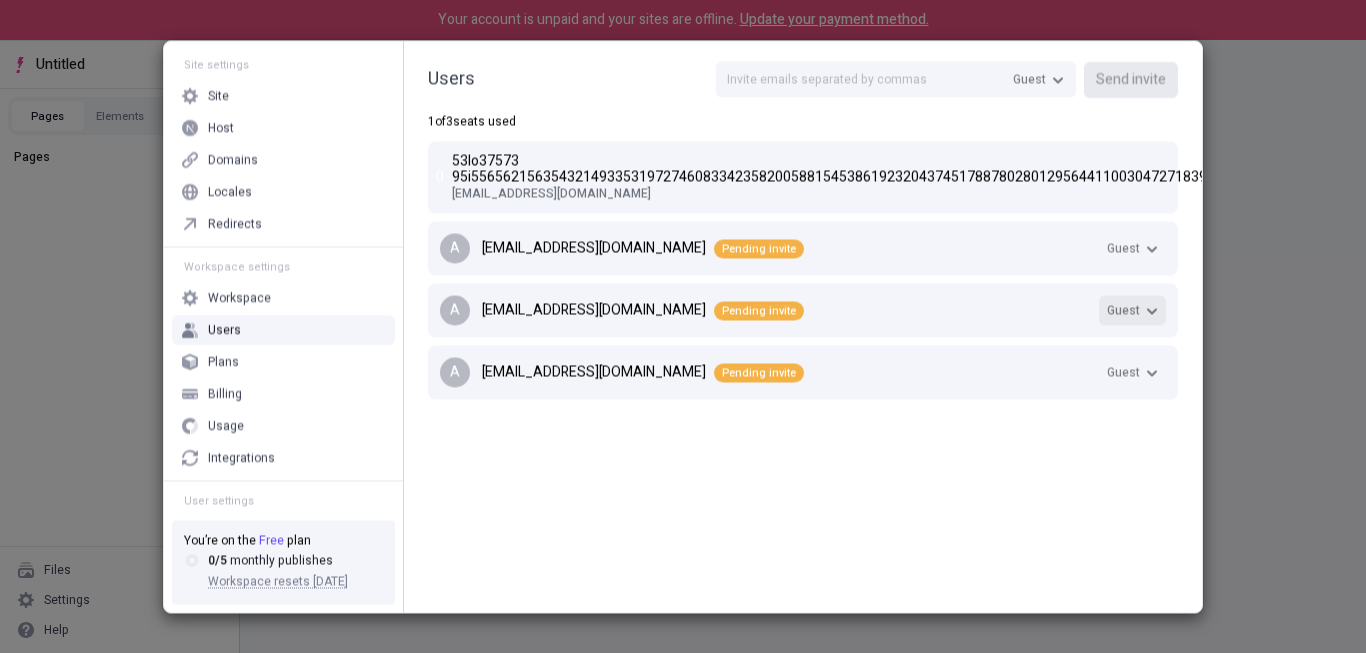 click on "Guest" at bounding box center [1132, 310] 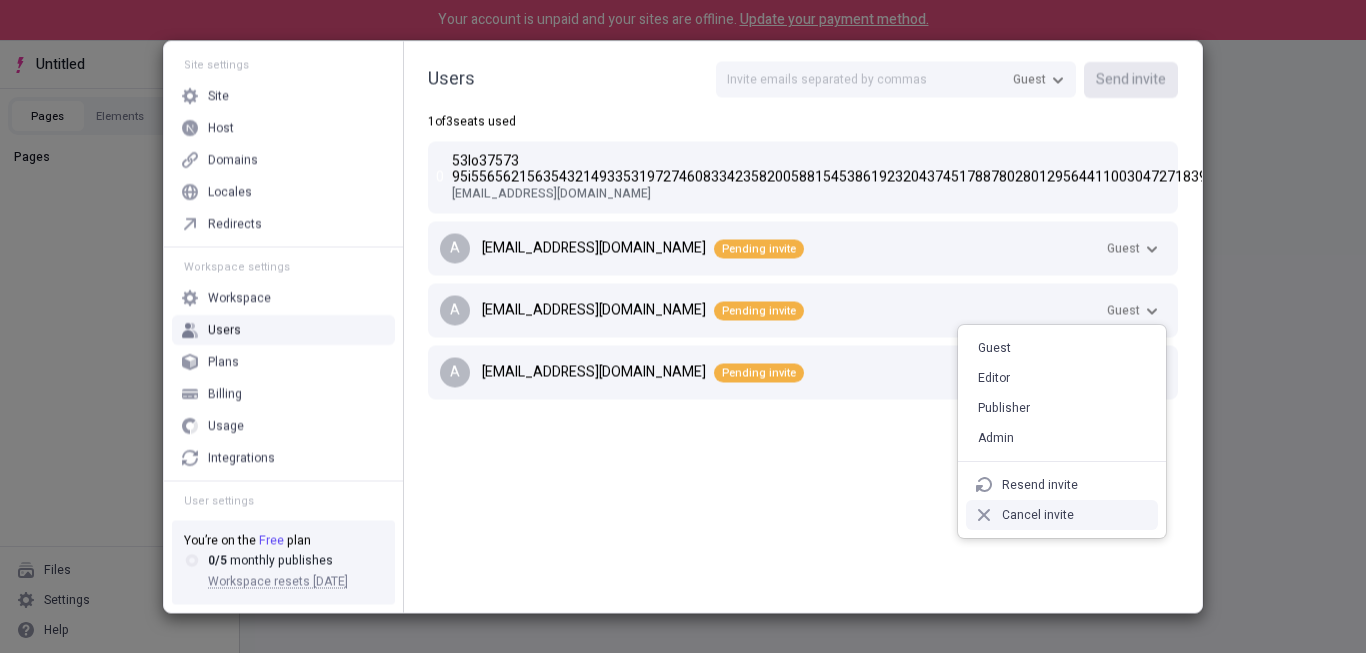 click on "Cancel invite" at bounding box center (1062, 515) 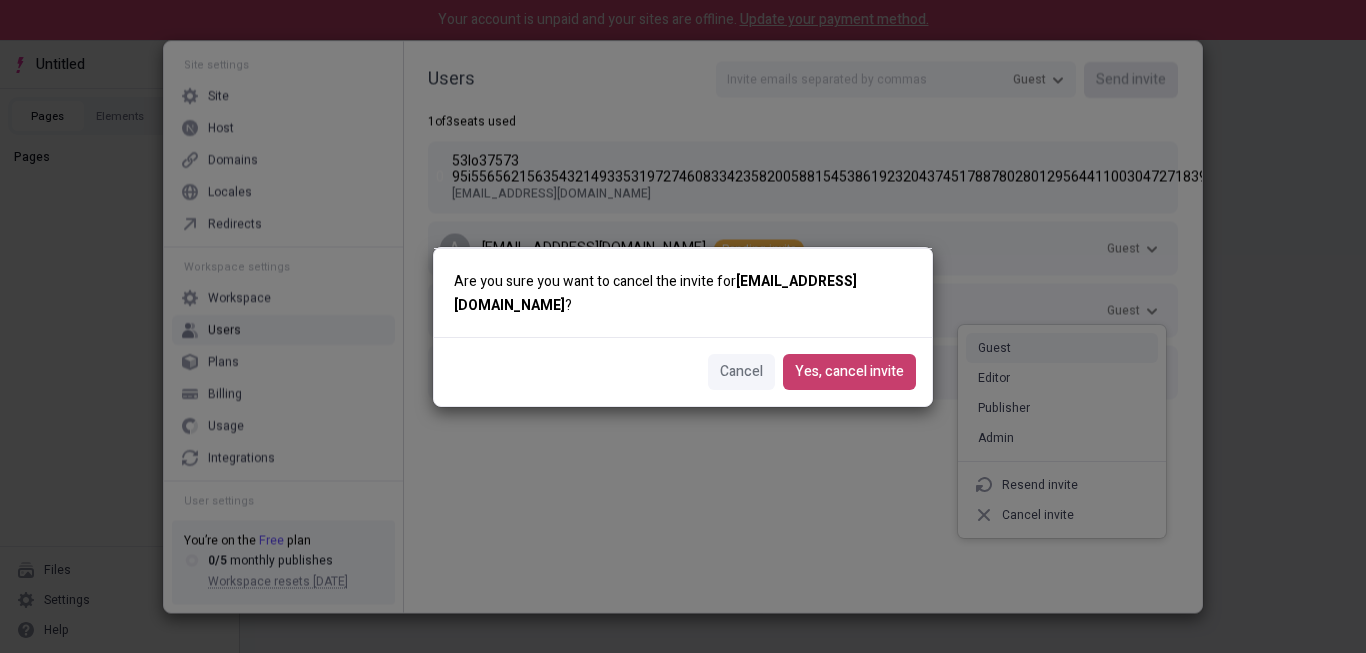 click on "Yes, cancel invite" at bounding box center (849, 372) 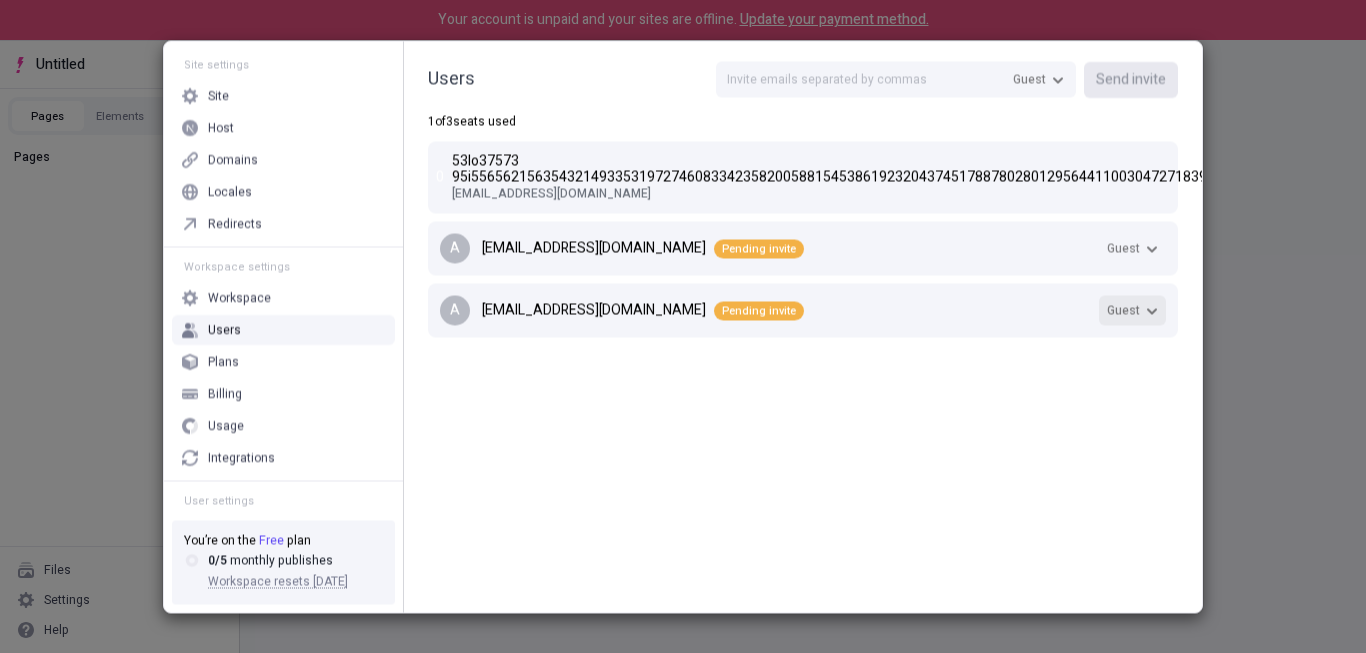 click on "Guest" at bounding box center (1123, 310) 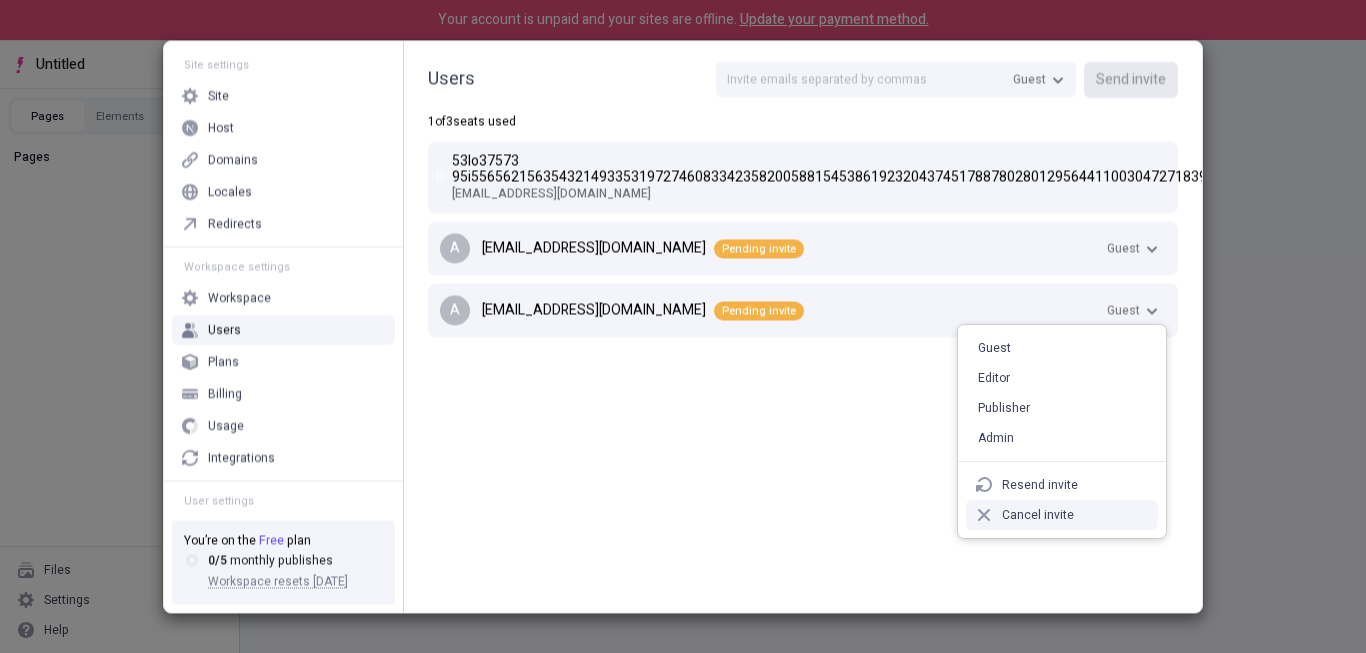 click on "Cancel invite" at bounding box center [1062, 515] 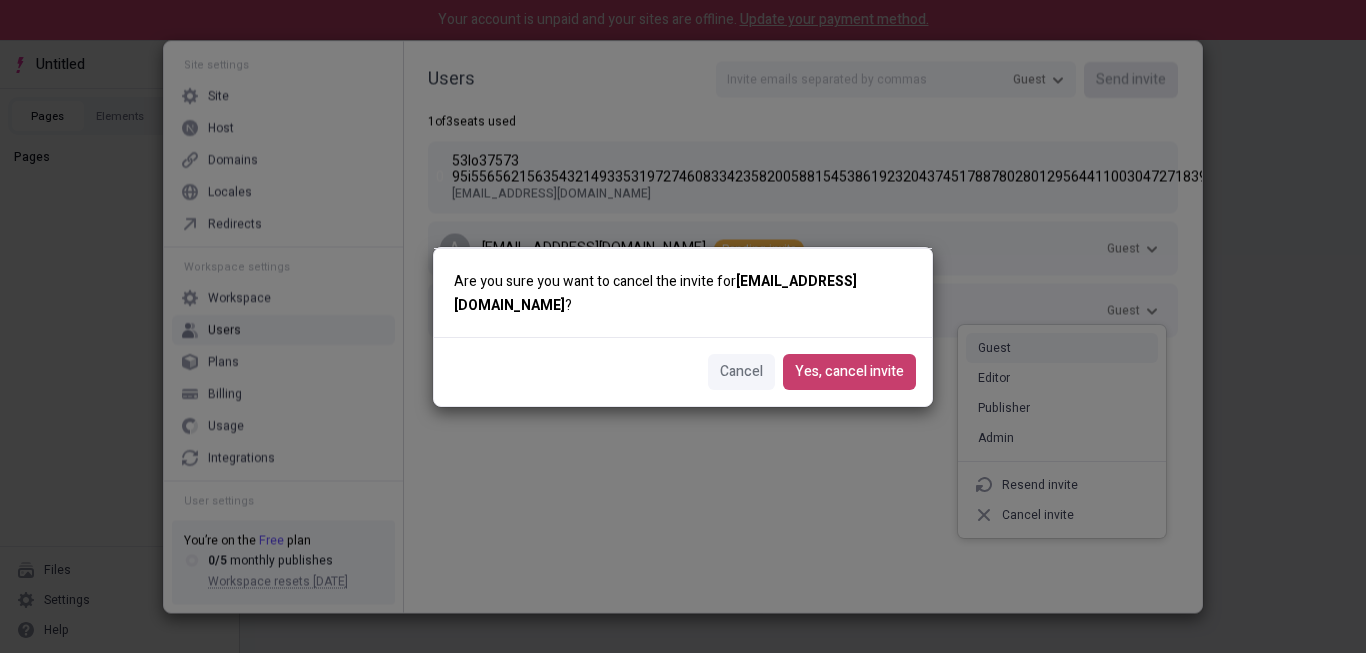 click on "Yes, cancel invite" at bounding box center [849, 372] 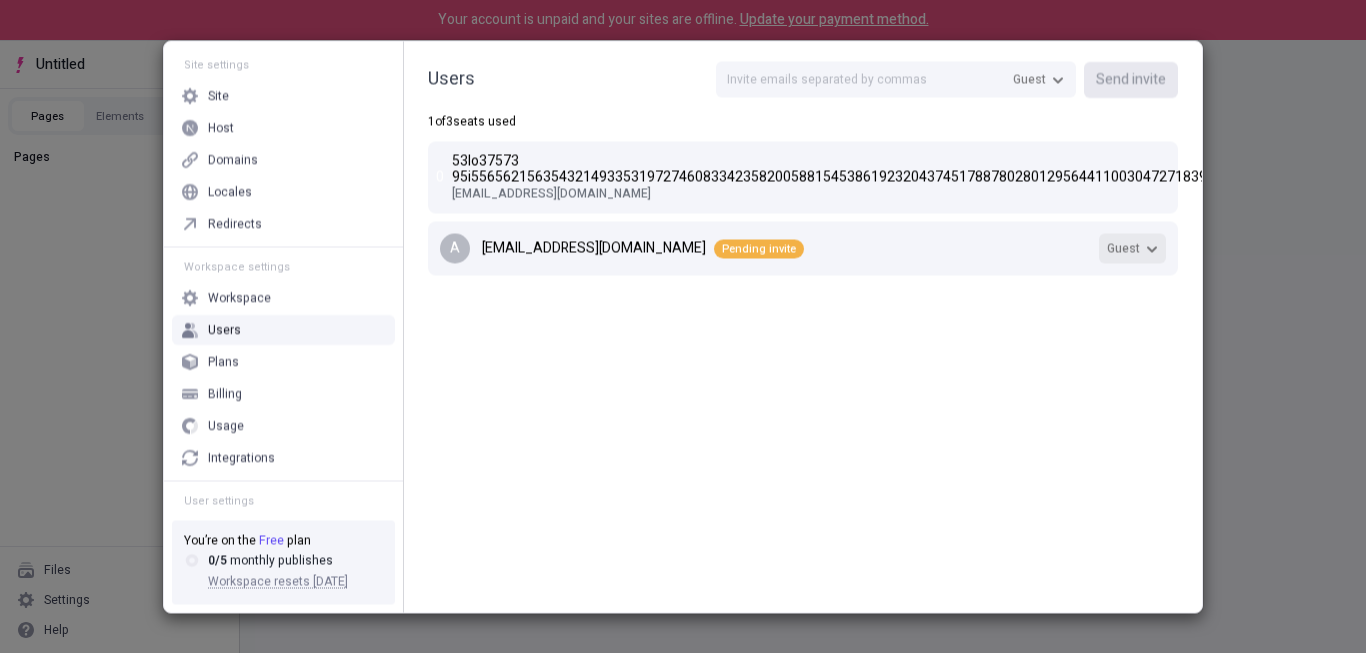 click on "Guest" at bounding box center [1132, 248] 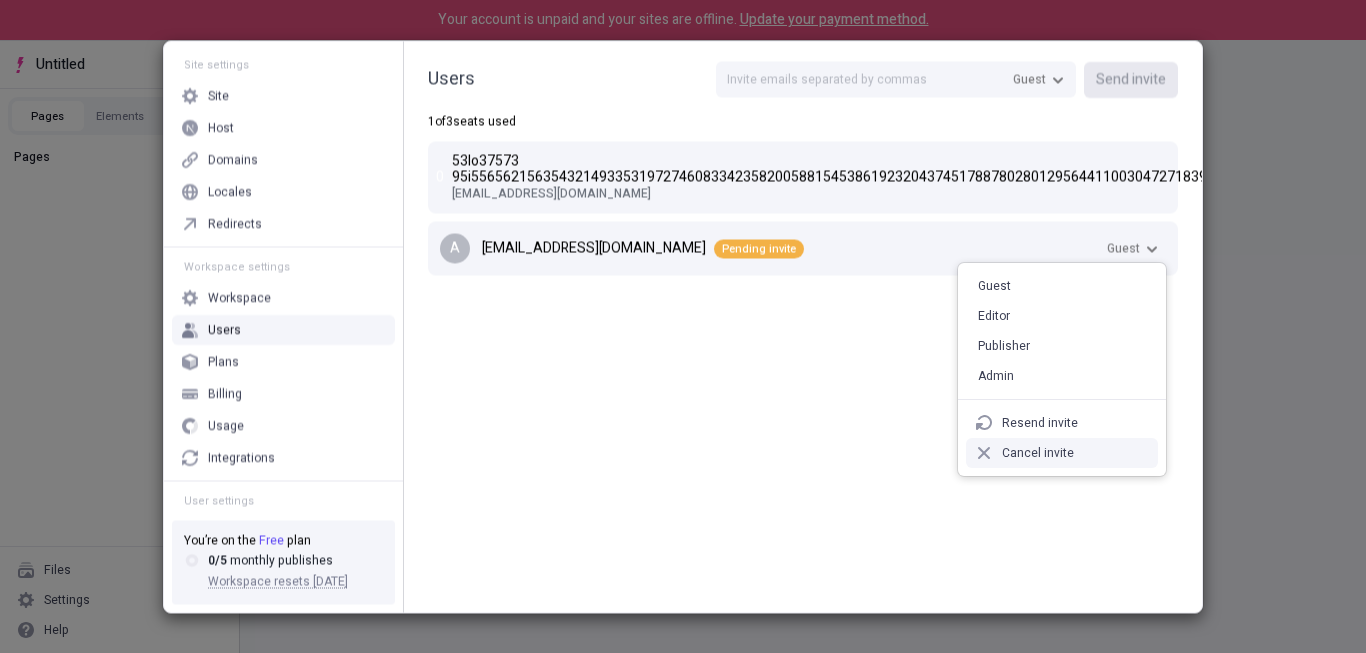 click on "Cancel invite" at bounding box center [1062, 453] 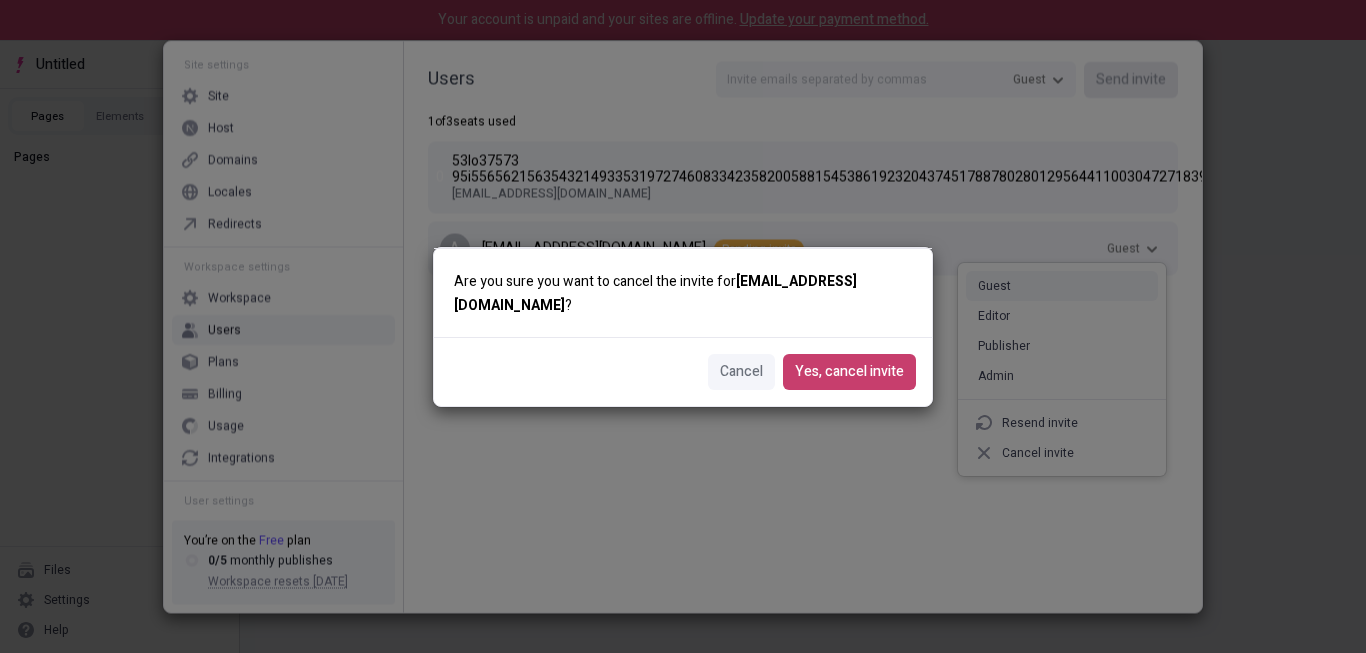 click on "Yes, cancel invite" at bounding box center [849, 372] 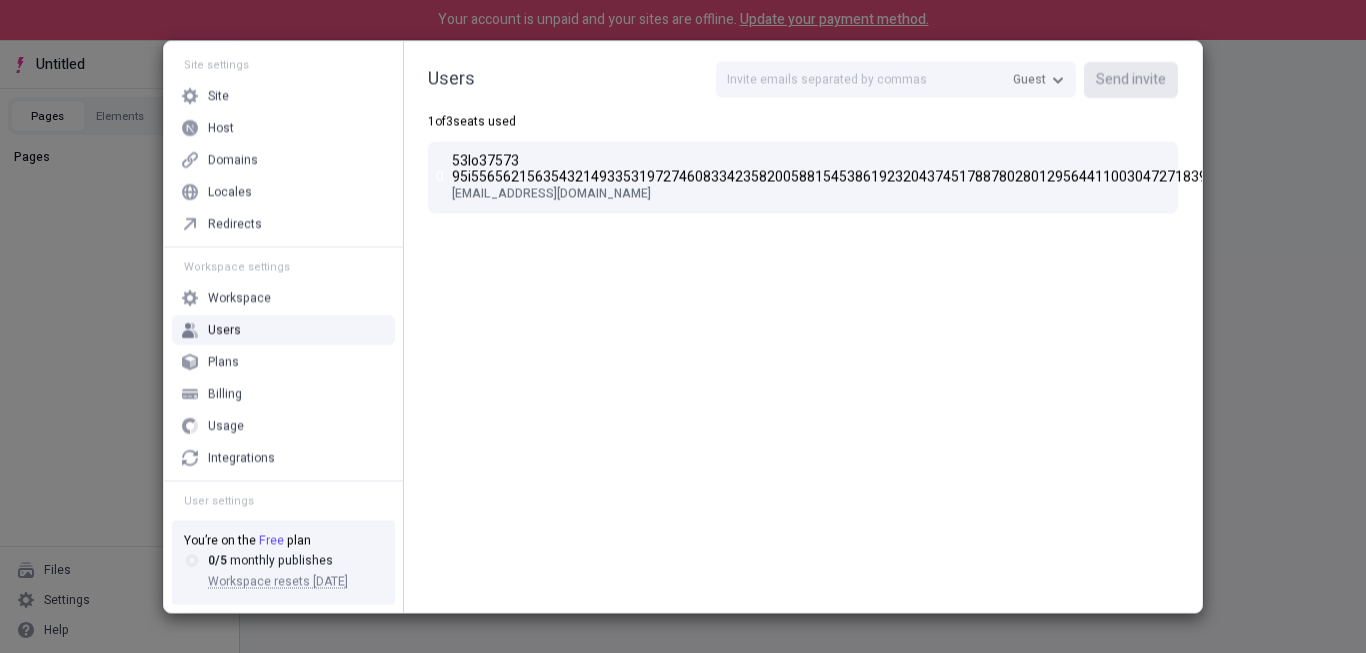 click on "Site settings Site Host Domains Locales Redirects Workspace settings Workspace Users Plans Billing Usage Integrations User settings Profile You’re on the   Free   plan 0  /  5   monthly publishes Workspace resets 8/1/2025 Users Guest Send invite 1  of  3  seats used 0 ahgbg49@gmail.com   Owner" at bounding box center (683, 326) 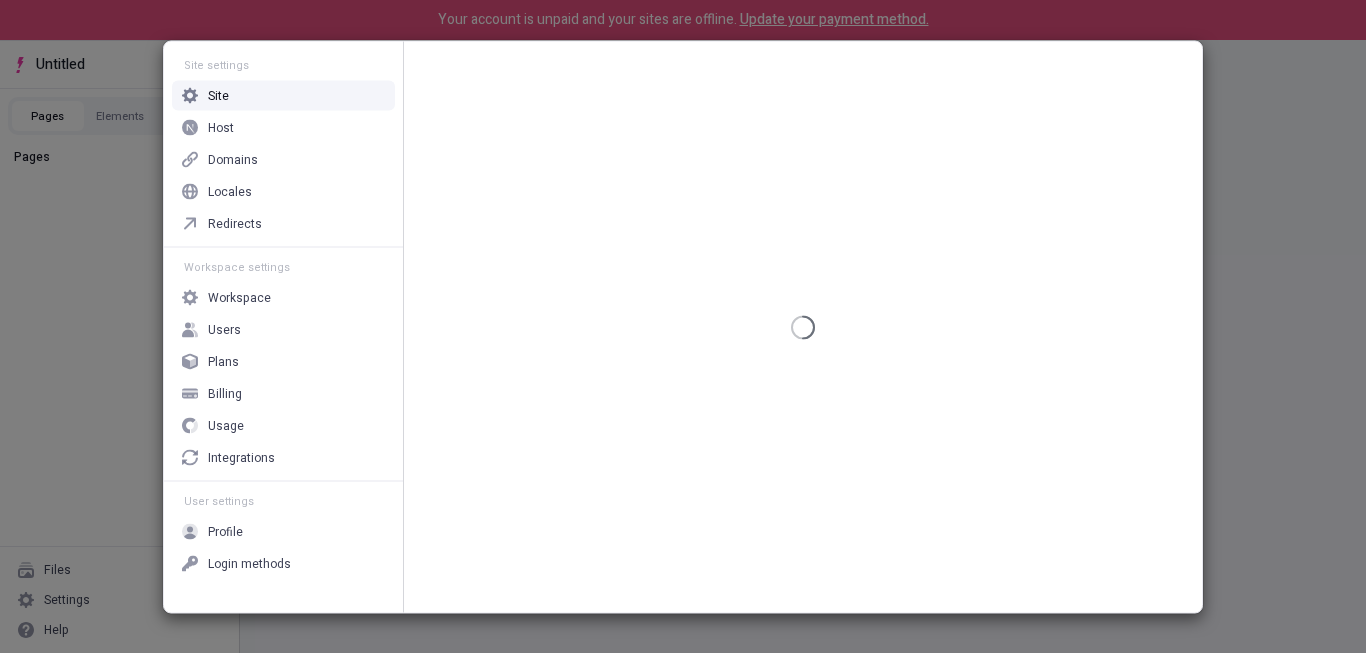 scroll, scrollTop: 0, scrollLeft: 0, axis: both 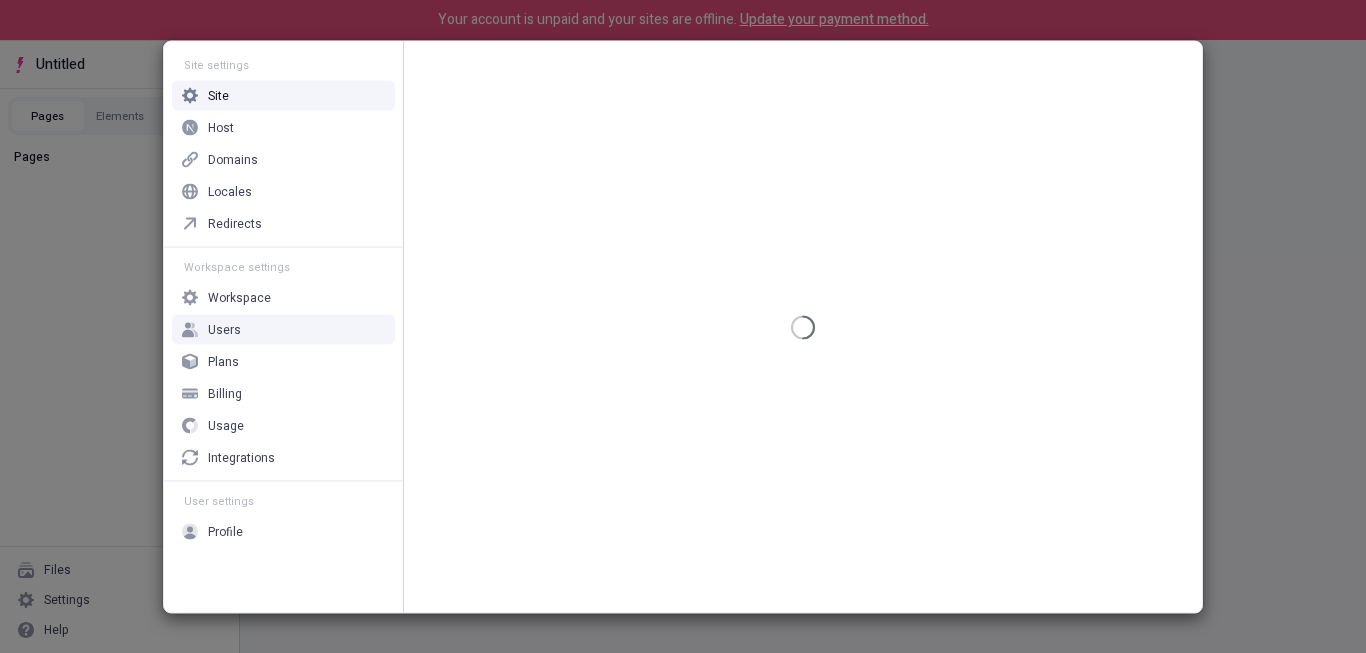 click on "Users" at bounding box center [224, 329] 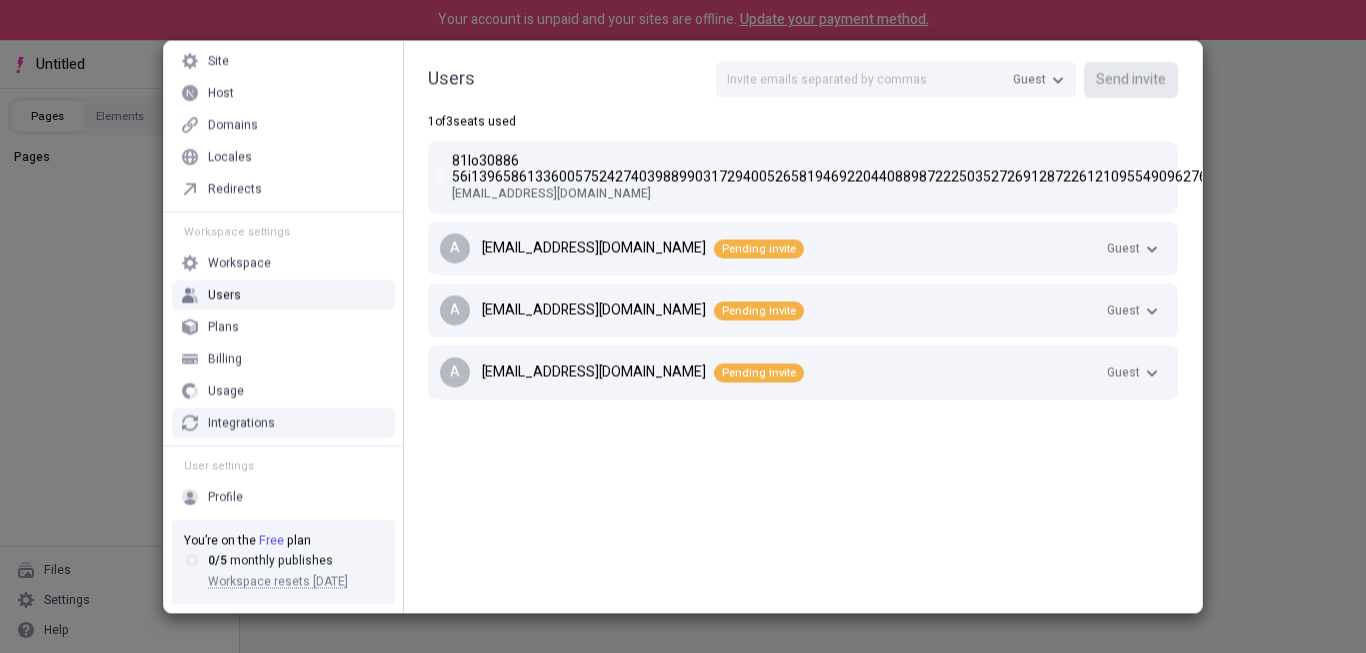 scroll, scrollTop: 42, scrollLeft: 0, axis: vertical 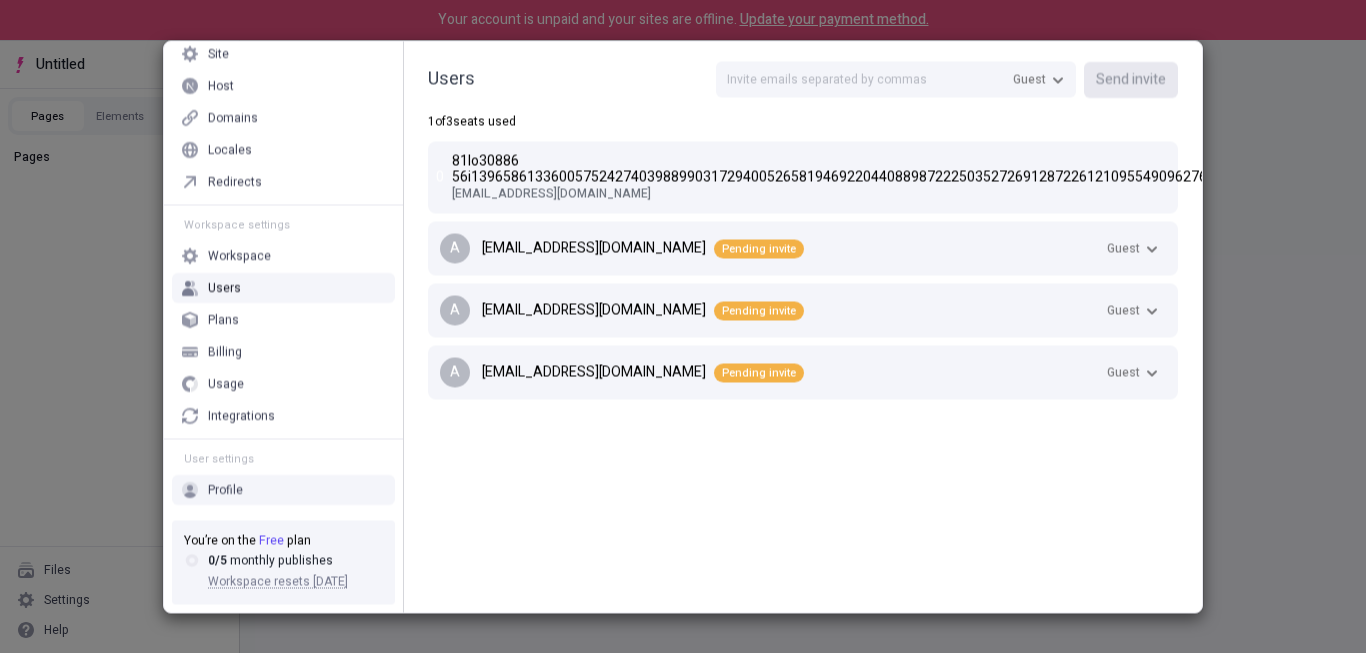 click on "Profile" at bounding box center [283, 489] 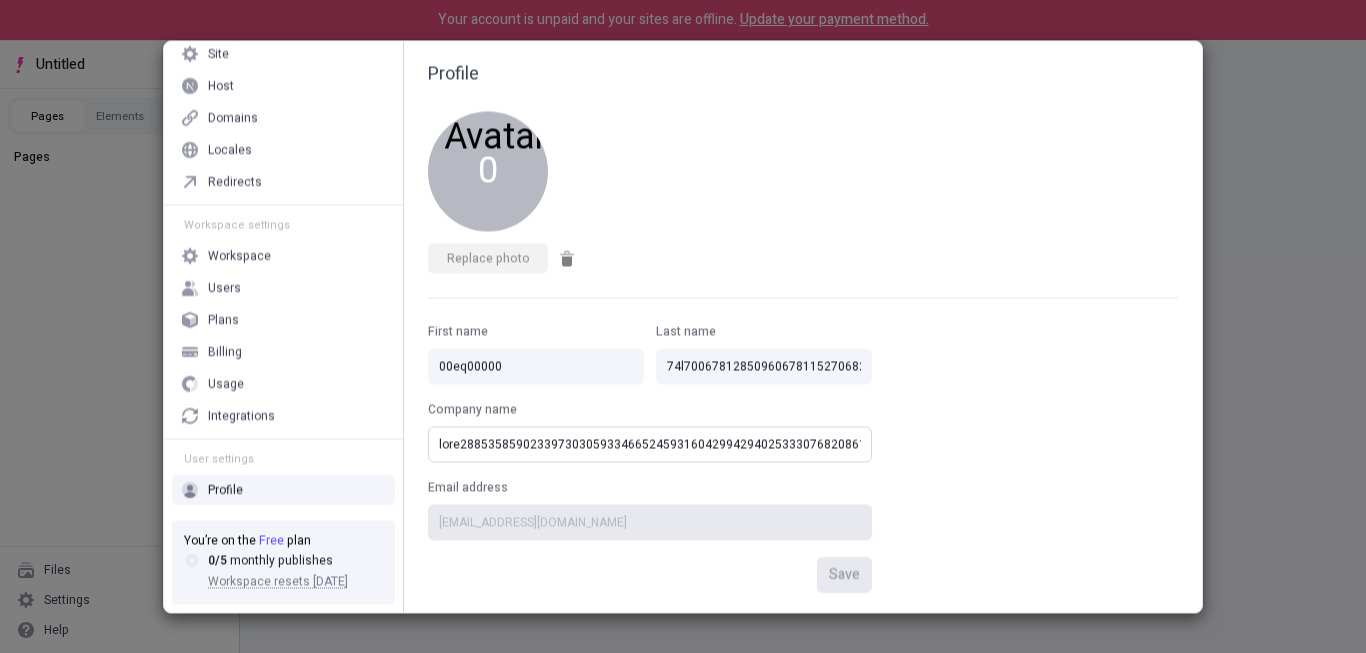 click on "Company name" at bounding box center [650, 444] 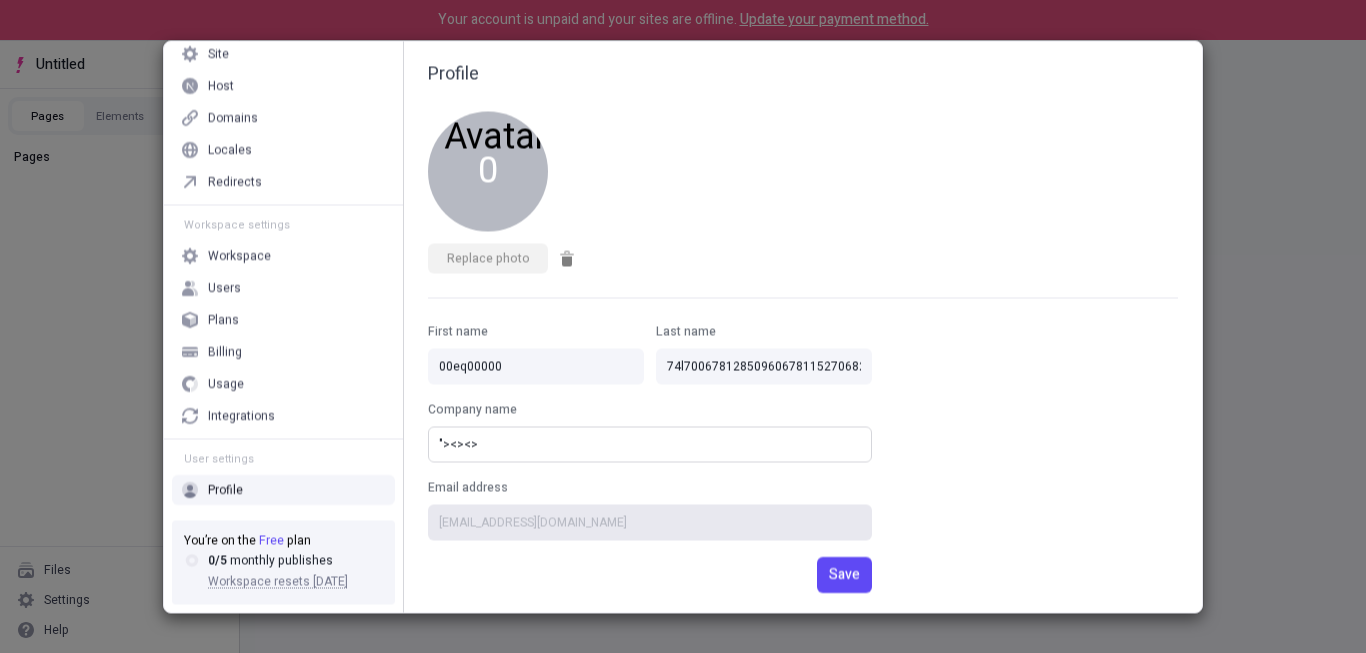 drag, startPoint x: 514, startPoint y: 450, endPoint x: 429, endPoint y: 453, distance: 85.052925 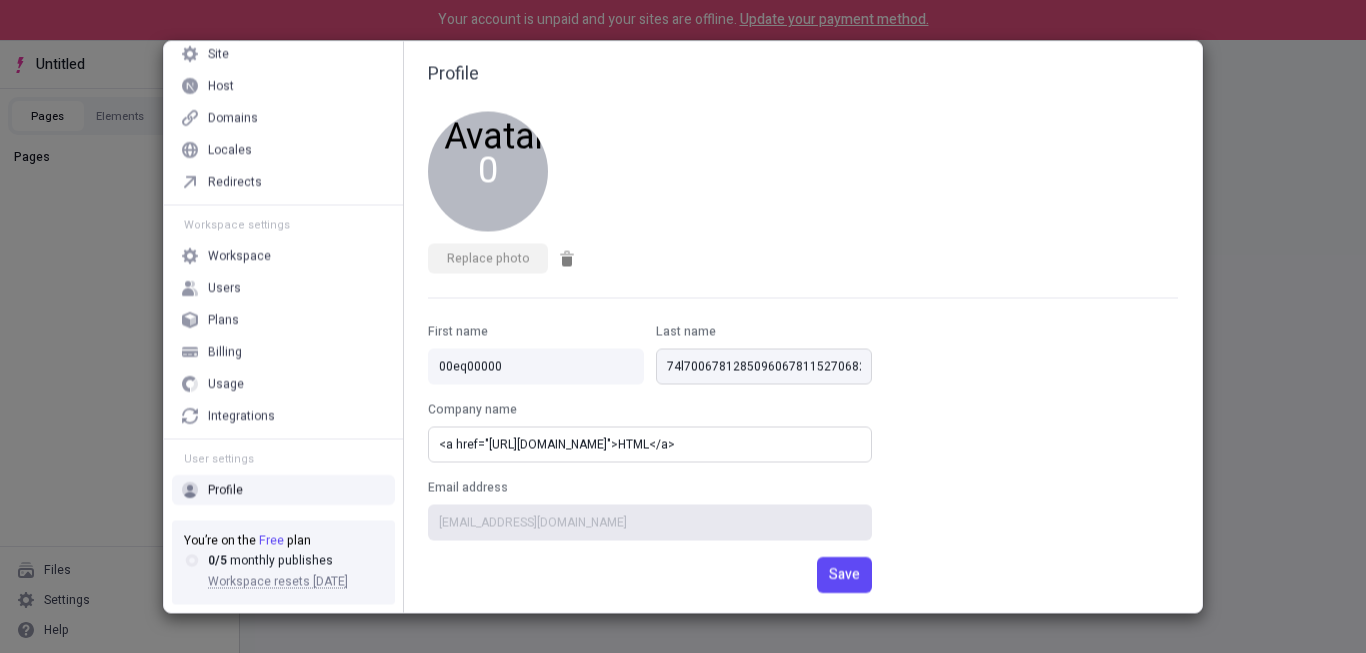 type on "<a href="[URL][DOMAIN_NAME]">HTML</a>" 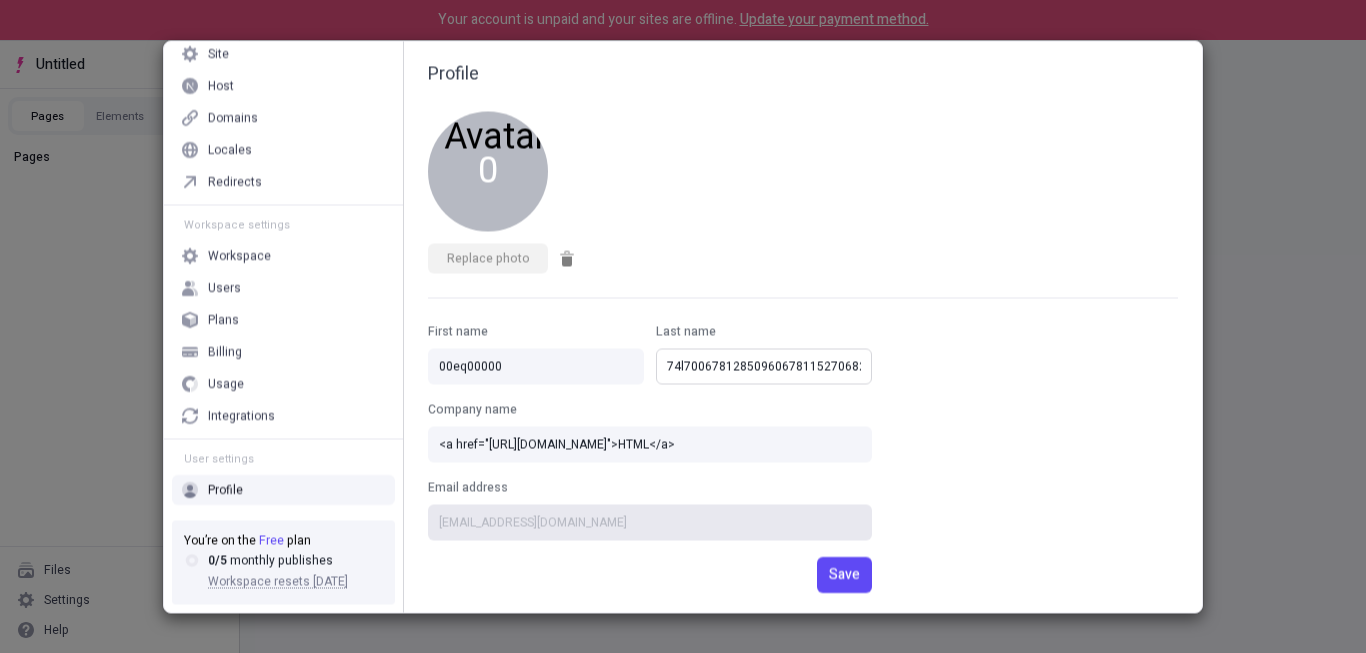click on "Last name" at bounding box center (764, 366) 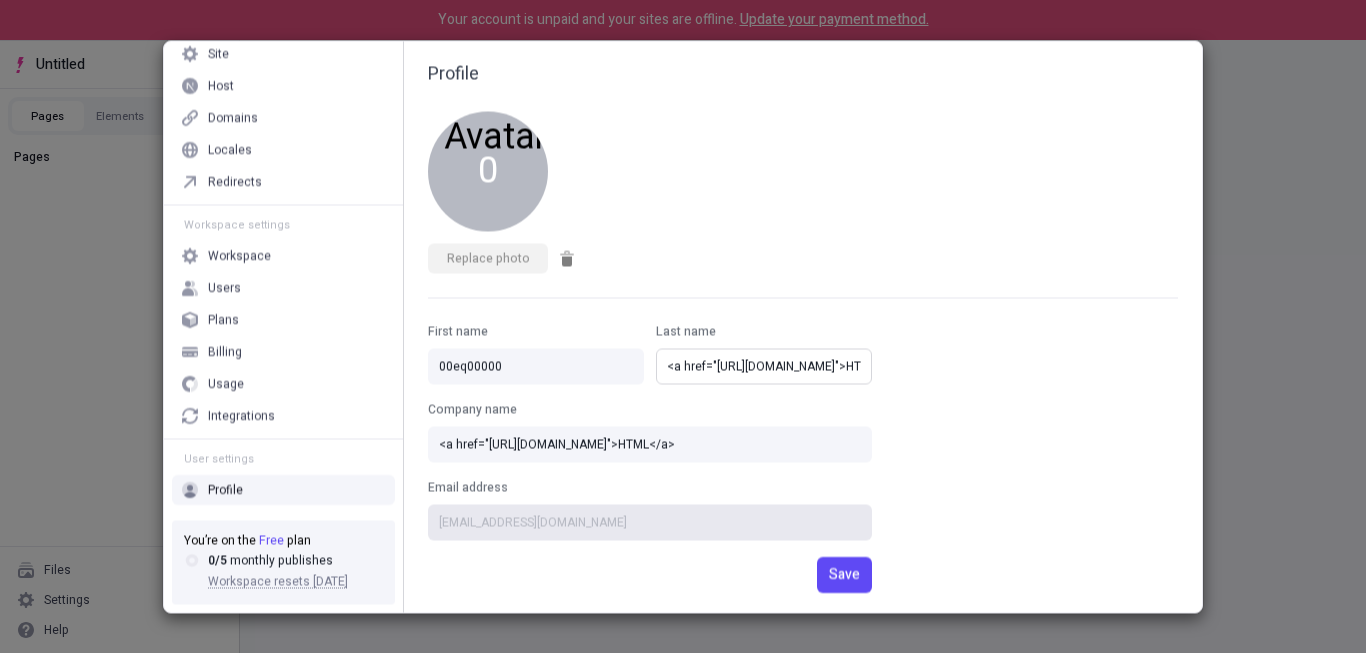 scroll, scrollTop: 0, scrollLeft: 7, axis: horizontal 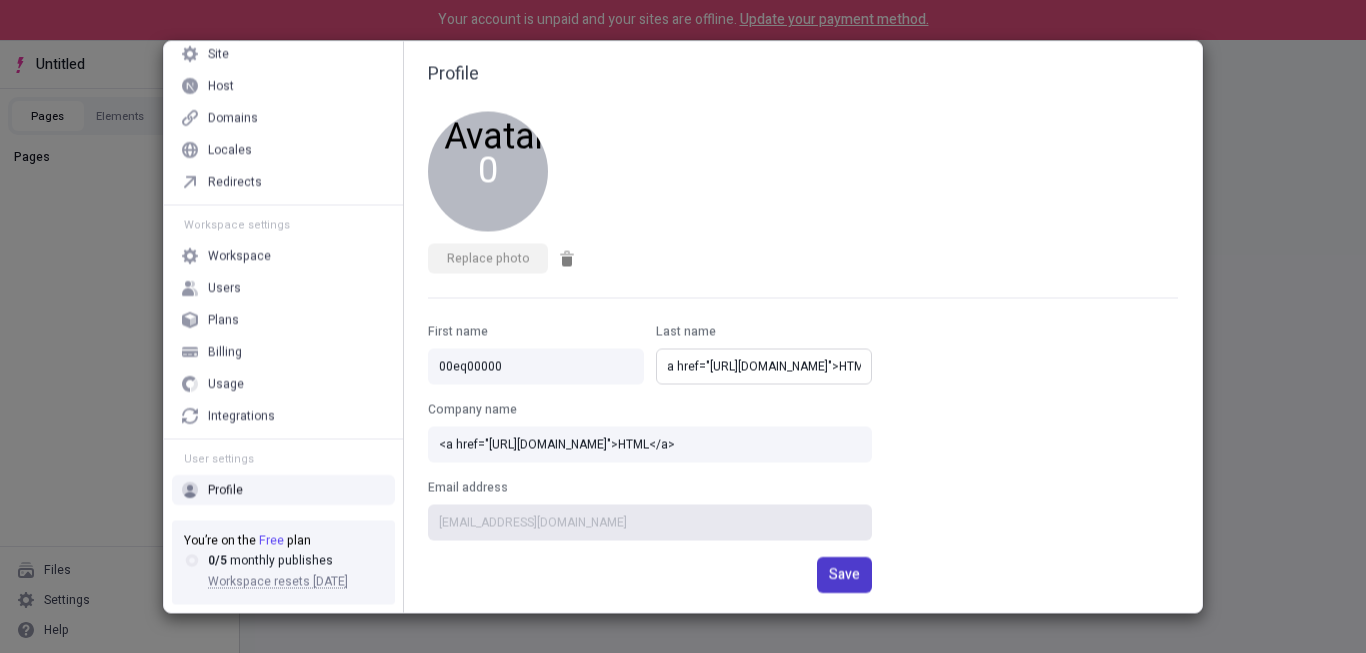 type on "<a href="[URL][DOMAIN_NAME]">HTML</a>" 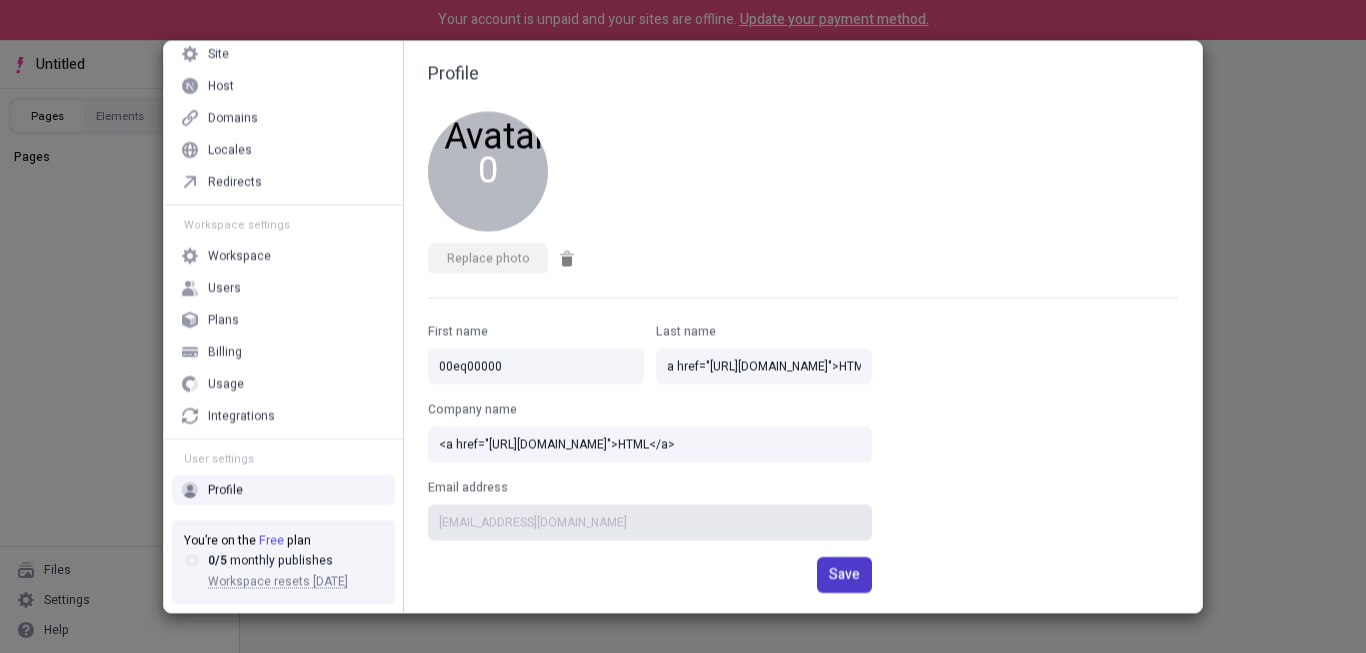 click on "Save" at bounding box center (844, 574) 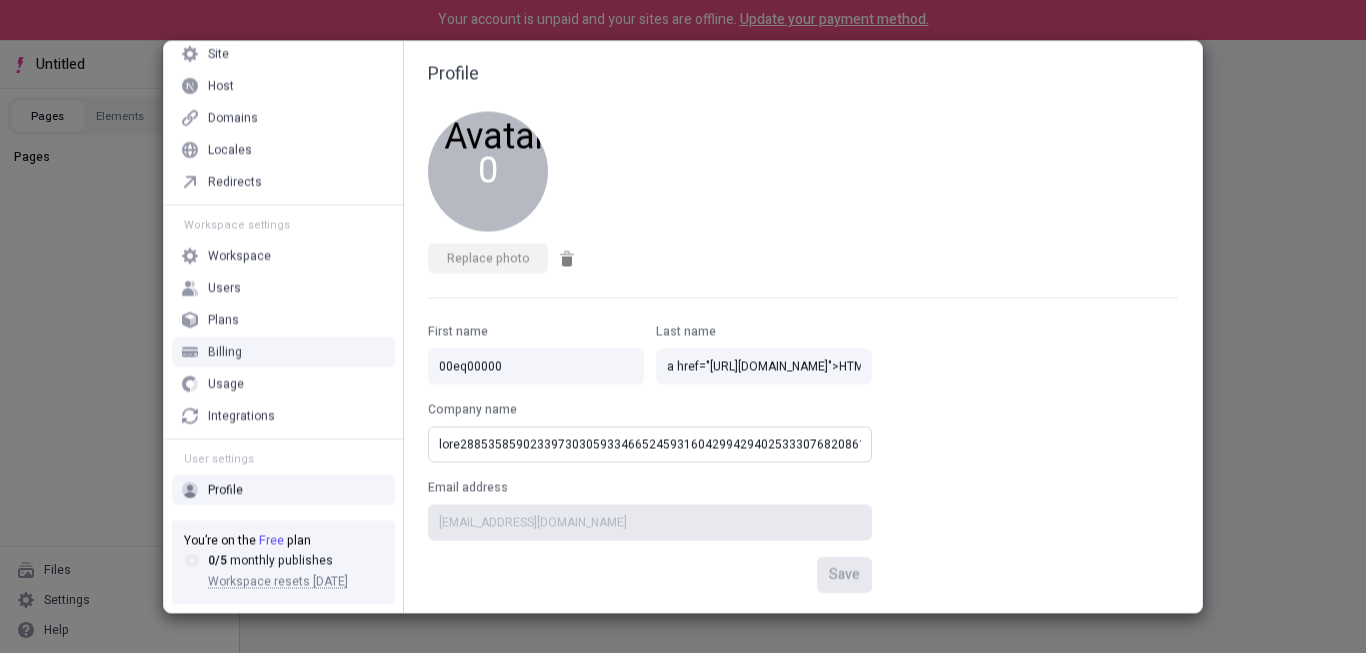 click on "Company name" at bounding box center (650, 444) 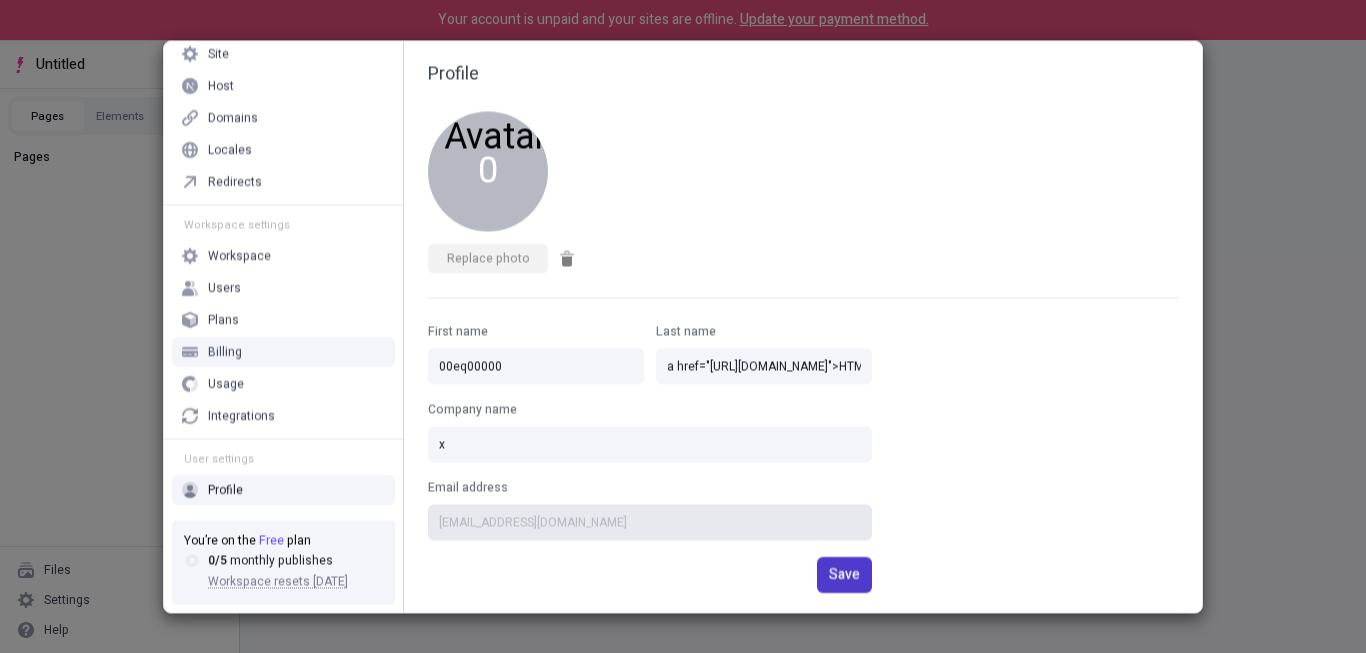 click on "Save" at bounding box center (844, 574) 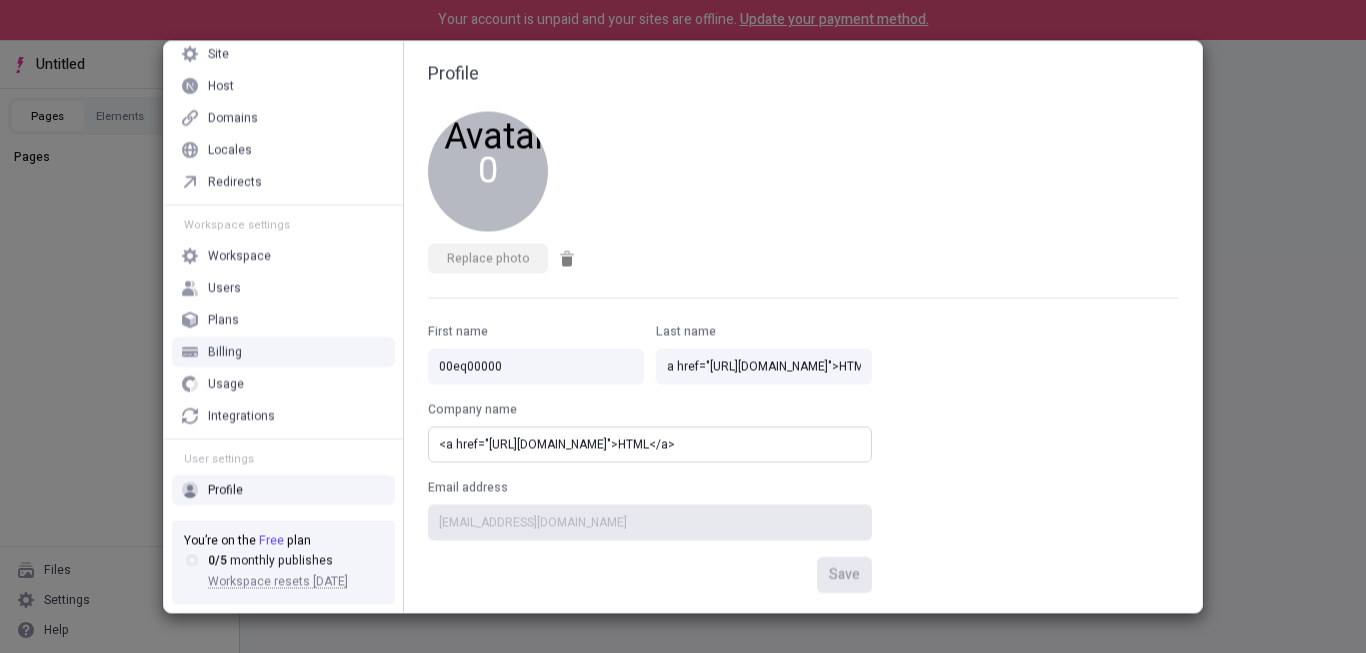 click on "<a href="[URL][DOMAIN_NAME]">HTML</a>" at bounding box center (650, 444) 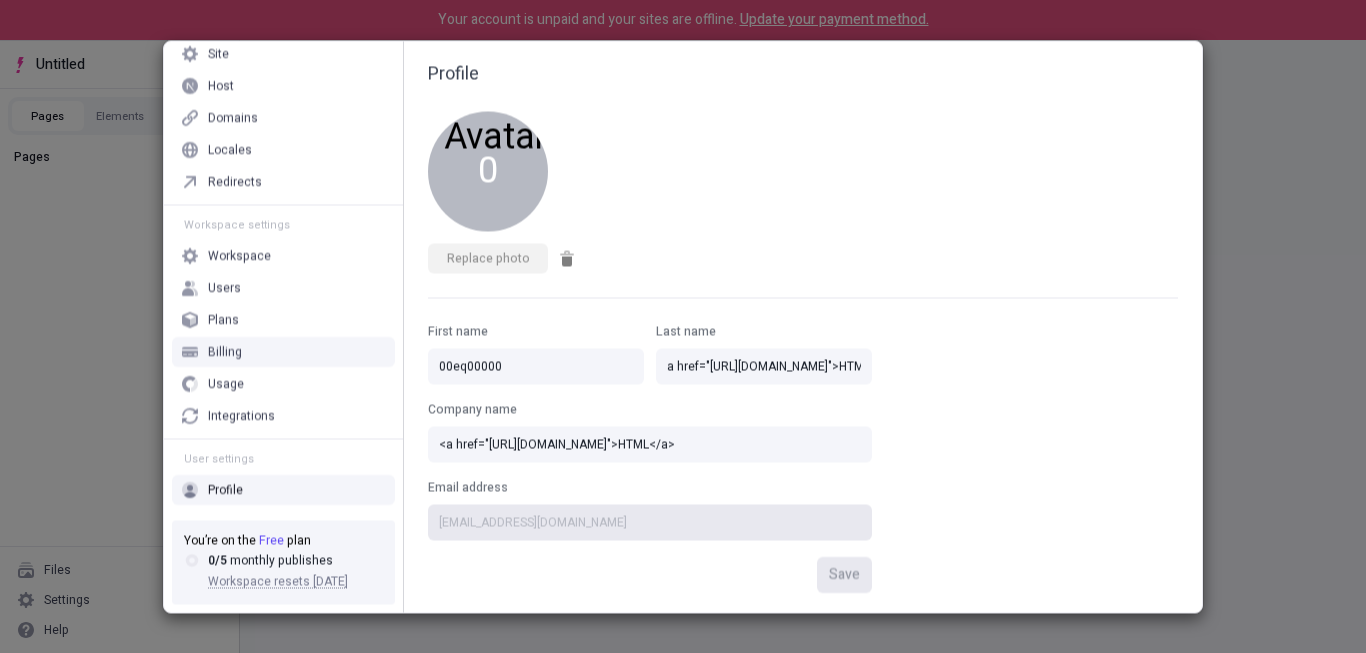 click on "First name 00eq00000 Last name <a href="[URL][DOMAIN_NAME]">HTML</a> Company name <a href="[URL][DOMAIN_NAME]">HTML</a> Email address [EMAIL_ADDRESS][DOMAIN_NAME] Save" at bounding box center [803, 457] 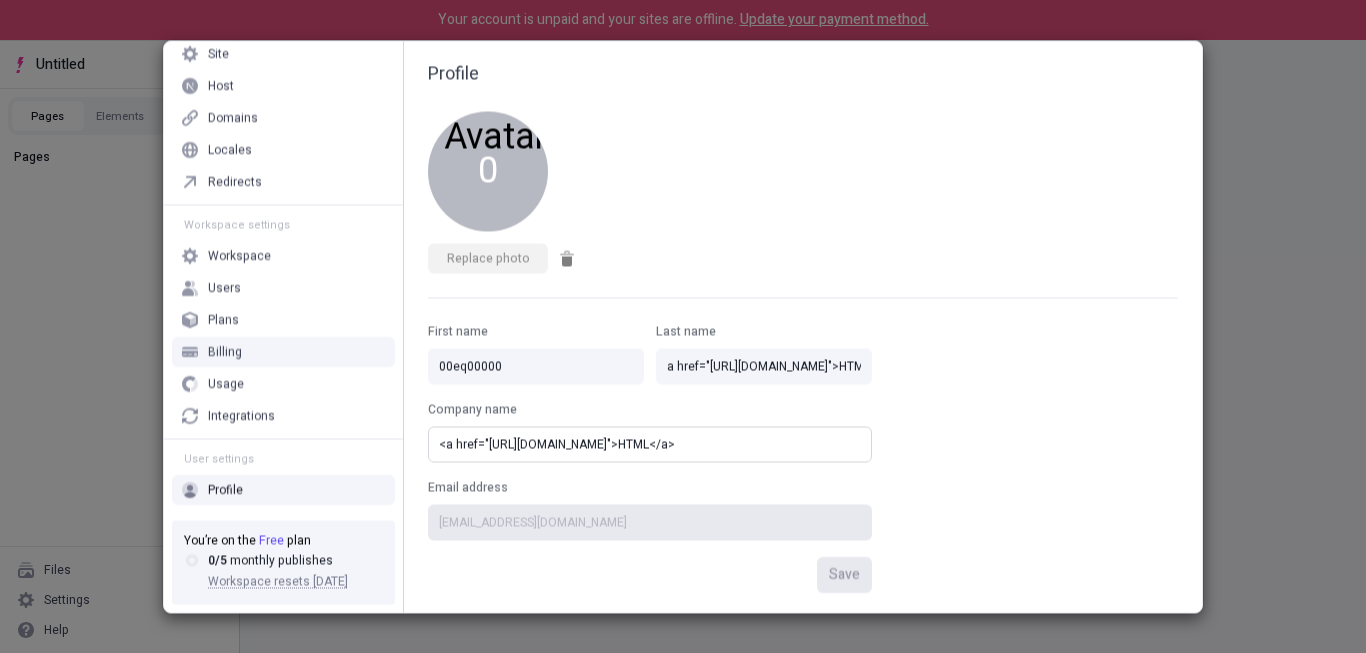 click on "<a href="[URL][DOMAIN_NAME]">HTML</a>" at bounding box center (650, 444) 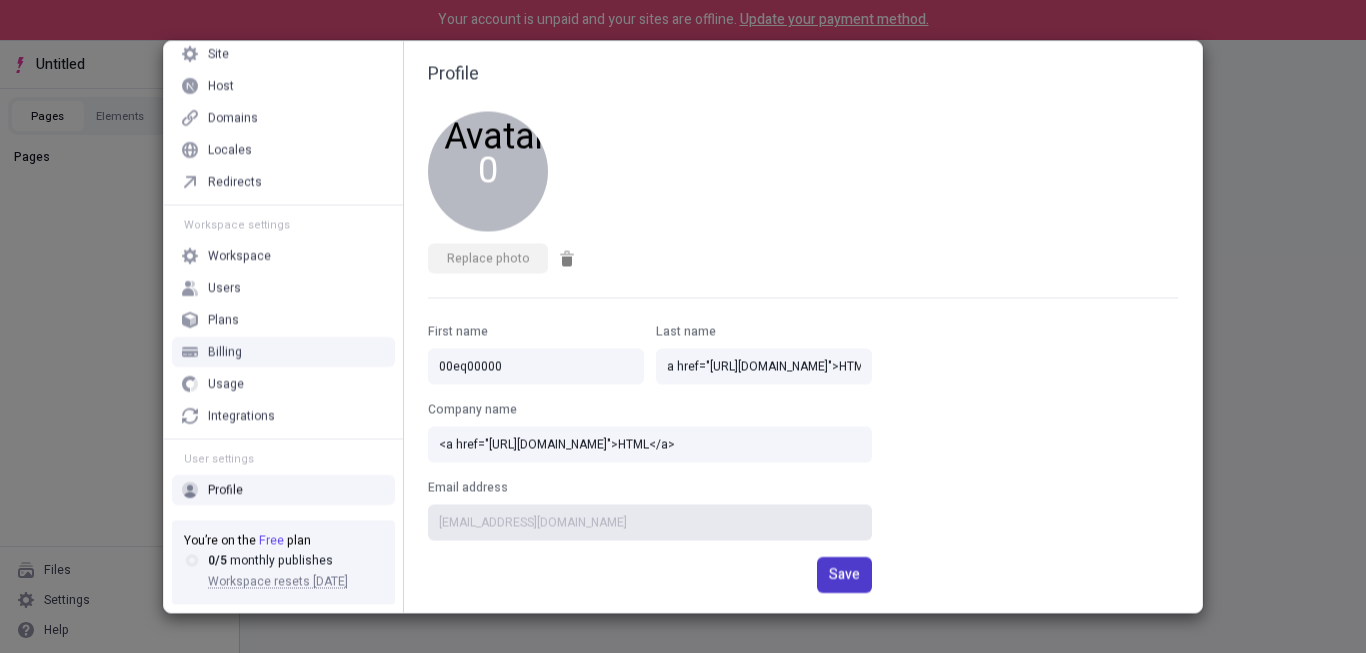 click on "Save" at bounding box center (844, 574) 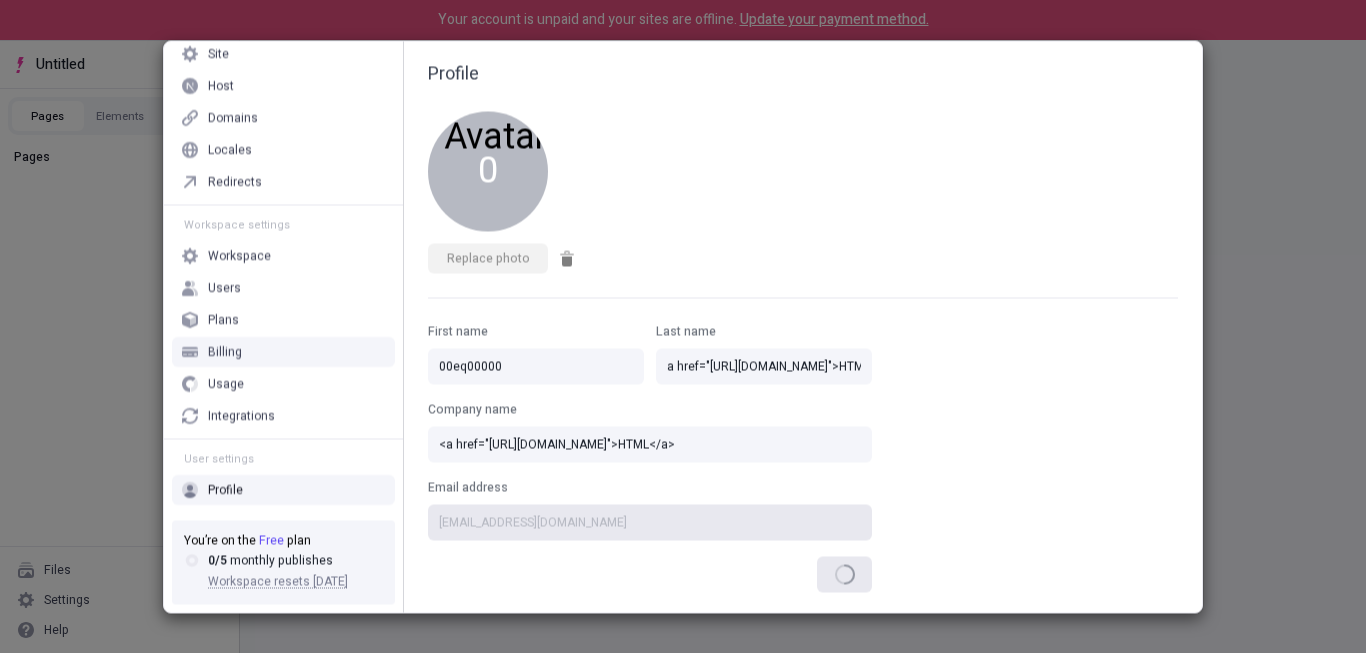 type on "x" 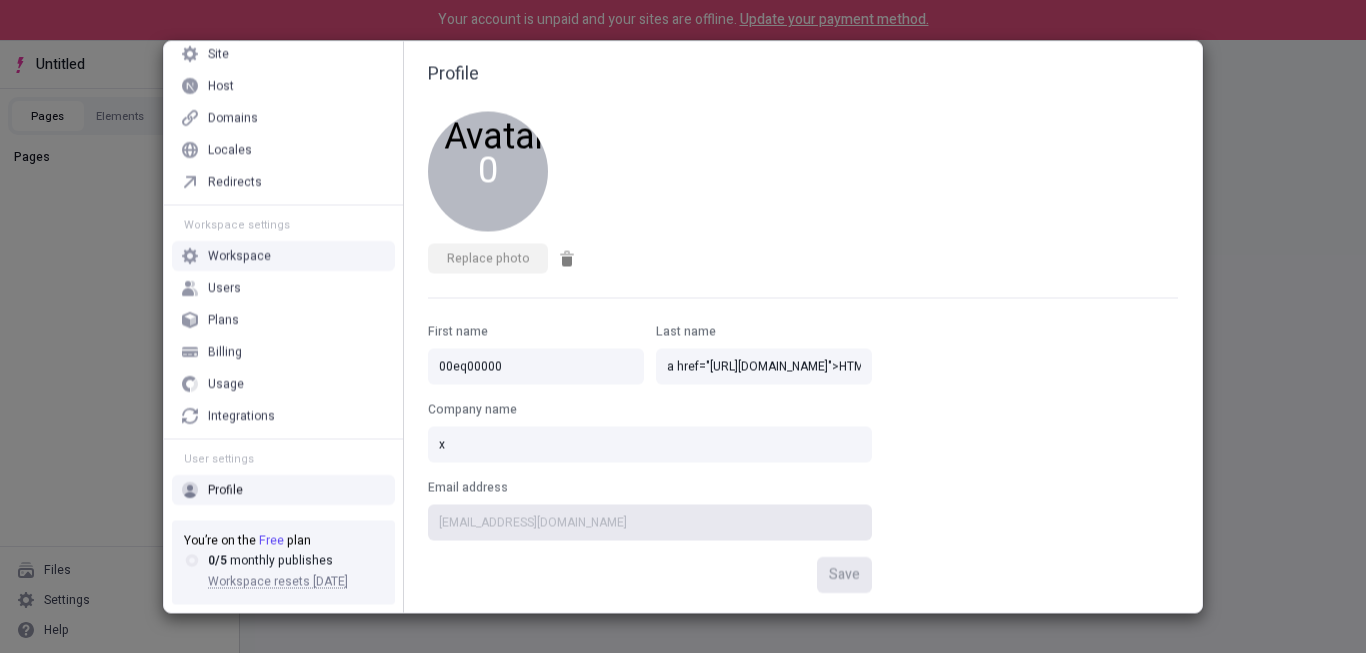 click on "Site settings Site Host Domains Locales Redirects Workspace settings Workspace Users Plans Billing Usage Integrations User settings Profile You’re on the   Free   plan 0  /  5   monthly publishes Workspace resets [DATE] Profile 0 Replace photo First name 00eq00000 Last name <a href="[URL][DOMAIN_NAME]">HTML</a> Company name x Email address [EMAIL_ADDRESS][DOMAIN_NAME] Save This account was created by logging in with Google. Your email and password cannot be changed." at bounding box center [683, 326] 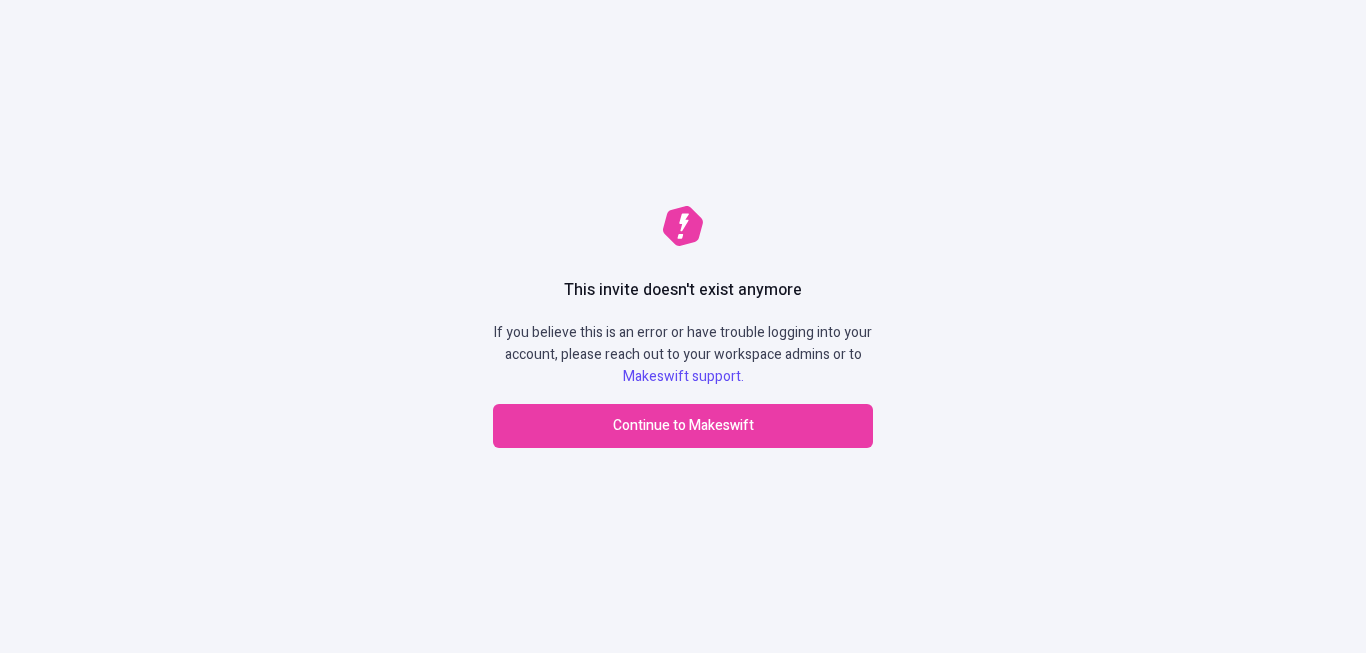 scroll, scrollTop: 0, scrollLeft: 0, axis: both 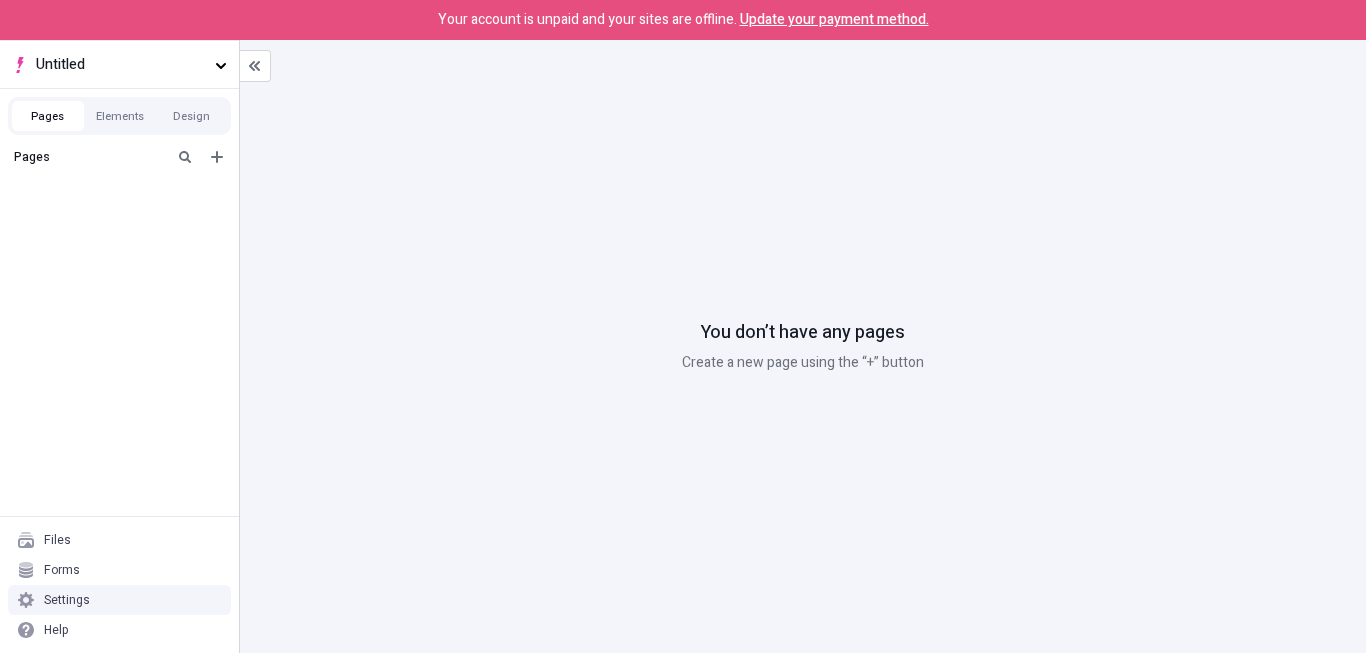 click on "Settings" at bounding box center (119, 600) 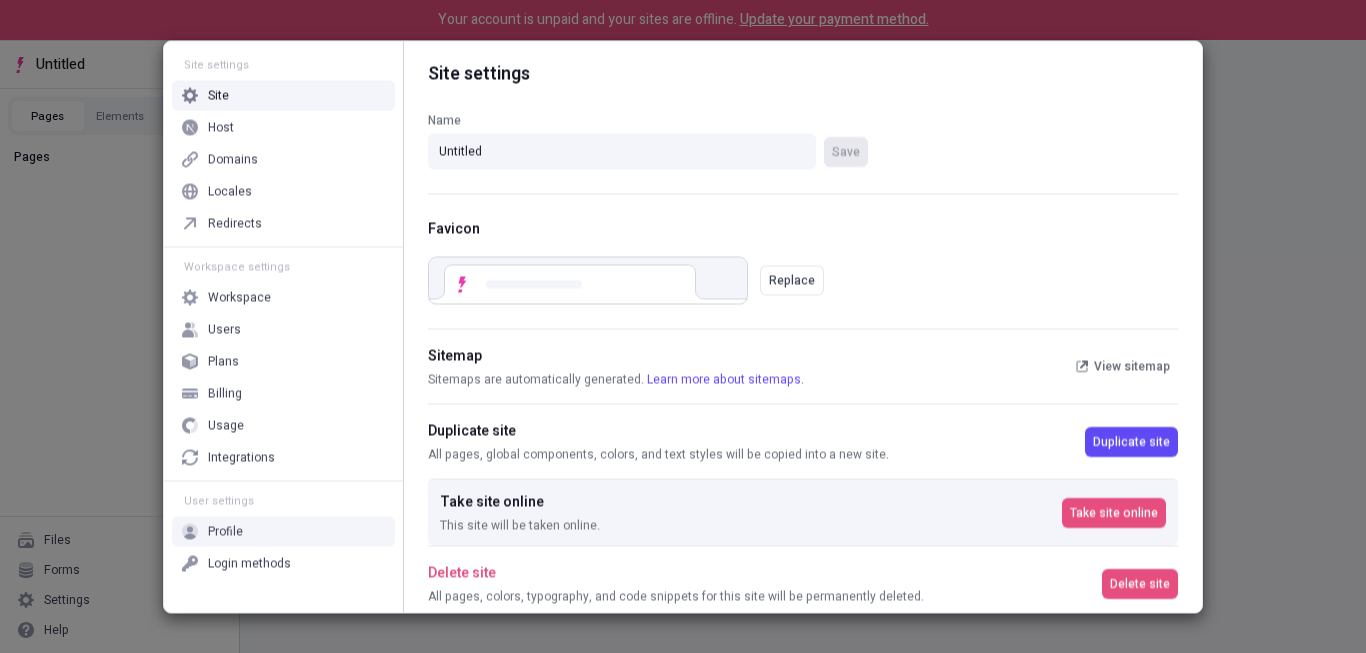 click on "Profile" at bounding box center [283, 531] 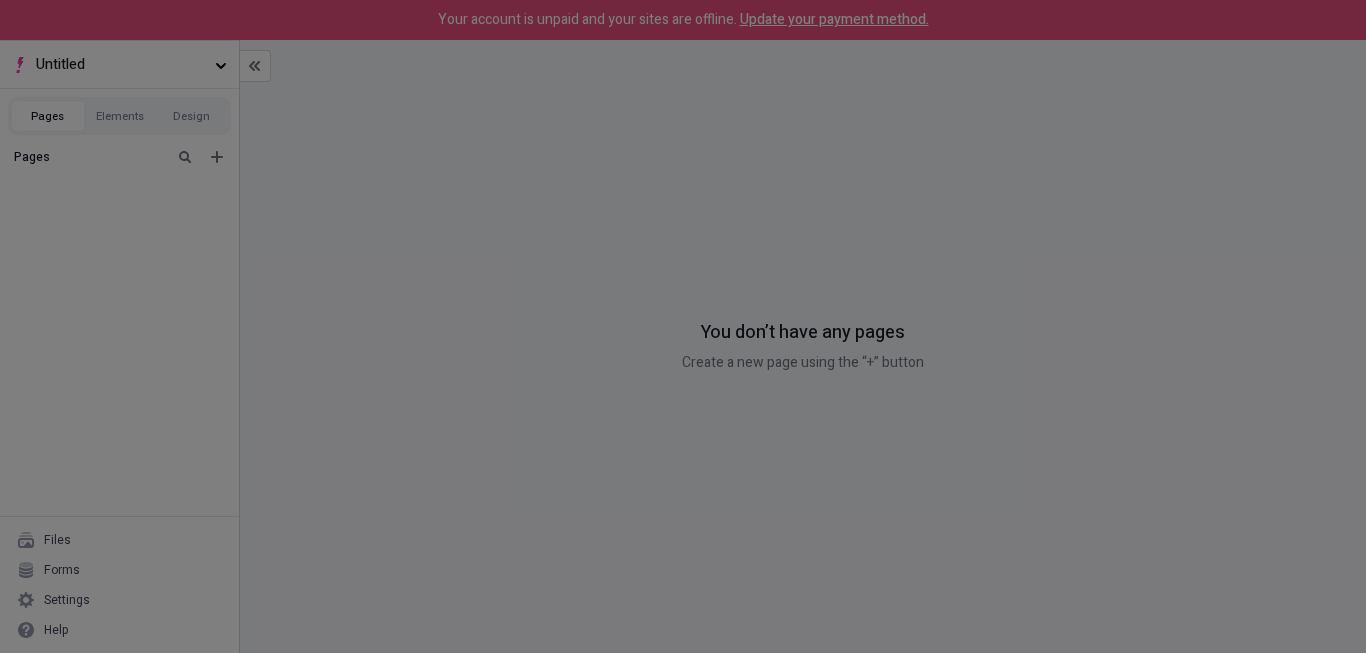click on "Site settings Site Host Domains Locales Redirects Workspace settings Workspace Users Plans Billing Usage Integrations User settings Profile Login methods You’re on the   Free   plan 0  /  5   monthly publishes Workspace resets [DATE] Profile 0 Replace photo First name 00eq00000 Last name <a href="[URL][DOMAIN_NAME]">HTML</a> Company name <a href="[URL][DOMAIN_NAME]">HTML</a> Email address [EMAIL_ADDRESS][DOMAIN_NAME] Save This account was created by logging in with Google. Your email and password cannot be changed." at bounding box center [683, 326] 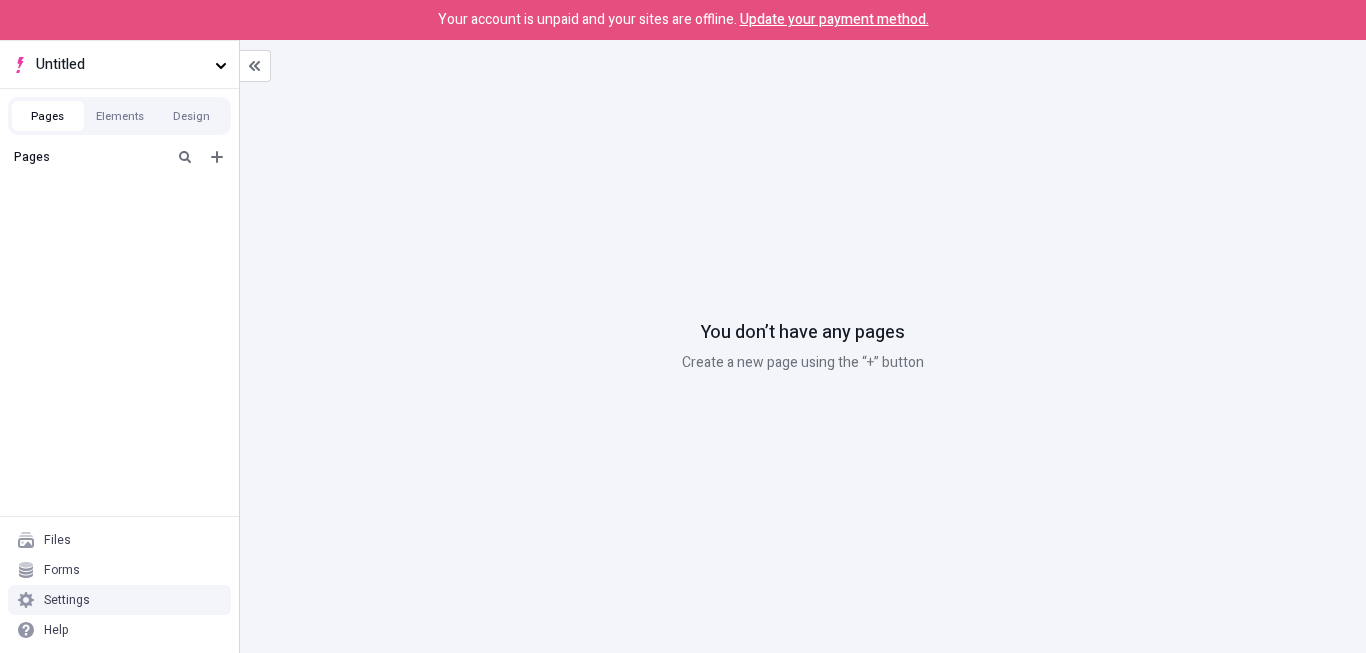 click on "Settings" at bounding box center (119, 600) 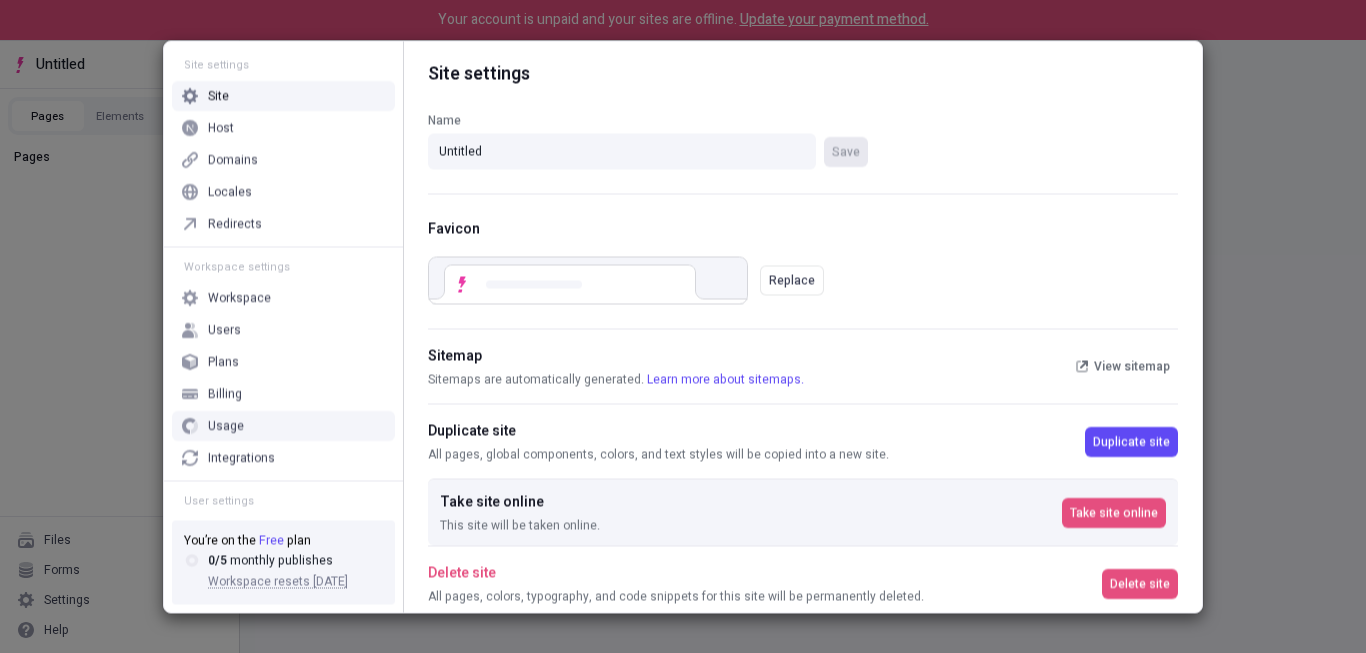 click on "Usage" at bounding box center [226, 425] 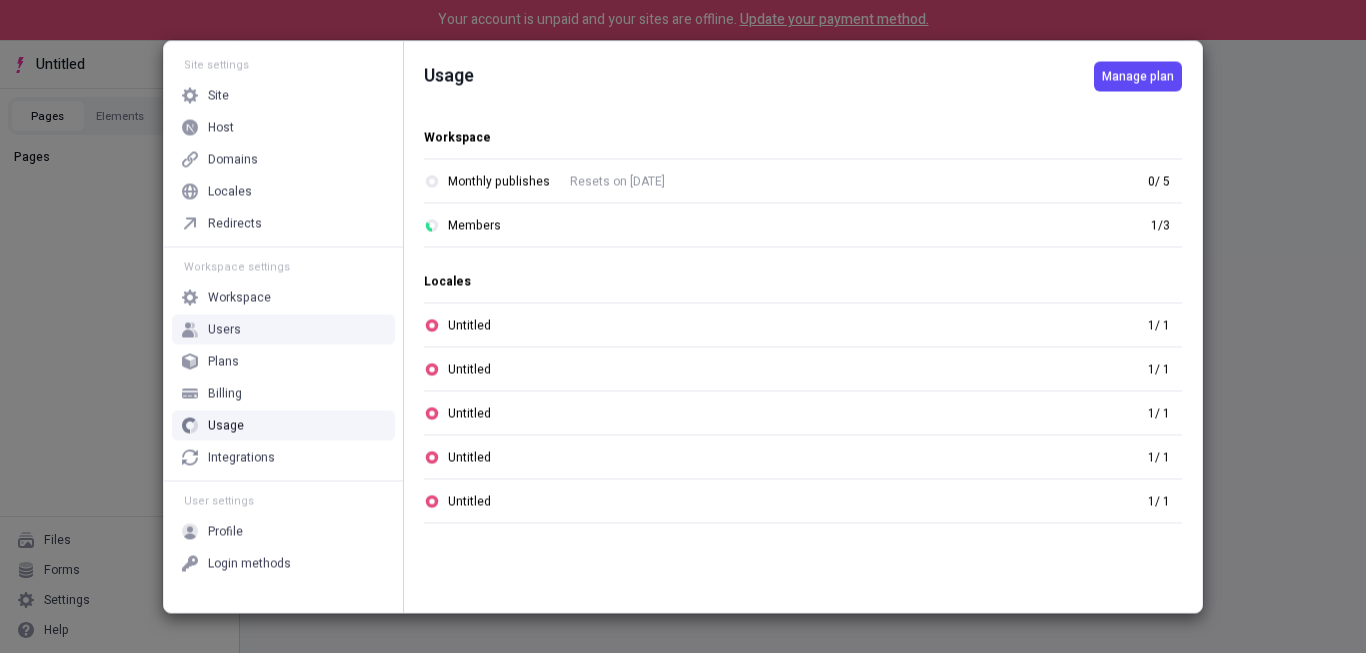 click on "Users" at bounding box center [283, 329] 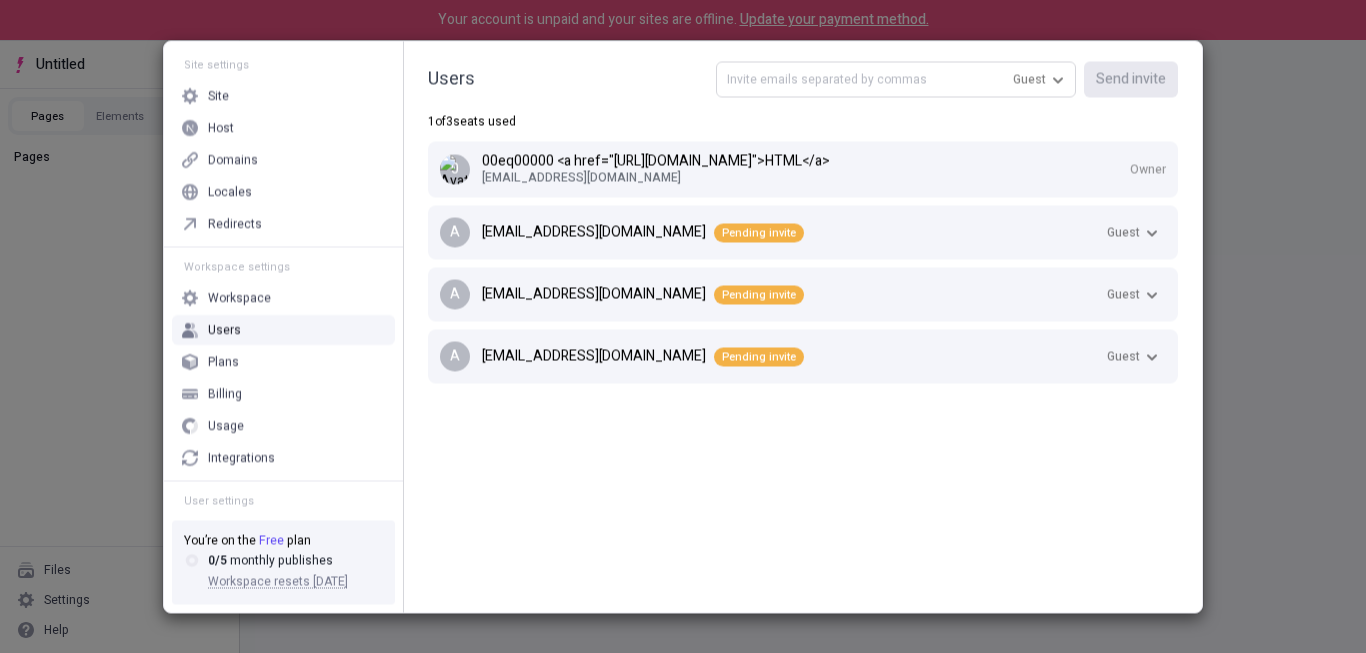 click at bounding box center (896, 79) 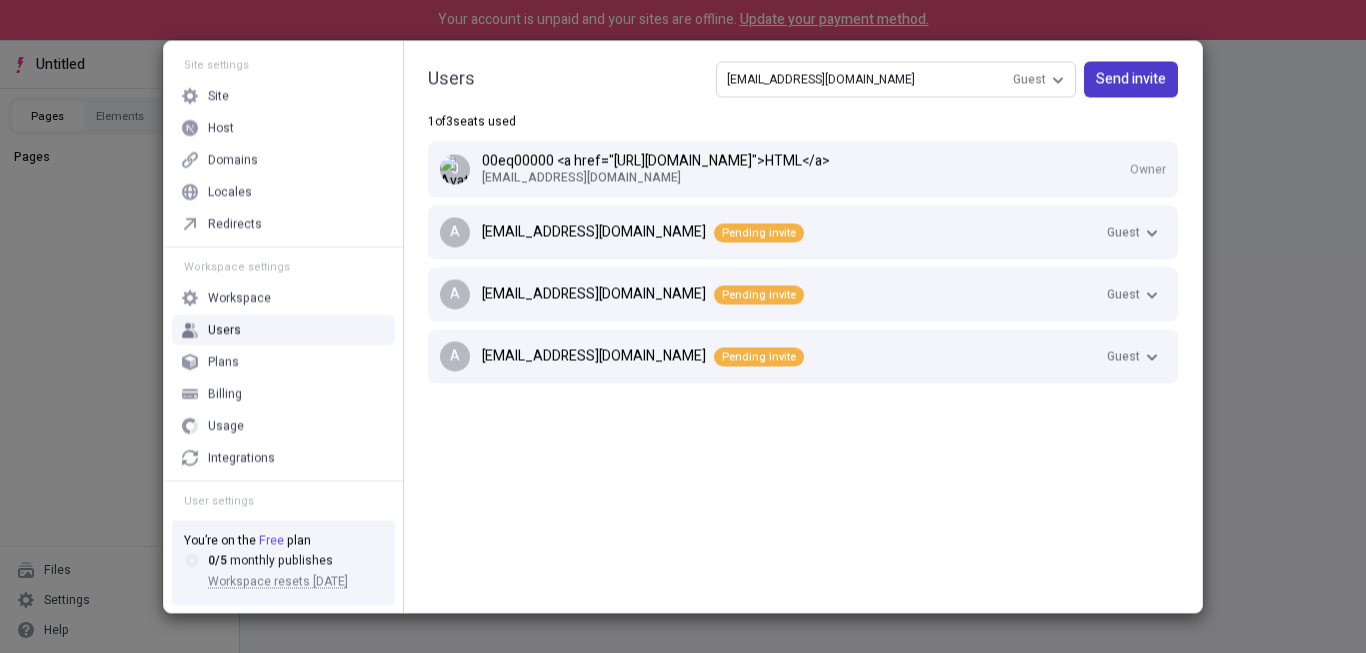 type on "[EMAIL_ADDRESS][DOMAIN_NAME]" 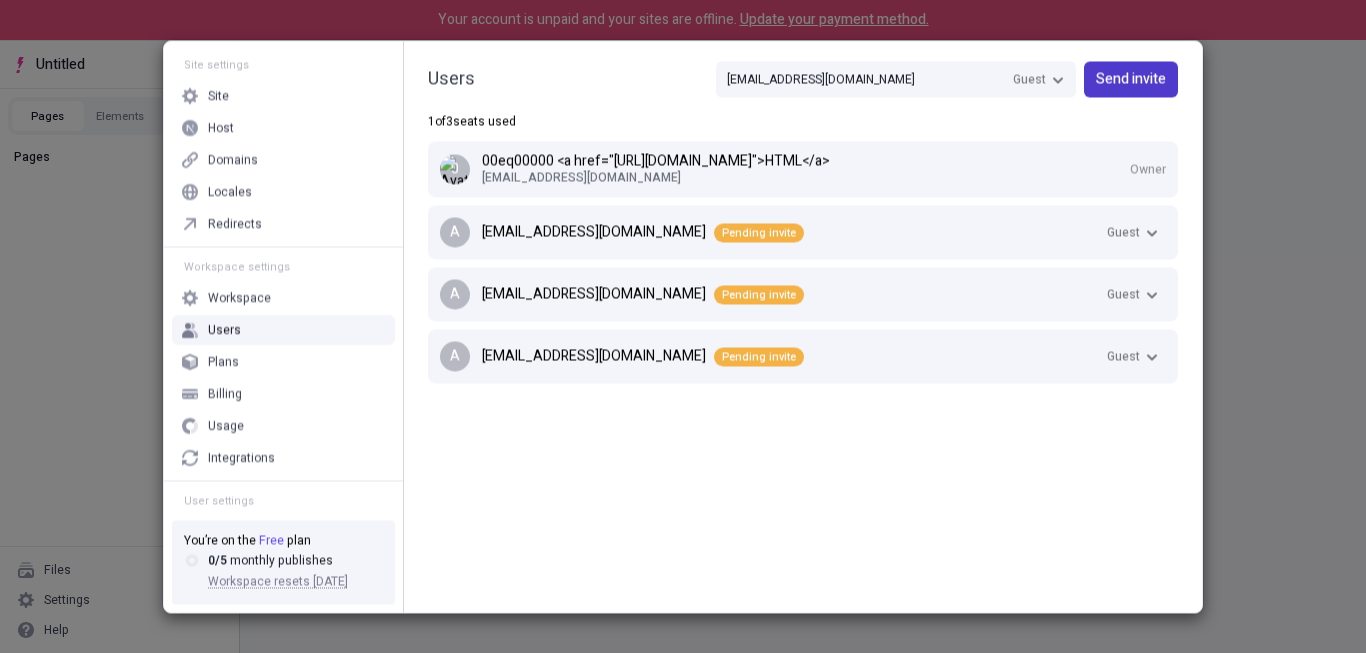 click on "Send invite" at bounding box center [1131, 79] 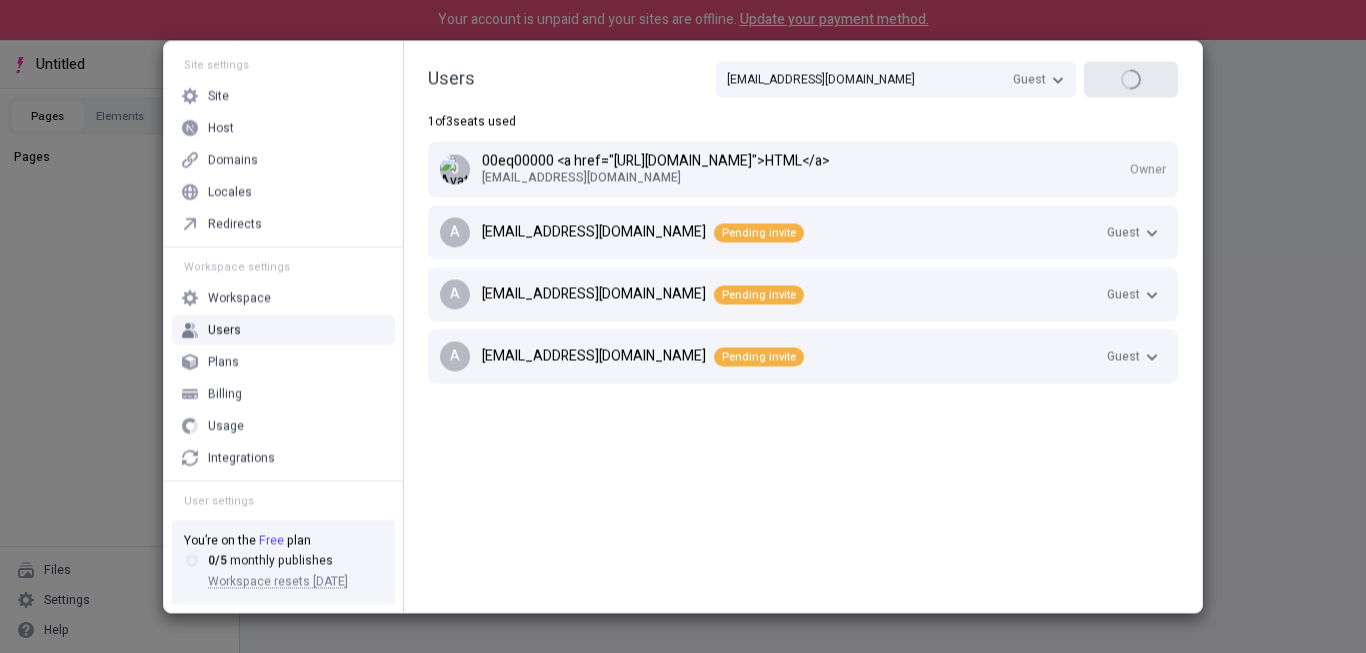 type 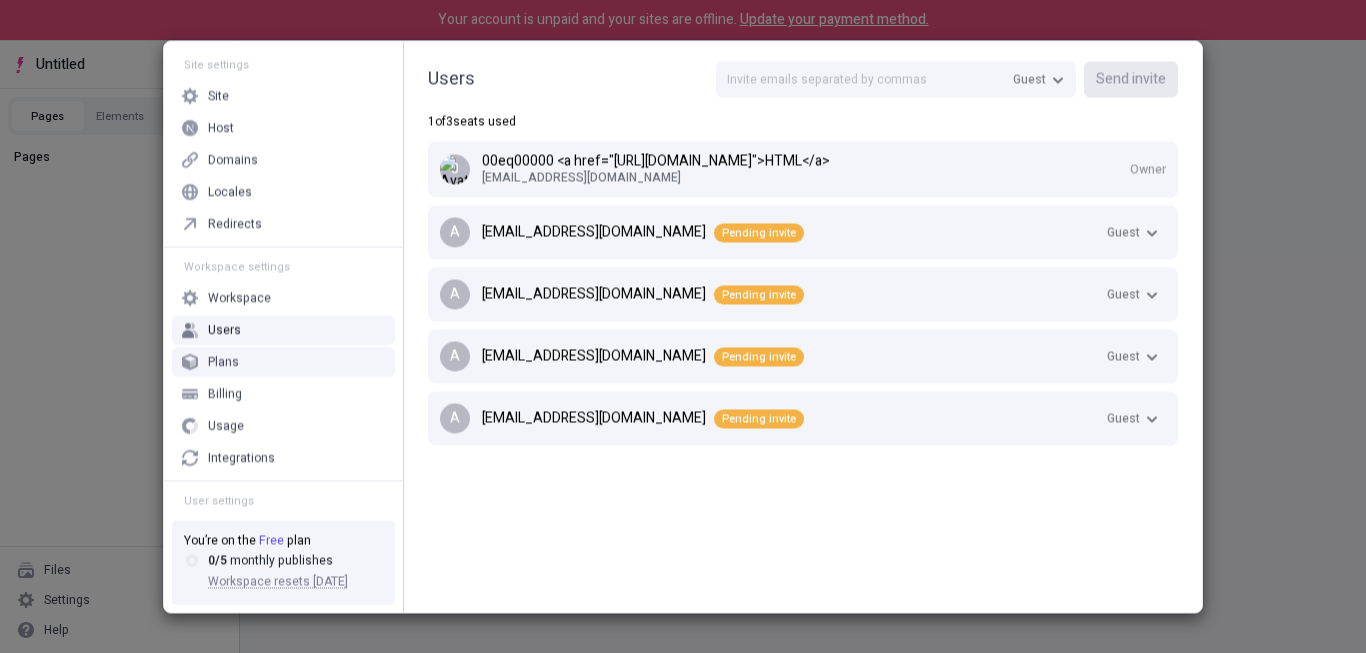 click on "Plans" at bounding box center [283, 361] 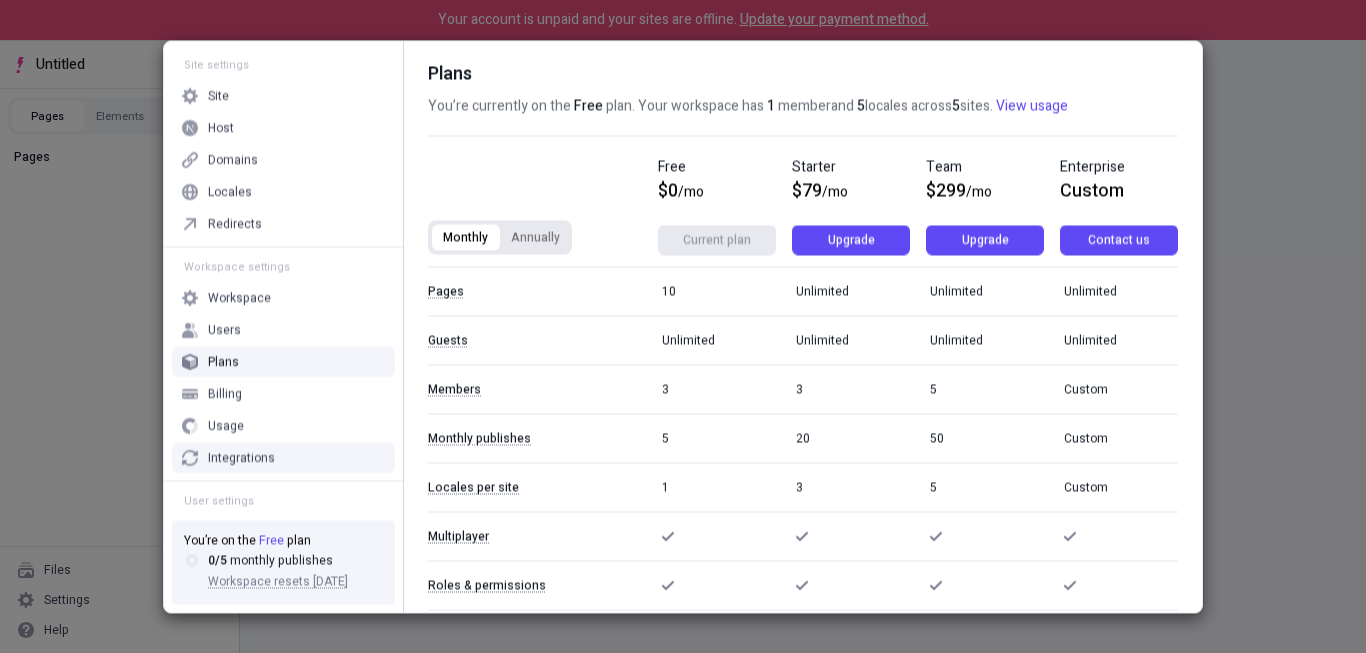scroll, scrollTop: 42, scrollLeft: 0, axis: vertical 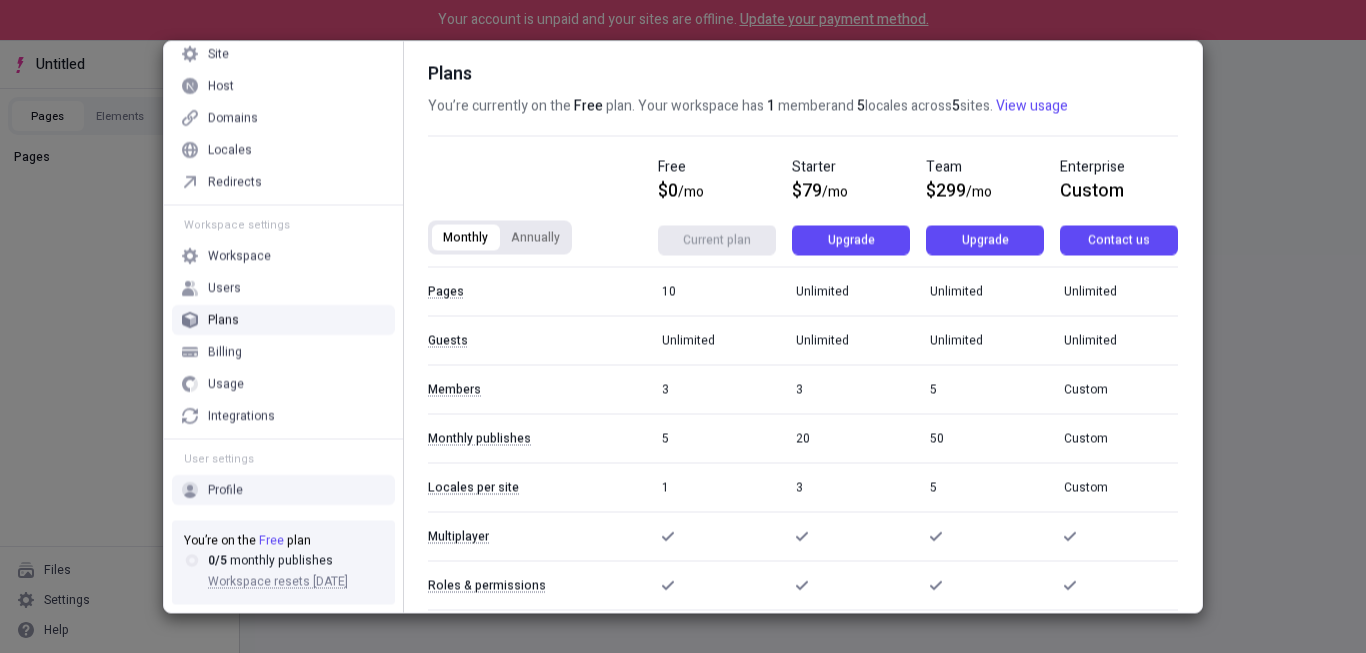click on "Profile" at bounding box center [225, 489] 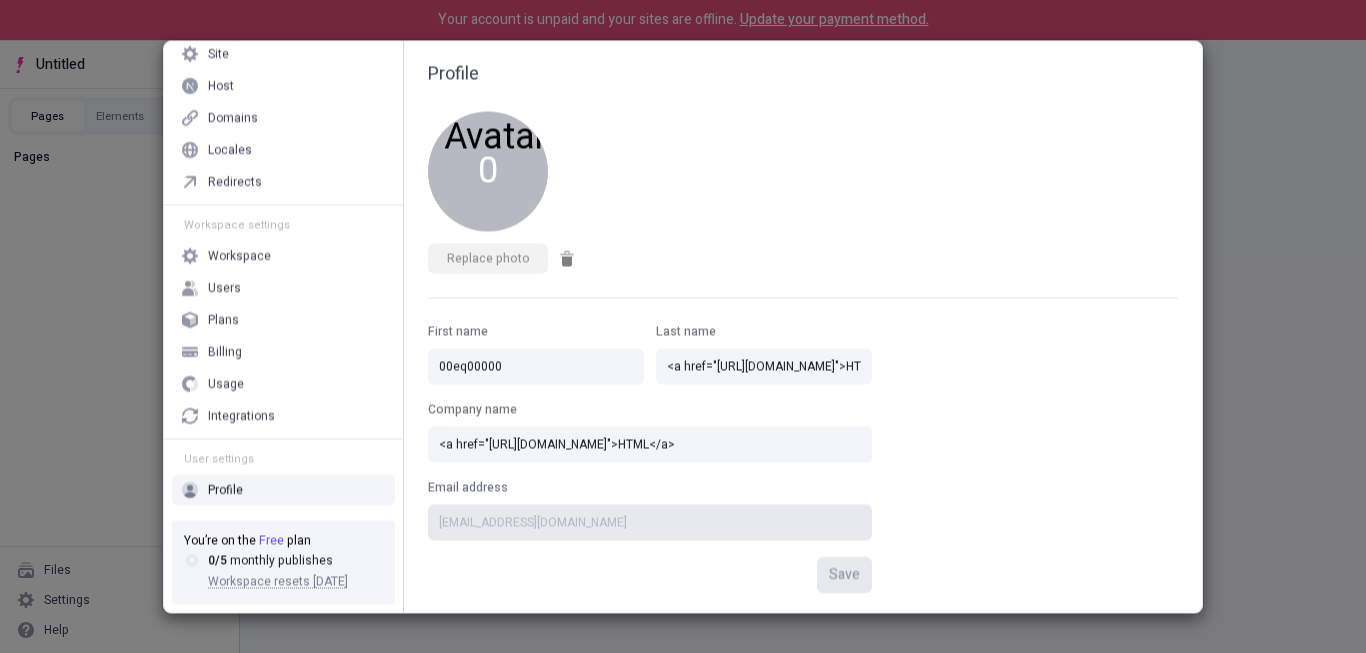 drag, startPoint x: 556, startPoint y: 418, endPoint x: 419, endPoint y: 407, distance: 137.4409 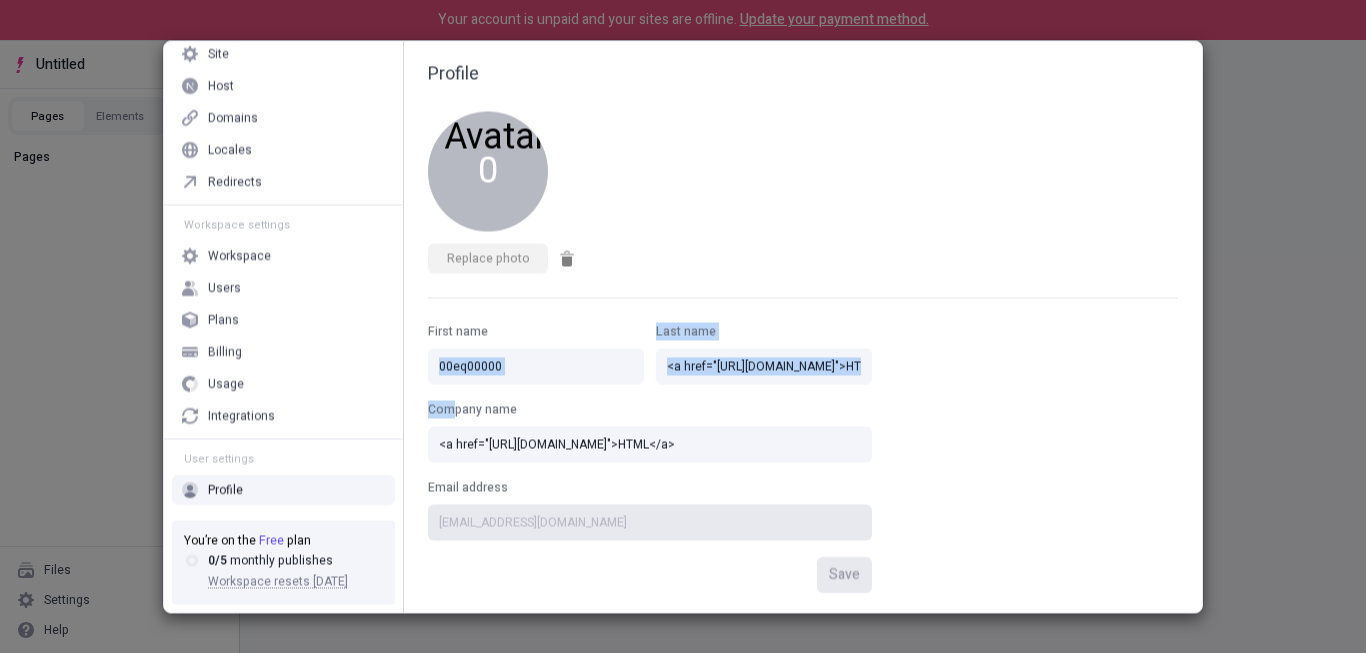 click on "Company name" at bounding box center (650, 409) 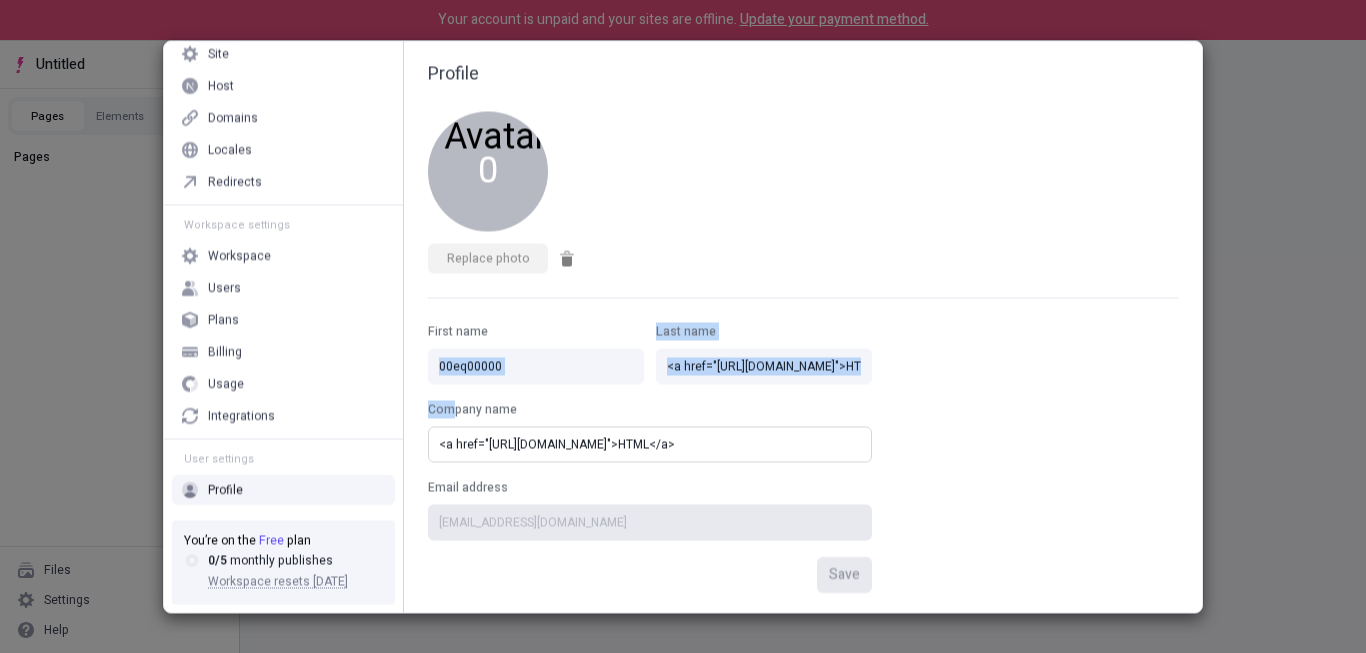 click on "<a href="[URL][DOMAIN_NAME]">HTML</a>" at bounding box center [650, 444] 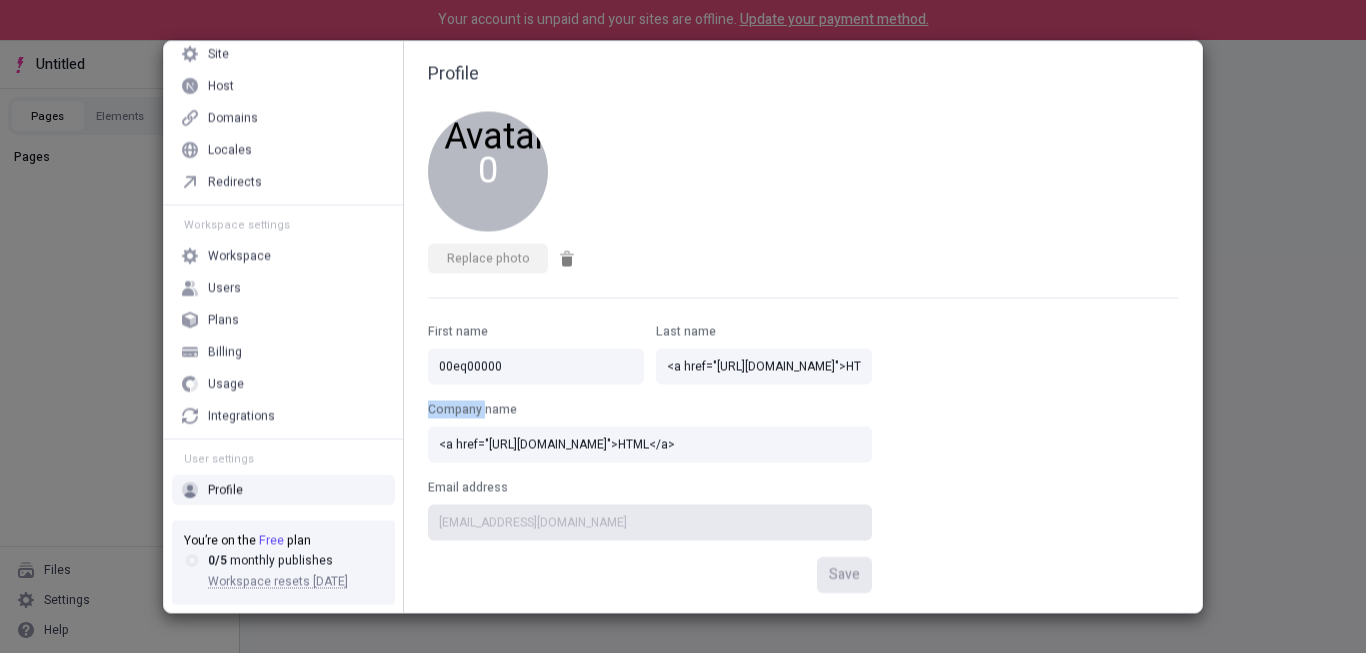 click on "Company name" at bounding box center (650, 409) 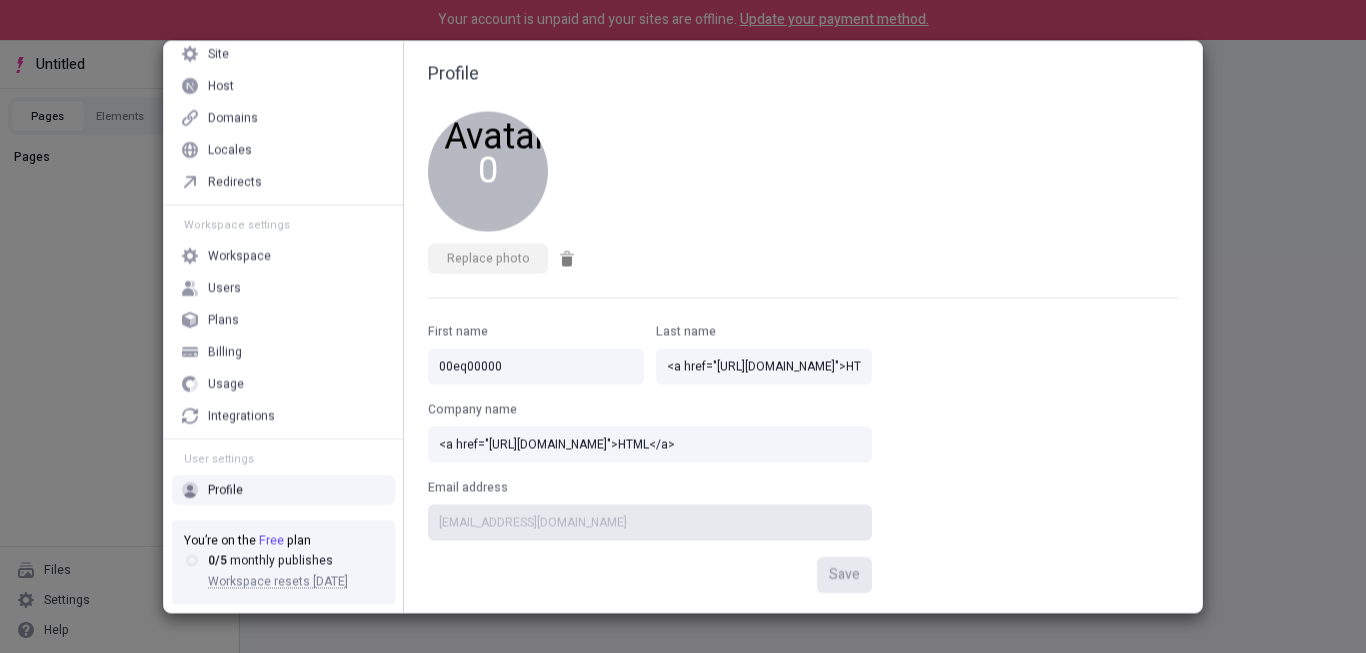 click on "Company name" at bounding box center (650, 409) 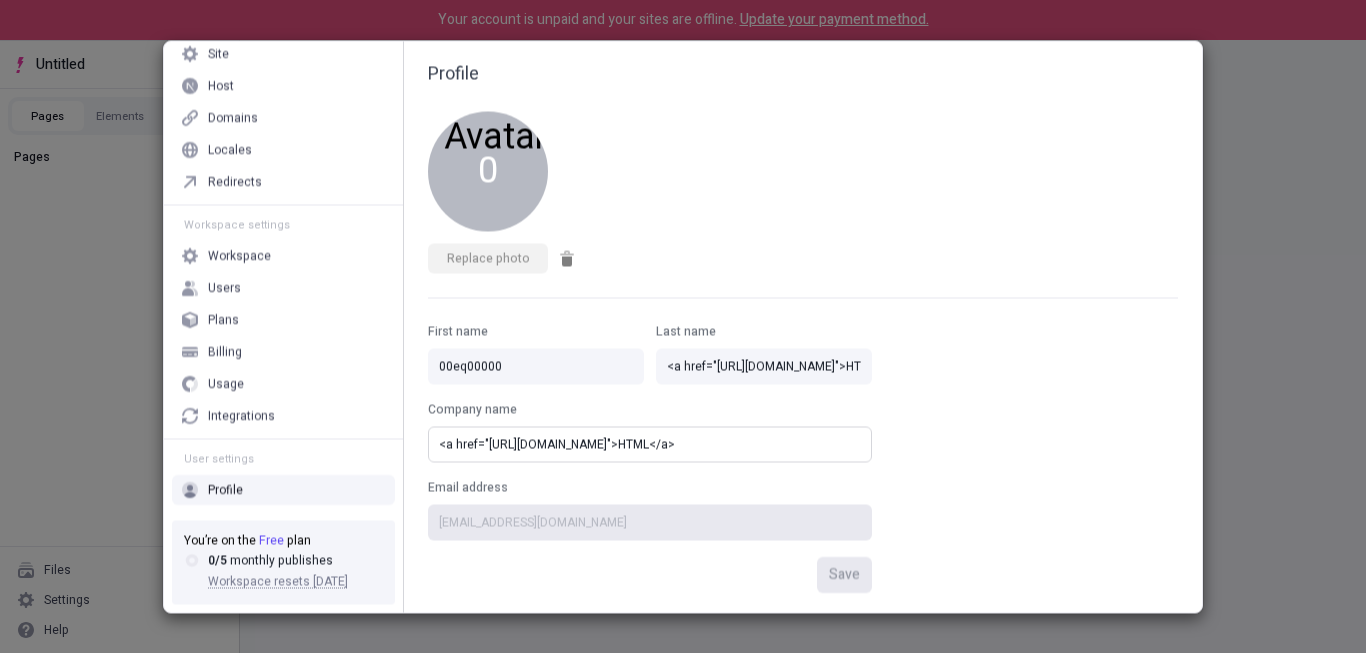 click on "<a href="[URL][DOMAIN_NAME]">HTML</a>" at bounding box center [650, 444] 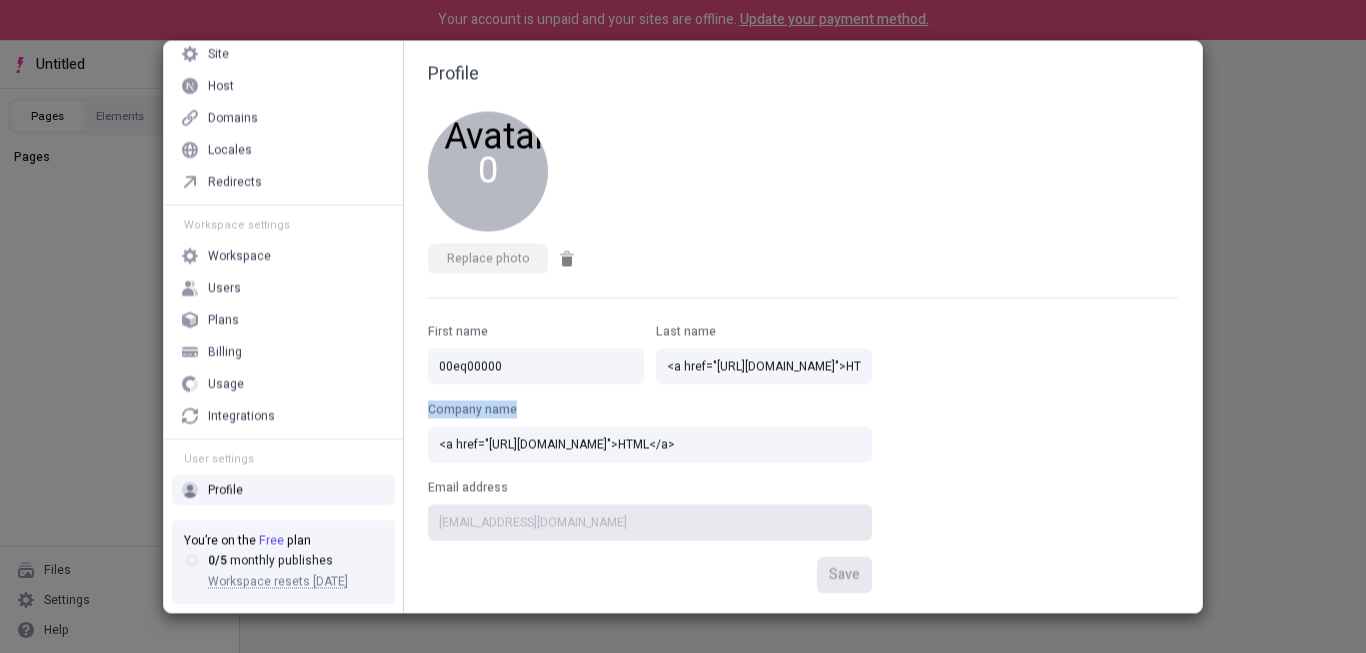 drag, startPoint x: 517, startPoint y: 404, endPoint x: 432, endPoint y: 403, distance: 85.00588 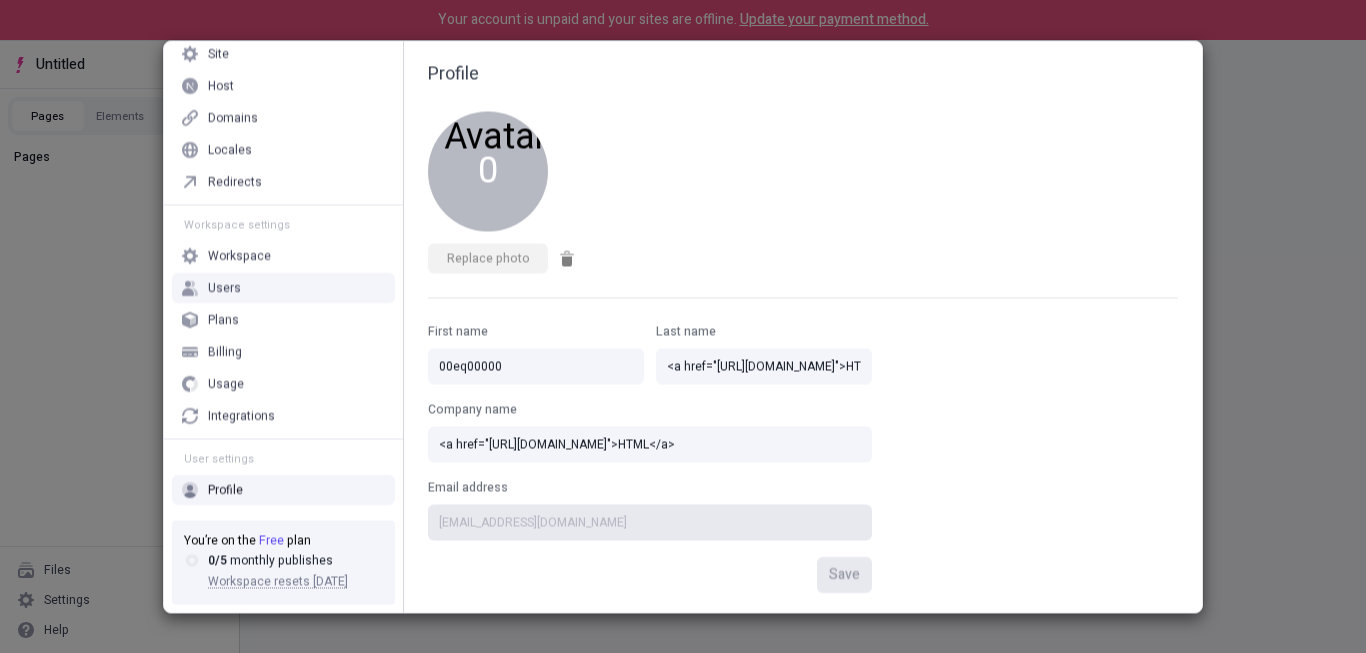 click on "Users" at bounding box center (283, 287) 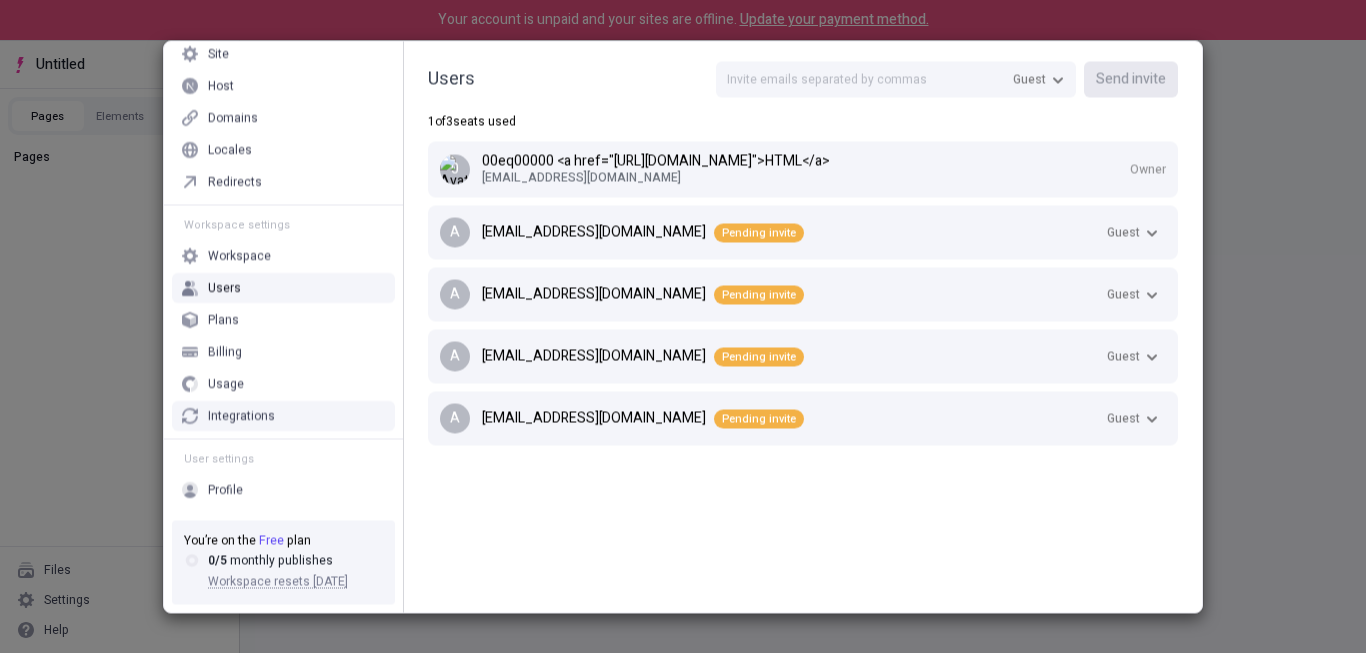 click on "Integrations" at bounding box center [283, 415] 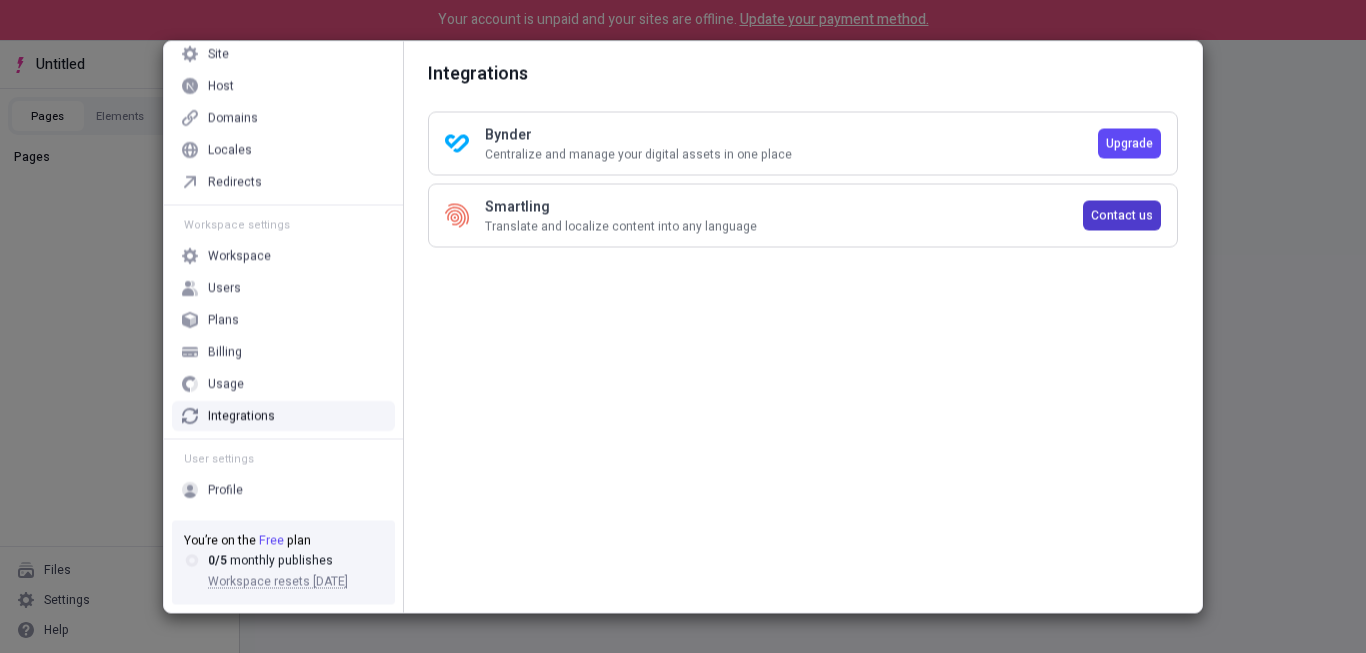click on "Contact us" at bounding box center (1122, 215) 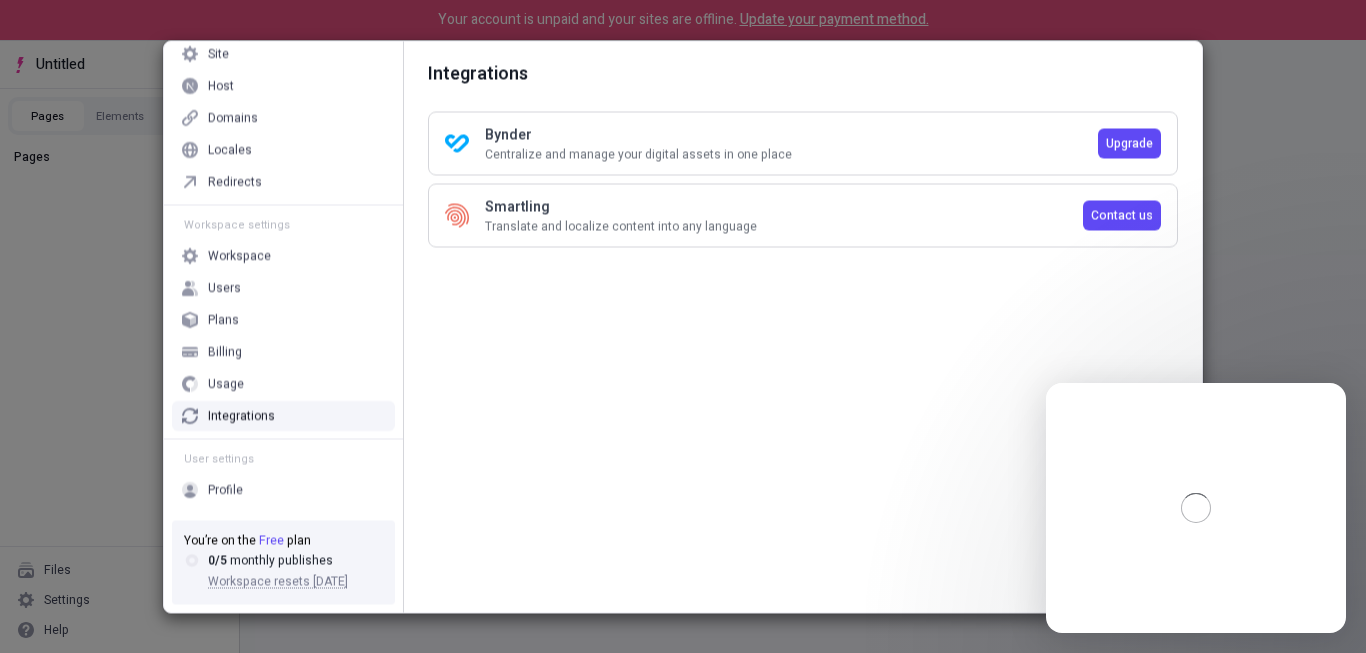 scroll, scrollTop: 0, scrollLeft: 0, axis: both 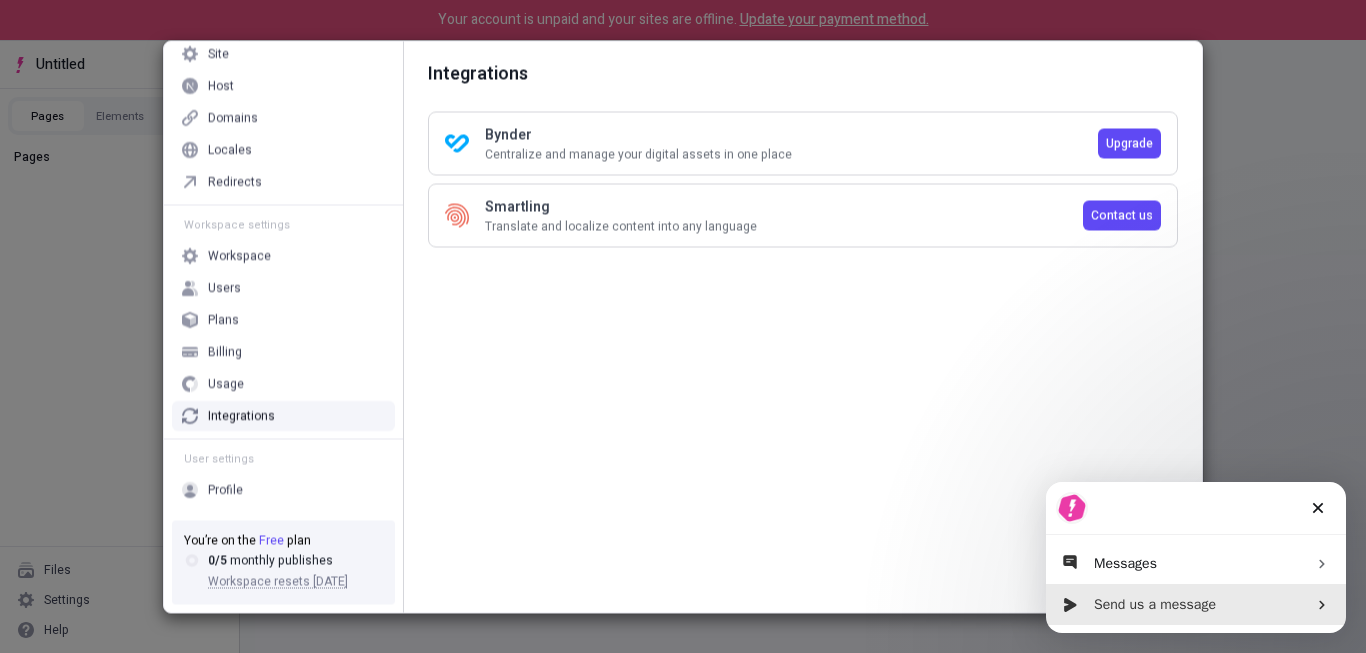 click on "Send us a message" at bounding box center [1196, 604] 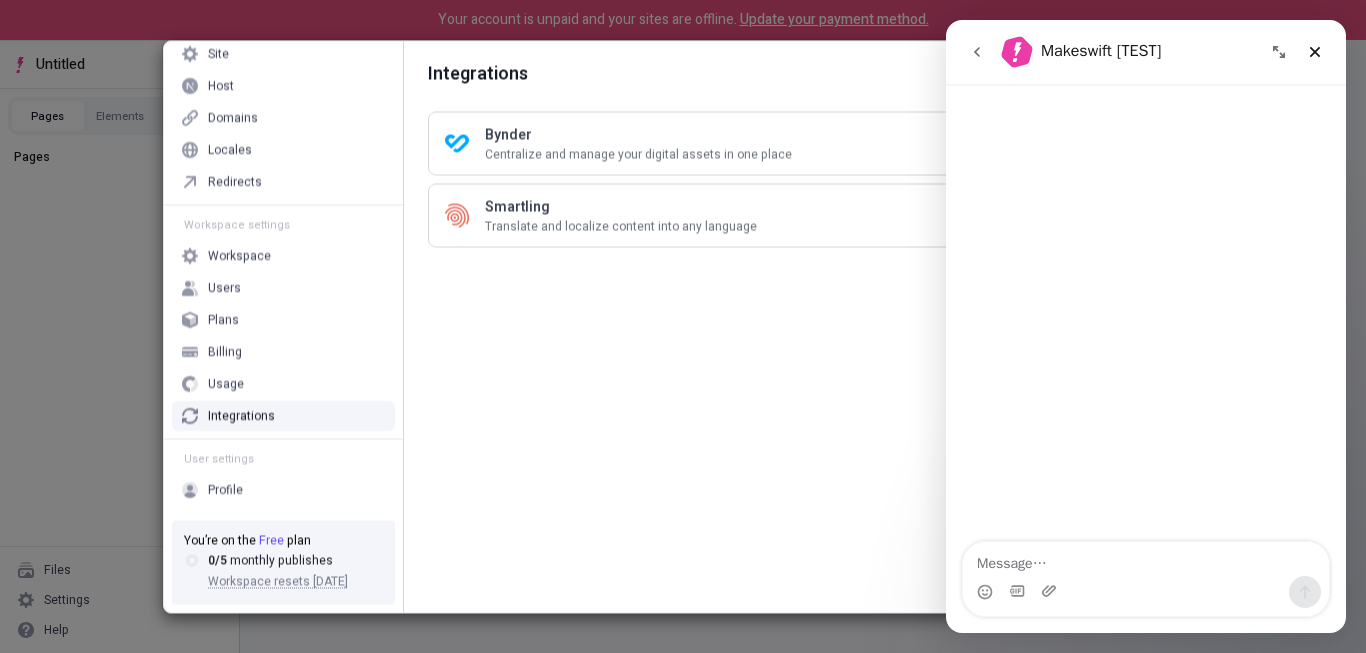 click at bounding box center (1146, 559) 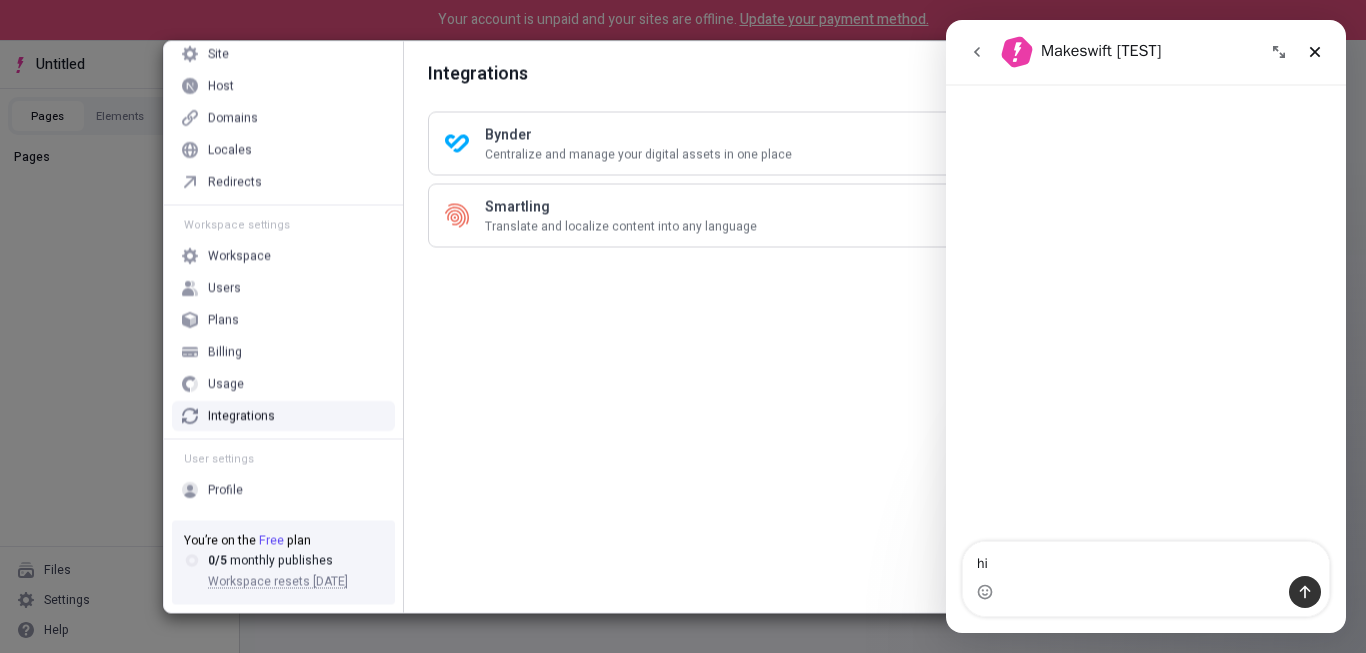 type on "hi" 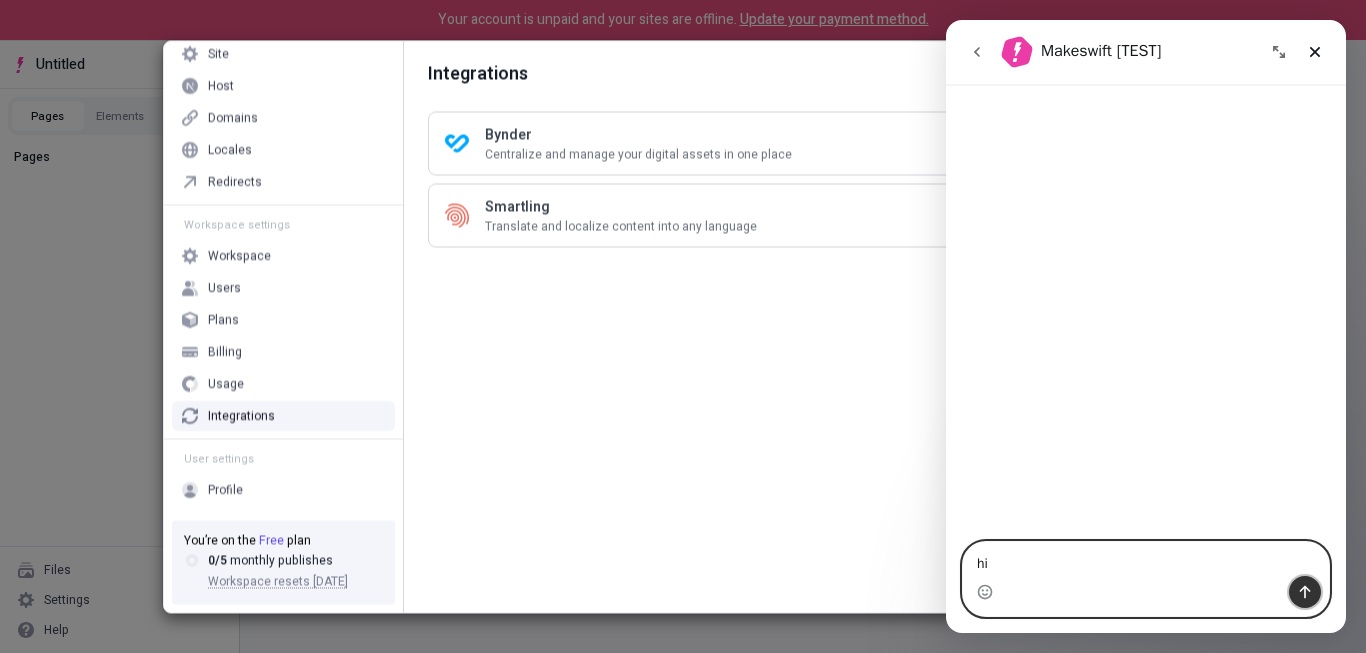 click 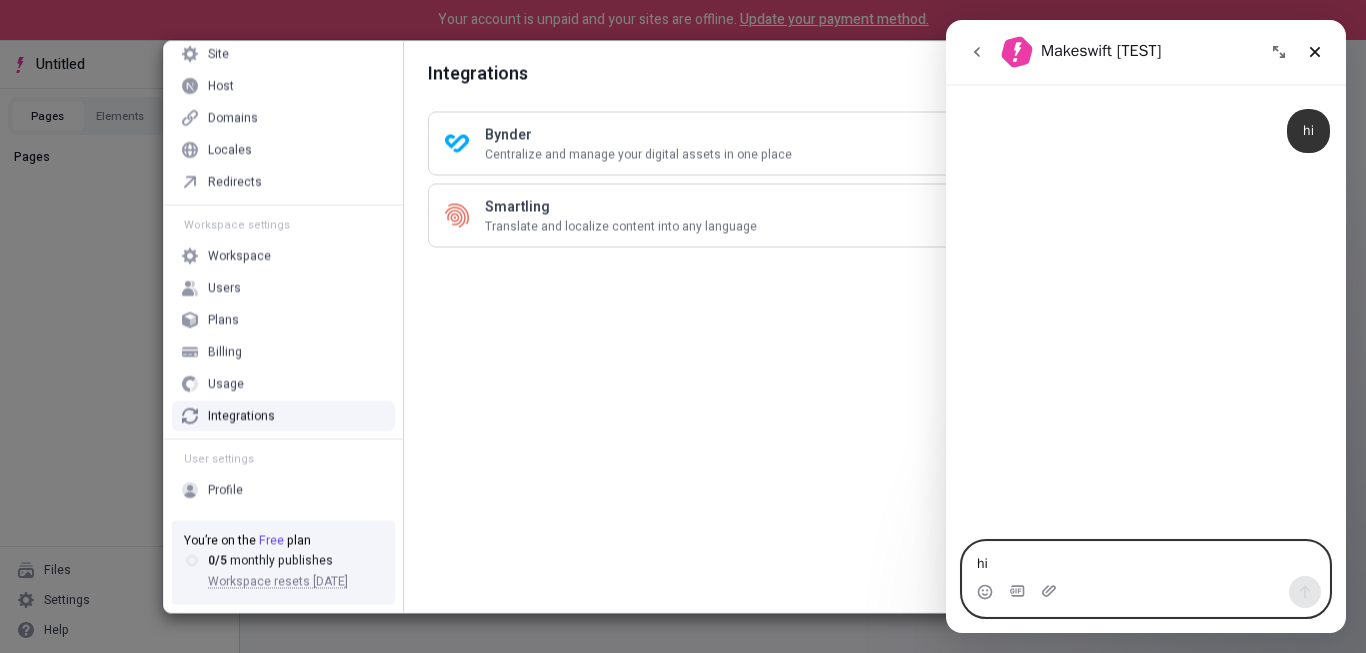type 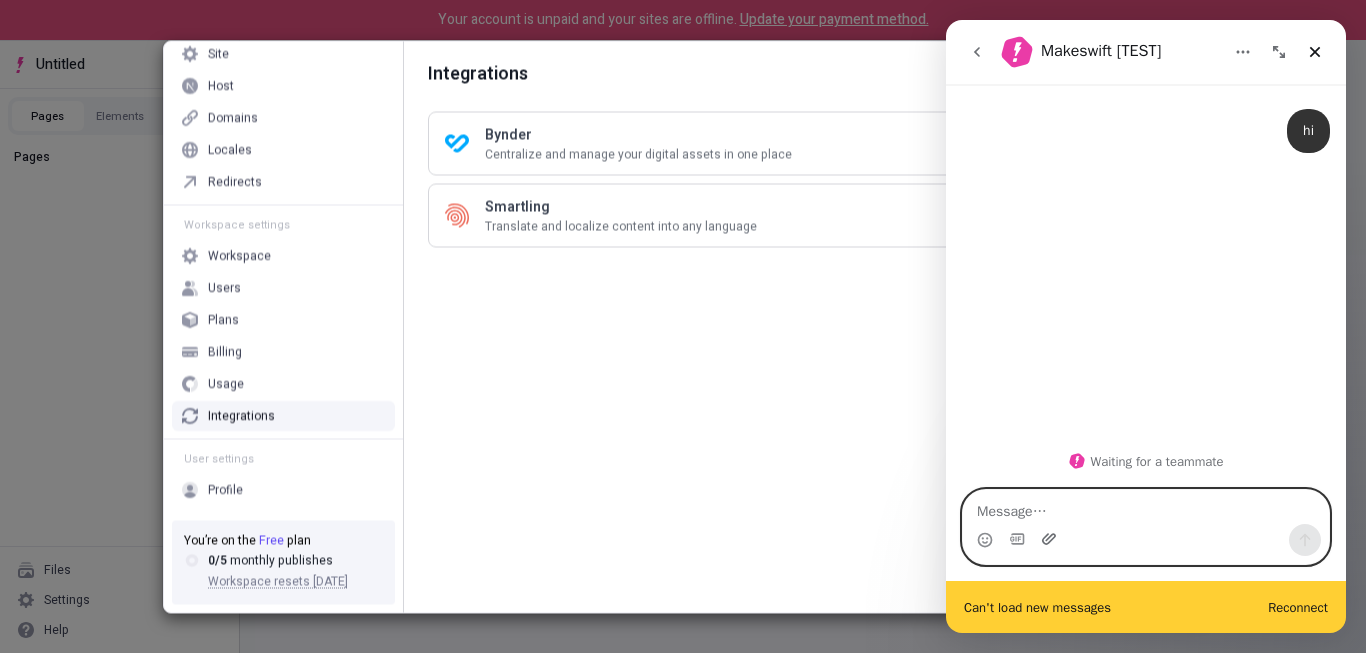 click 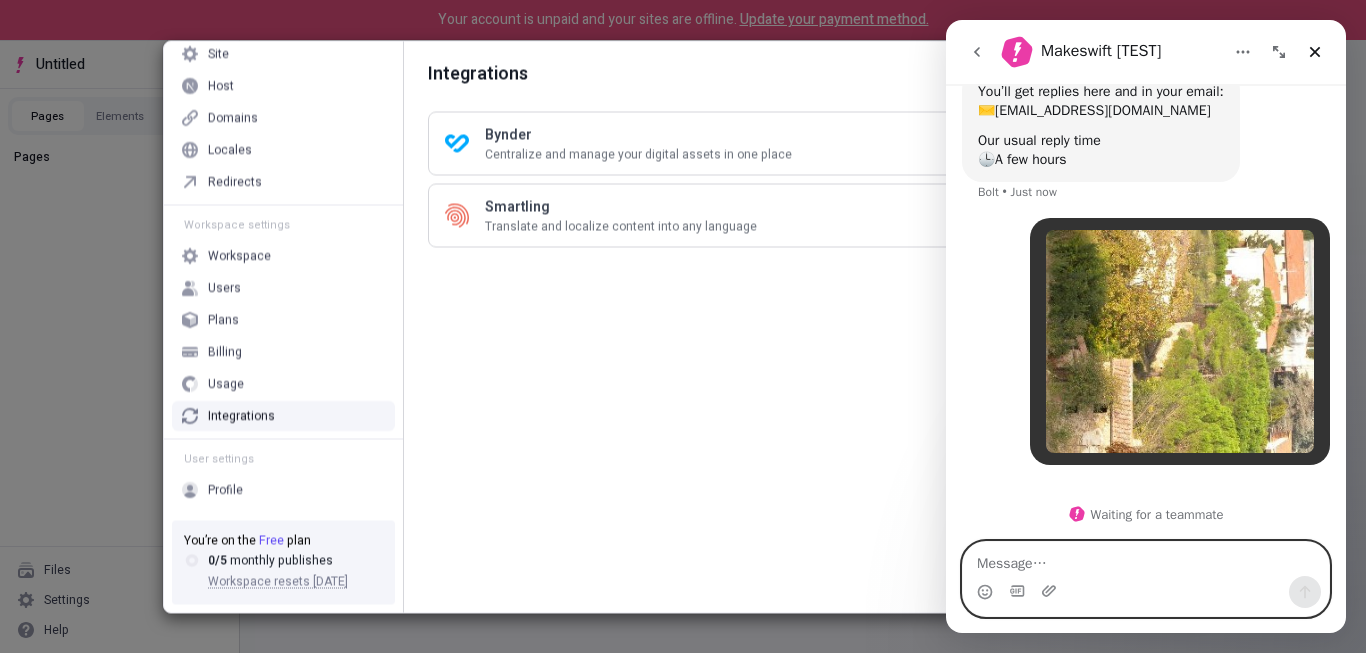 scroll, scrollTop: 101, scrollLeft: 0, axis: vertical 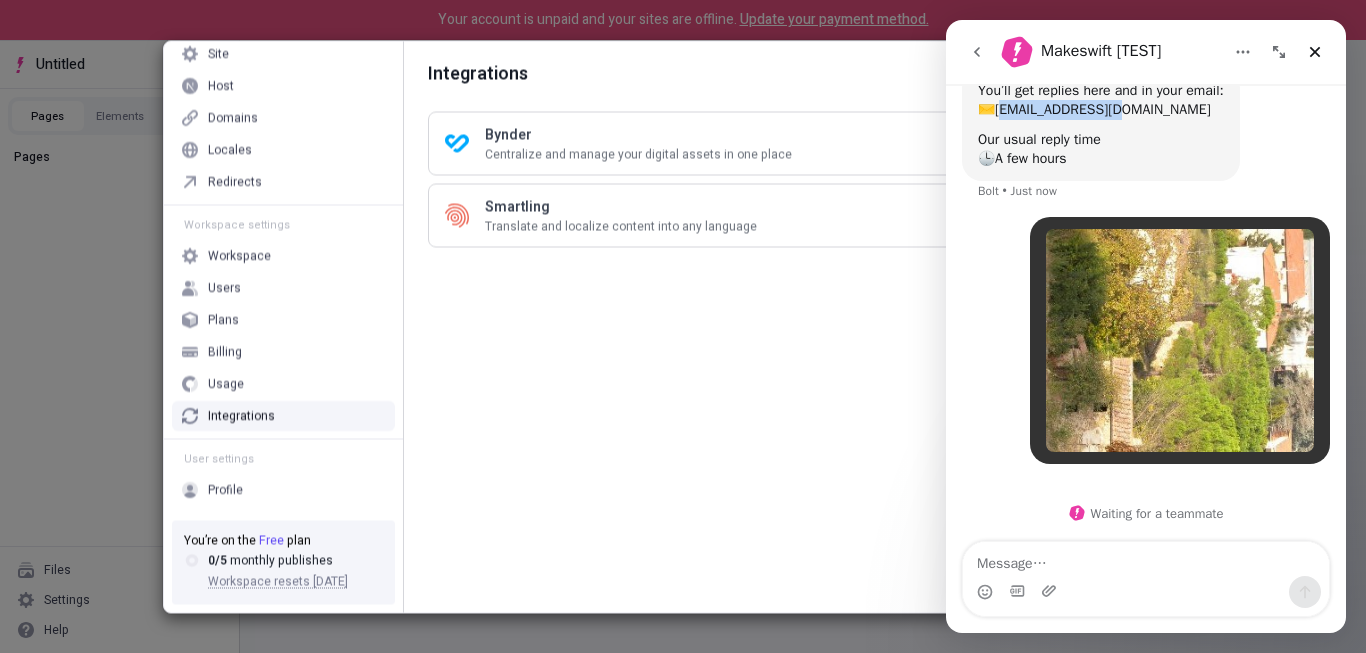 drag, startPoint x: 1156, startPoint y: 109, endPoint x: 1006, endPoint y: 114, distance: 150.08331 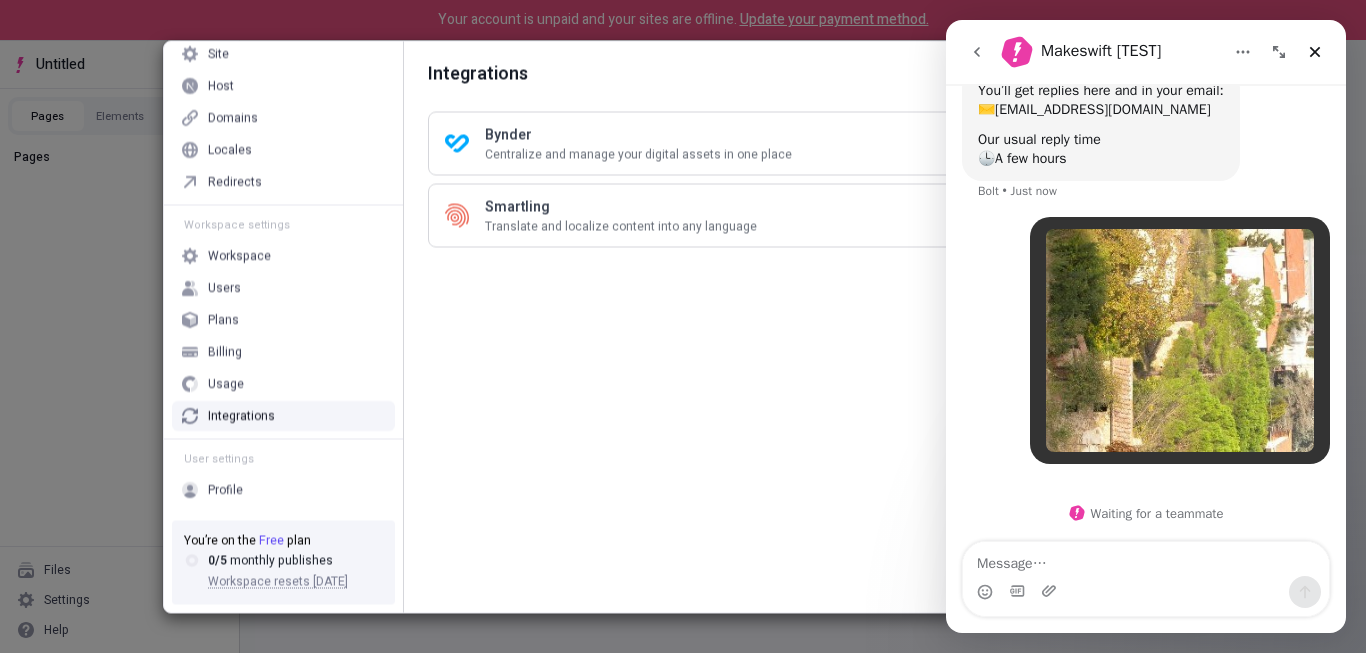 click on "Our usual reply time 🕒  A few hours" at bounding box center [1101, 149] 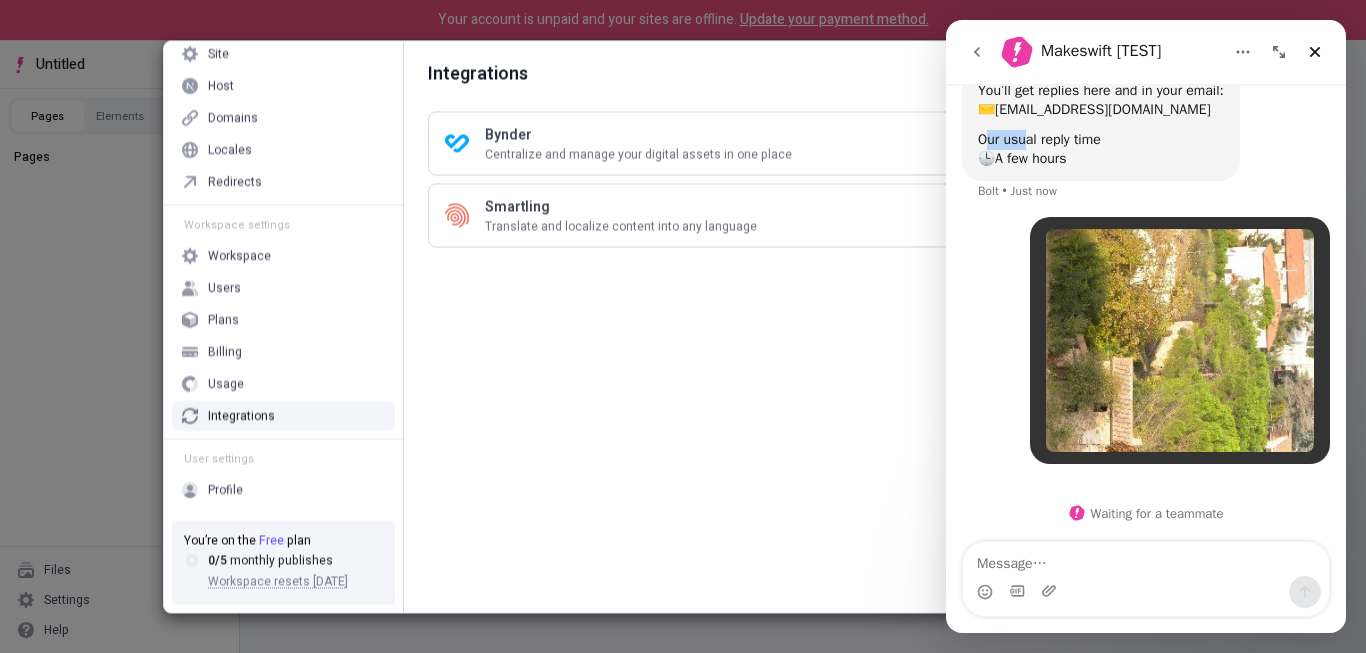 drag, startPoint x: 984, startPoint y: 140, endPoint x: 1092, endPoint y: 147, distance: 108.226616 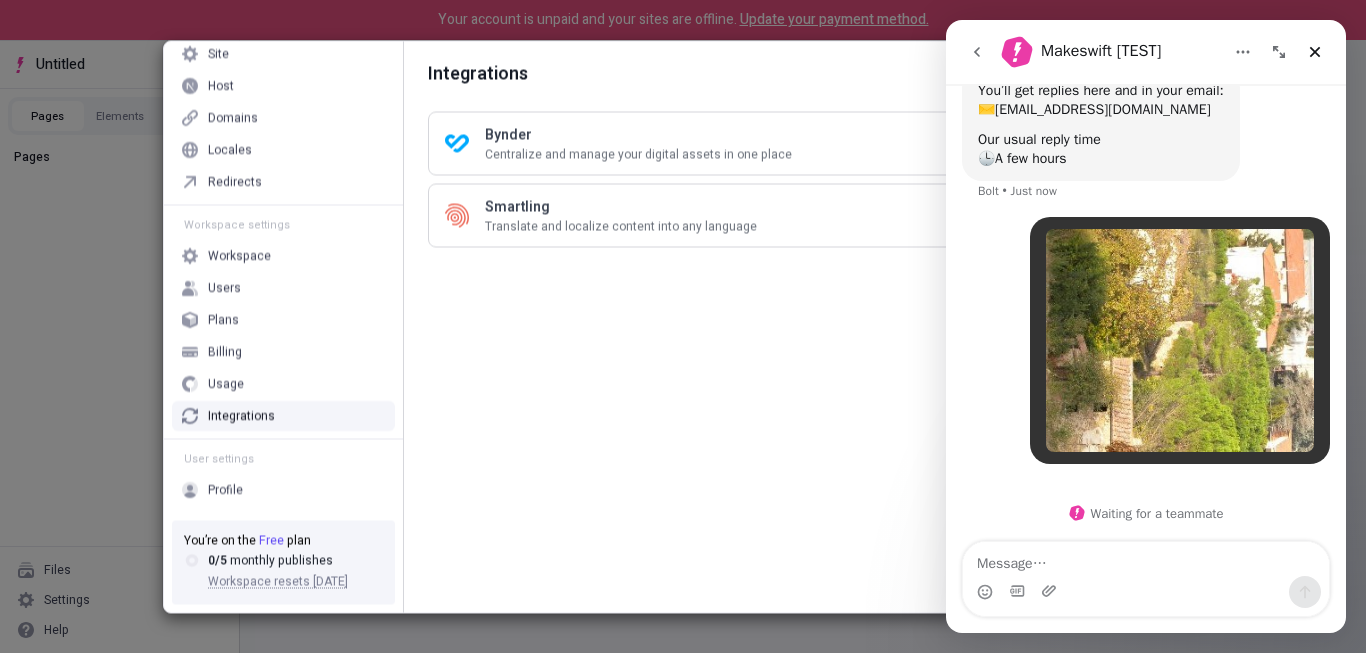 click on "Our usual reply time 🕒  A few hours" at bounding box center [1101, 149] 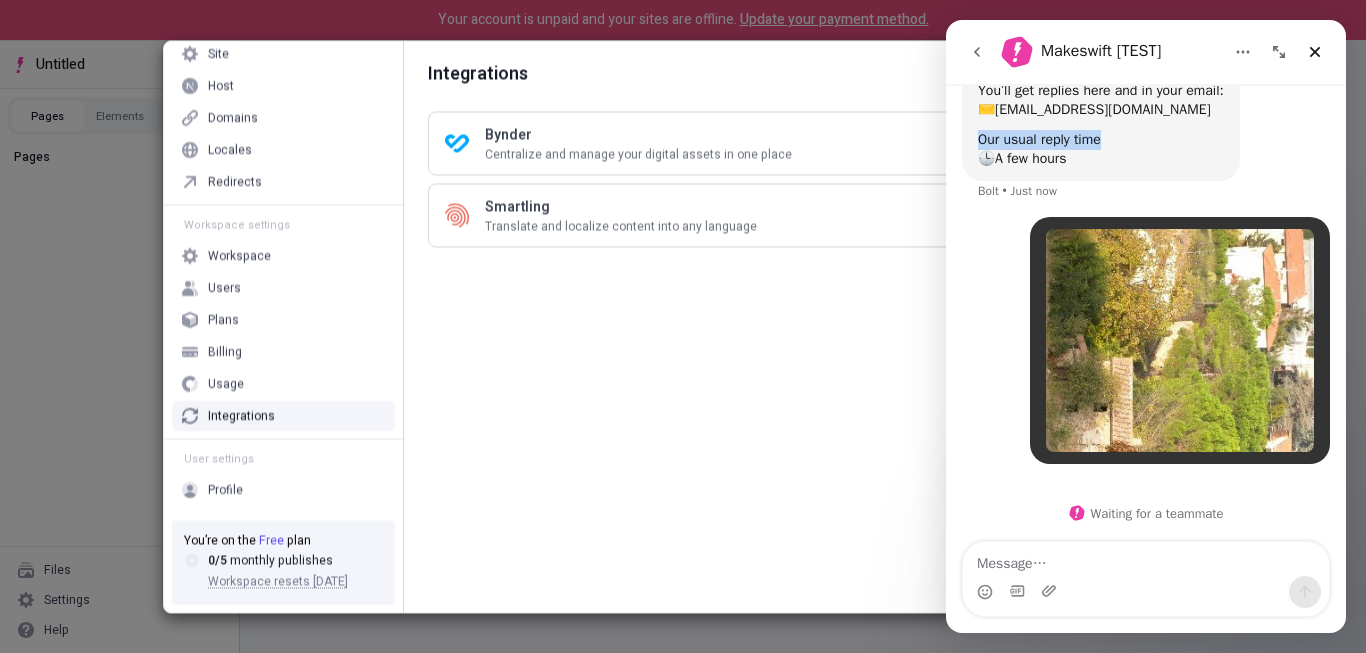 drag, startPoint x: 1128, startPoint y: 146, endPoint x: 1064, endPoint y: 159, distance: 65.30697 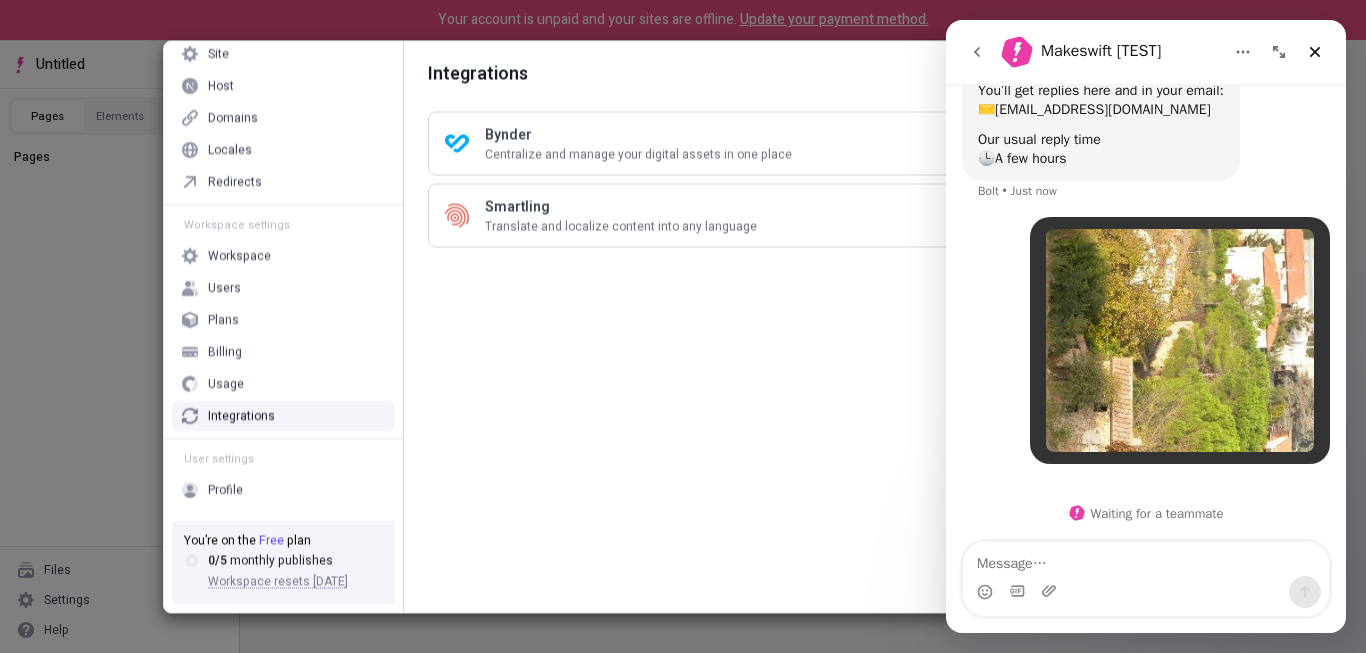 click on "Our usual reply time 🕒  A few hours" at bounding box center (1101, 149) 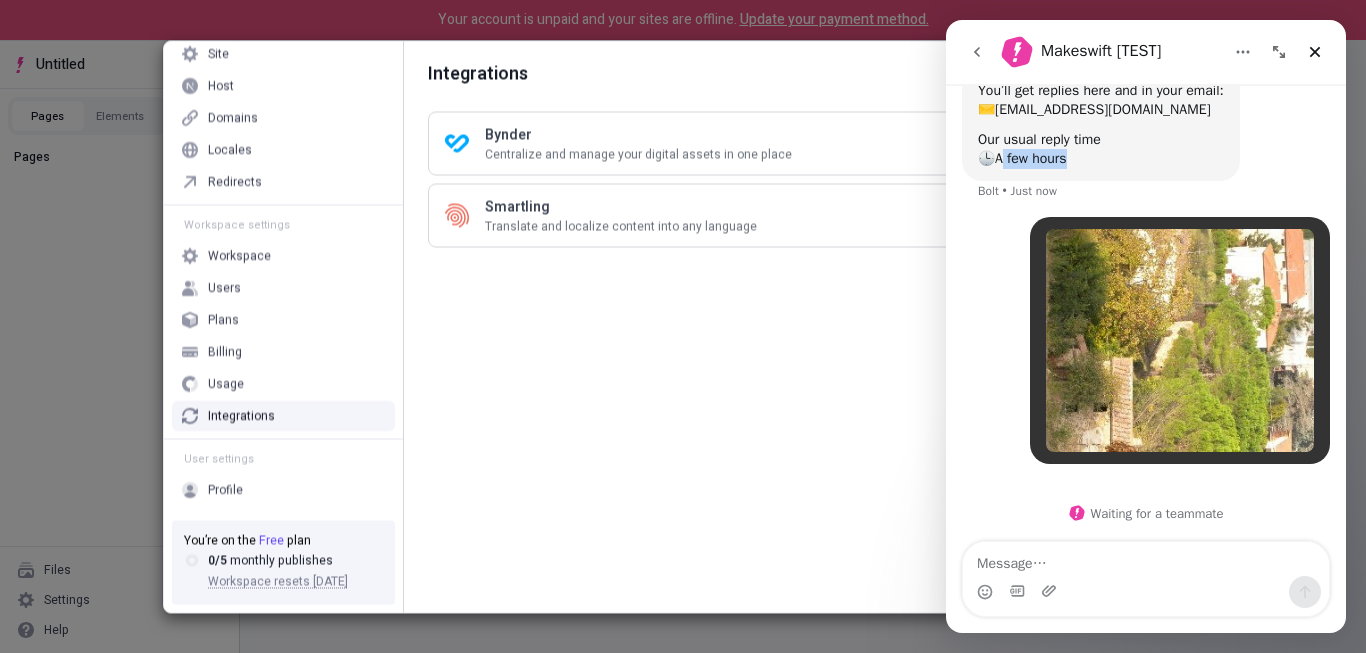 drag, startPoint x: 1099, startPoint y: 161, endPoint x: 1010, endPoint y: 162, distance: 89.005615 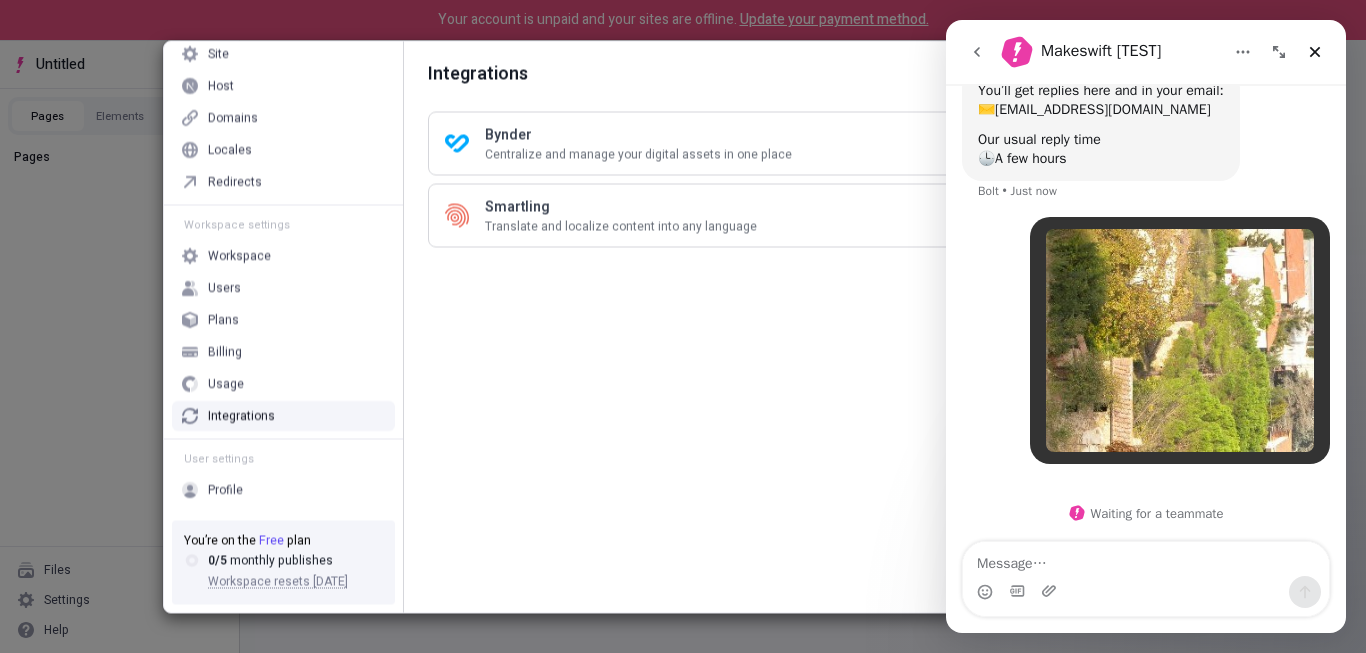 click on "Our usual reply time 🕒  A few hours" at bounding box center [1101, 149] 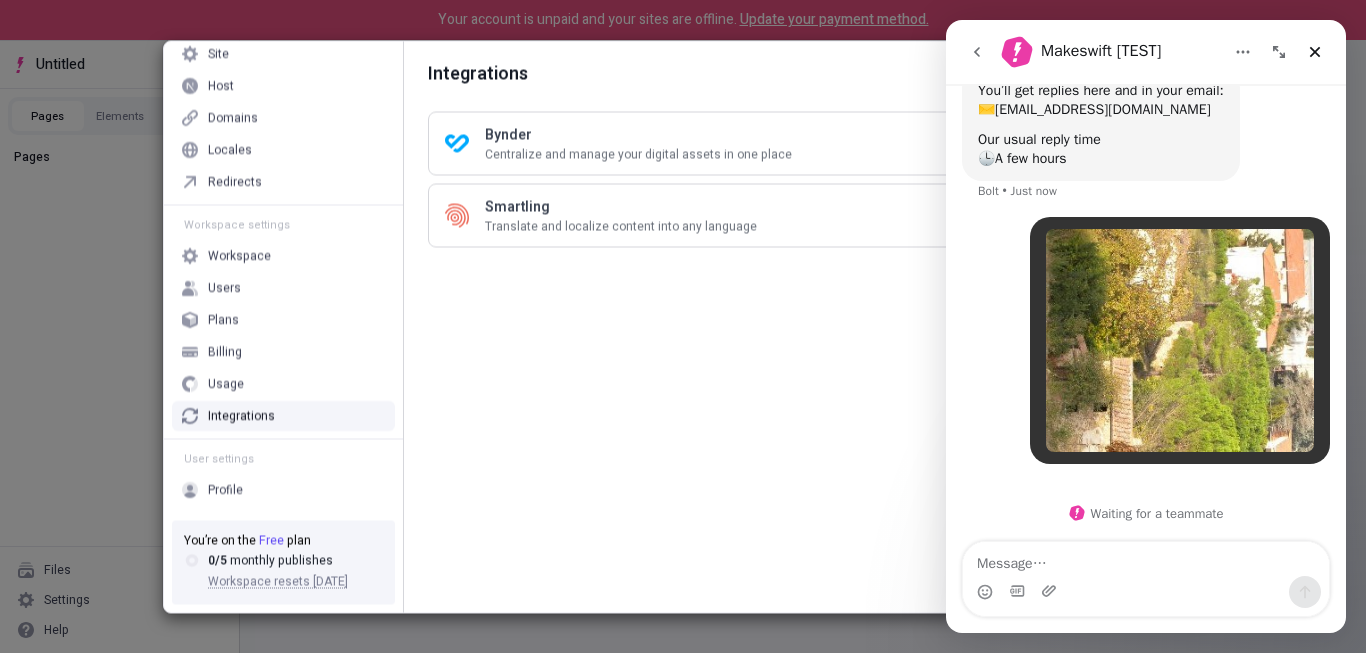 click 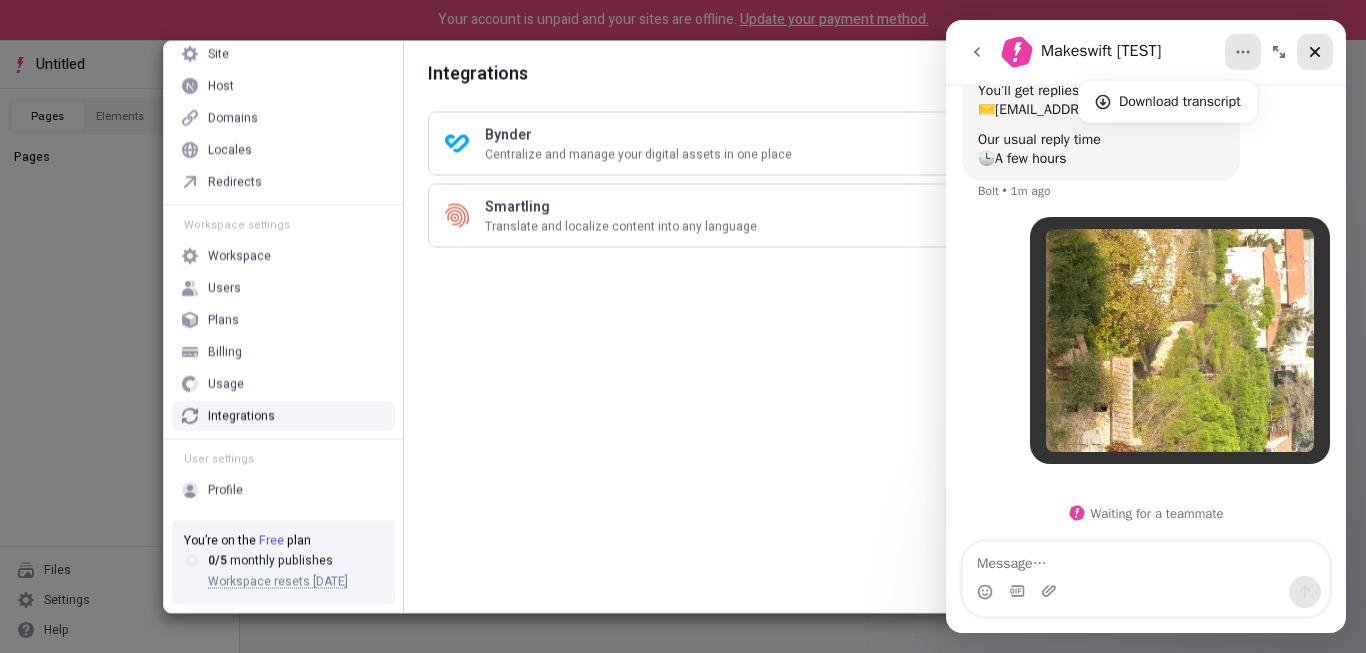 click at bounding box center (1315, 52) 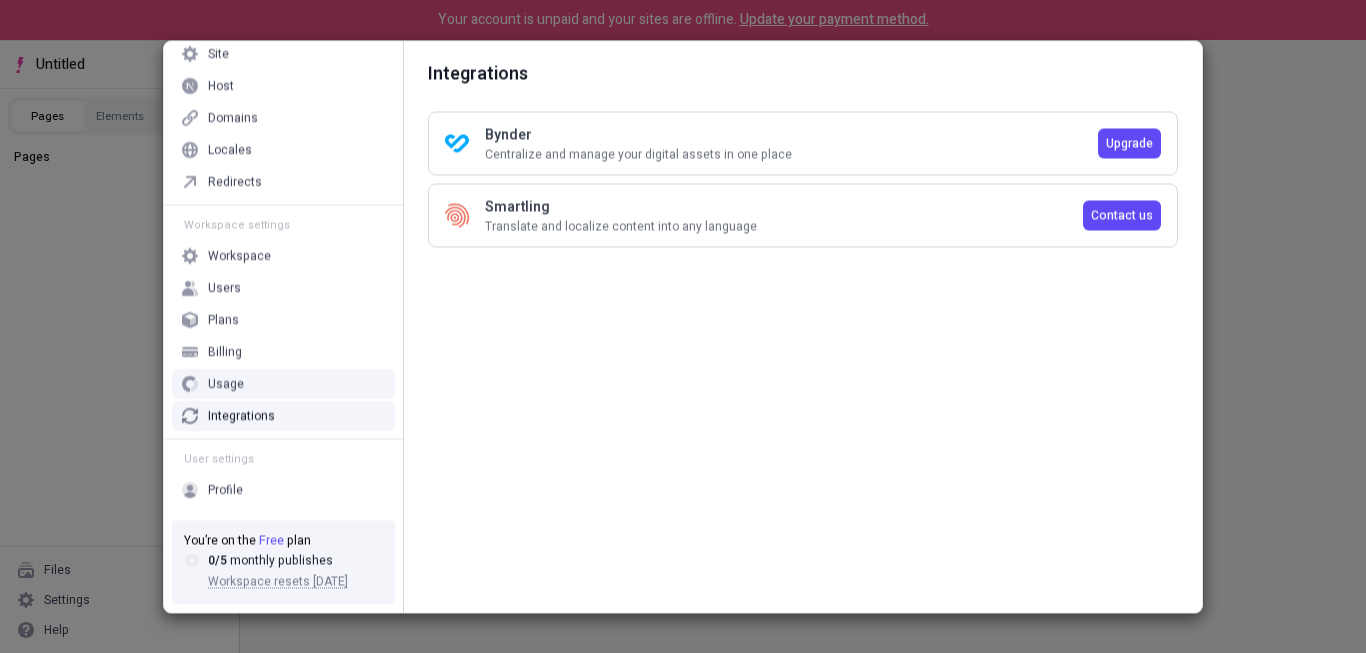 scroll, scrollTop: 0, scrollLeft: 0, axis: both 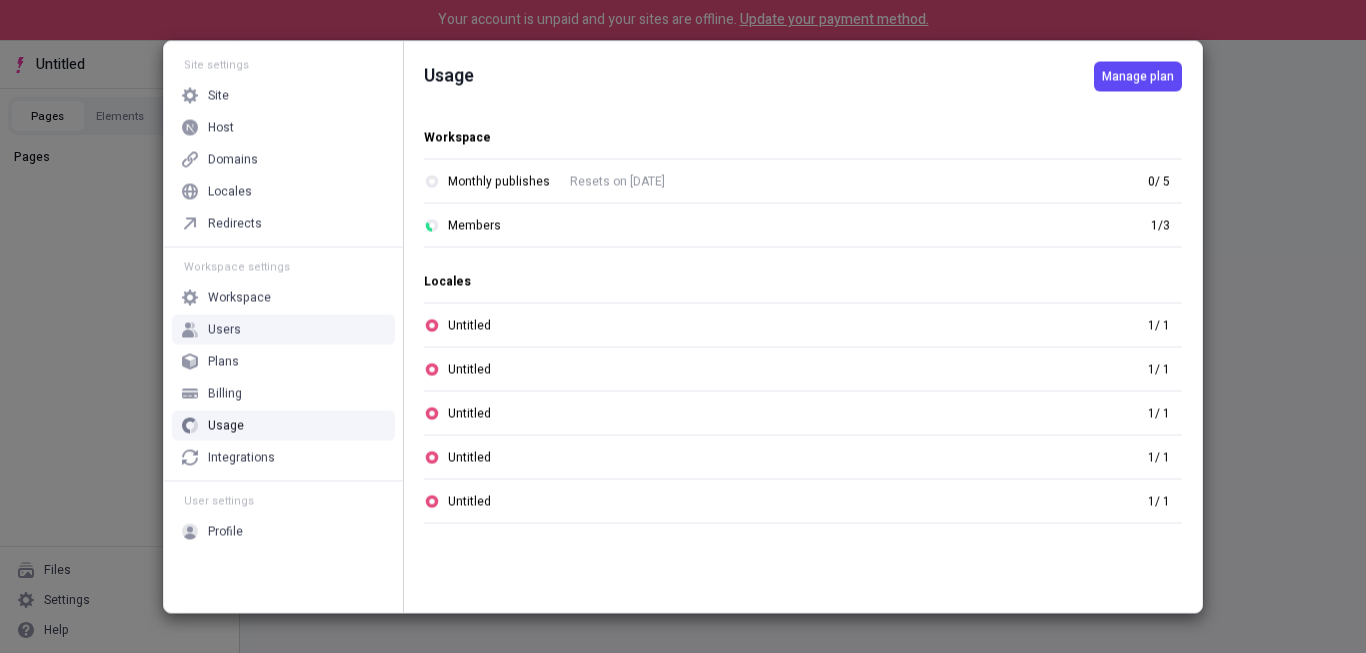 click on "Untitled 1  /   1" at bounding box center [803, 325] 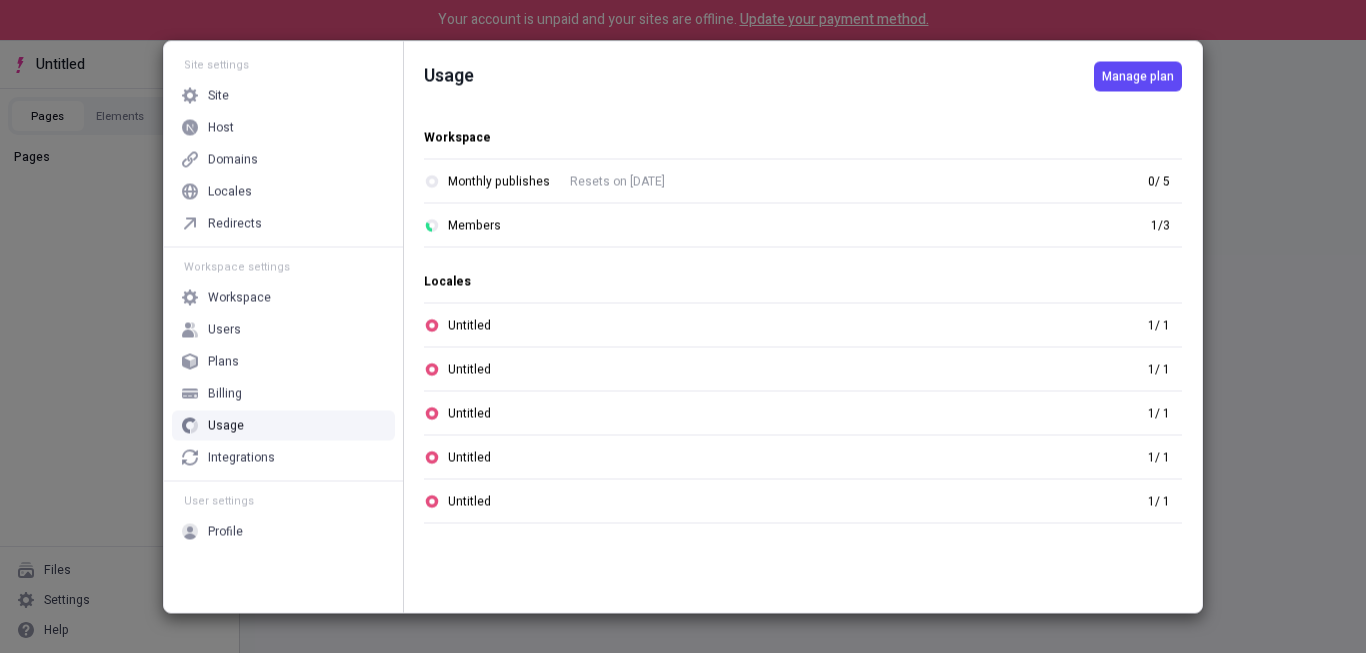 click on "Untitled" at bounding box center (788, 325) 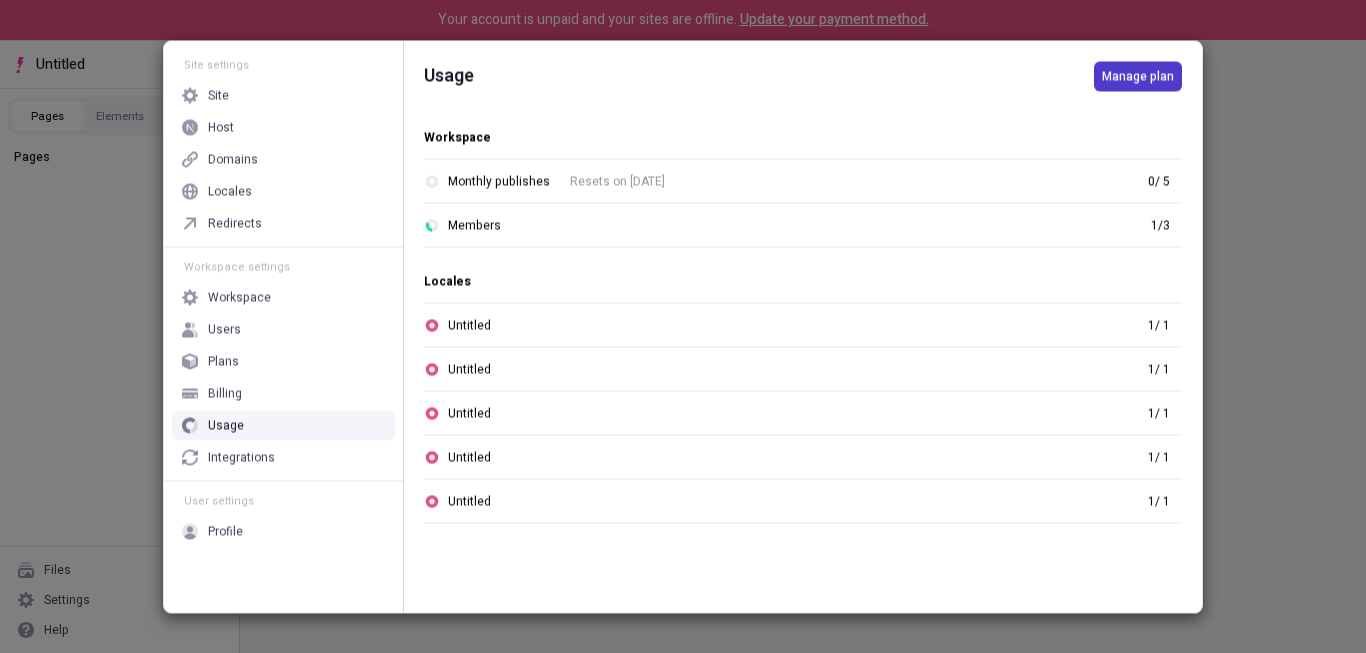 click on "Manage plan" at bounding box center [1138, 76] 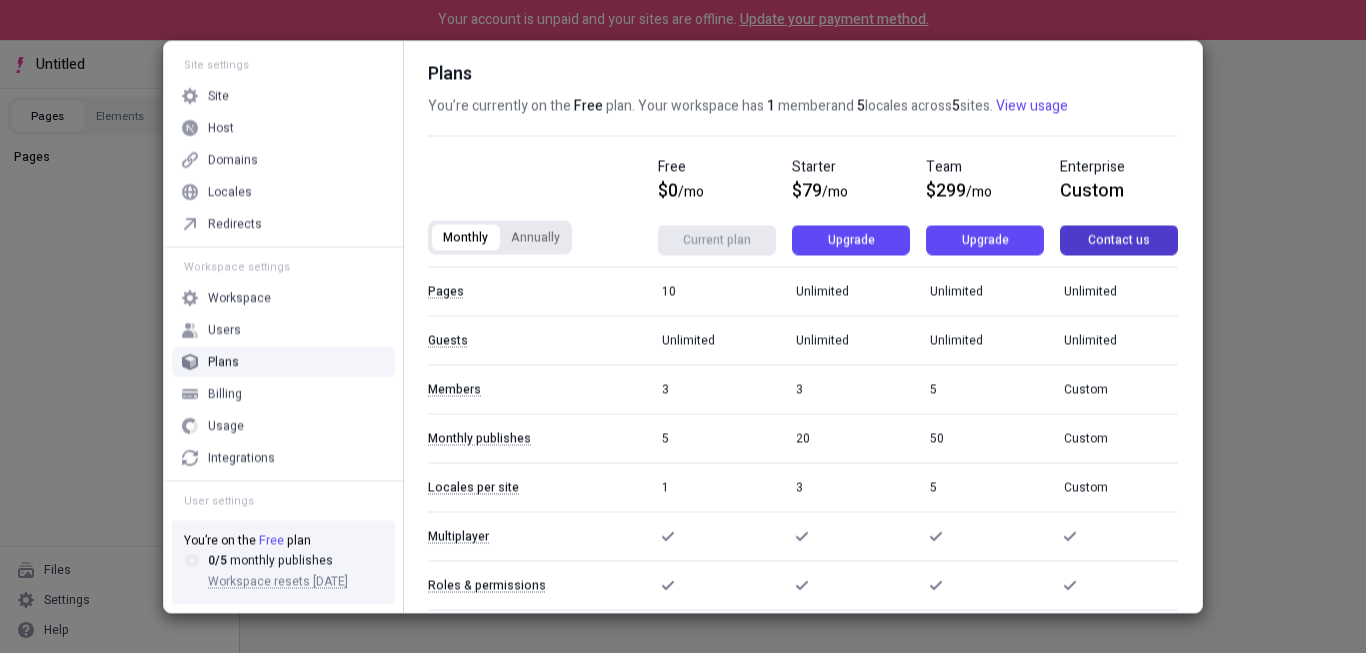 click on "Contact us" at bounding box center [1119, 239] 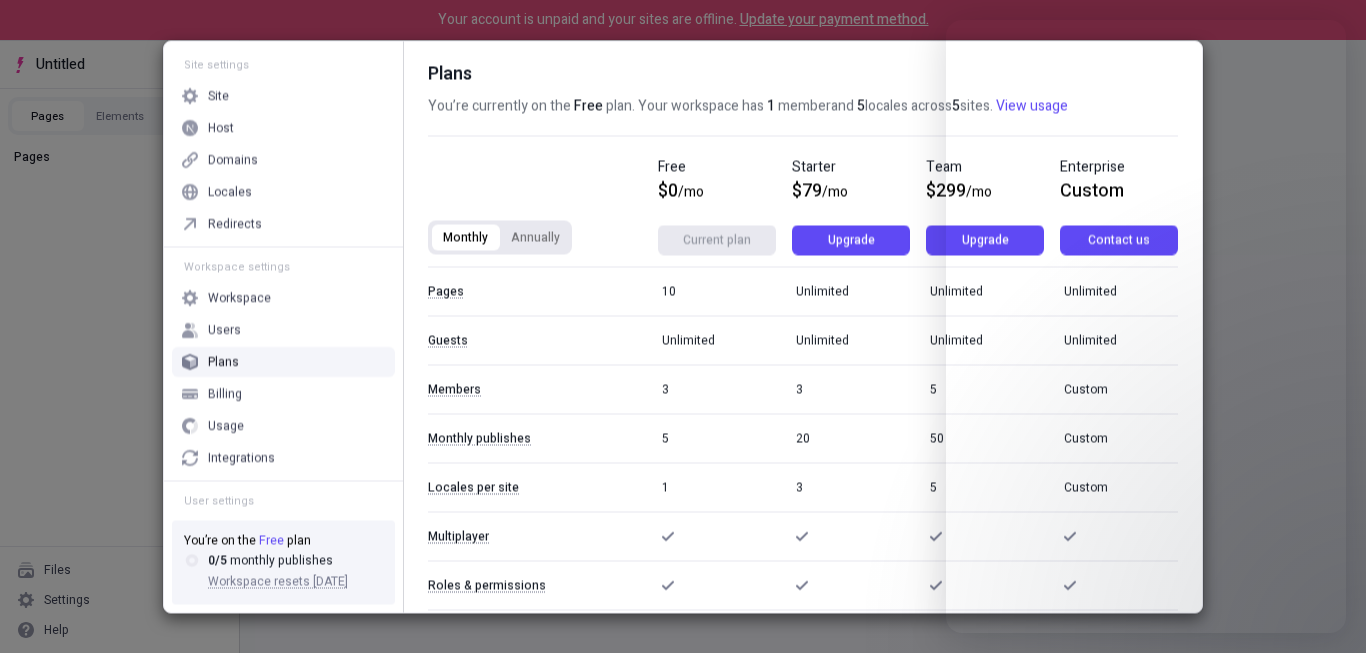 scroll, scrollTop: 101, scrollLeft: 0, axis: vertical 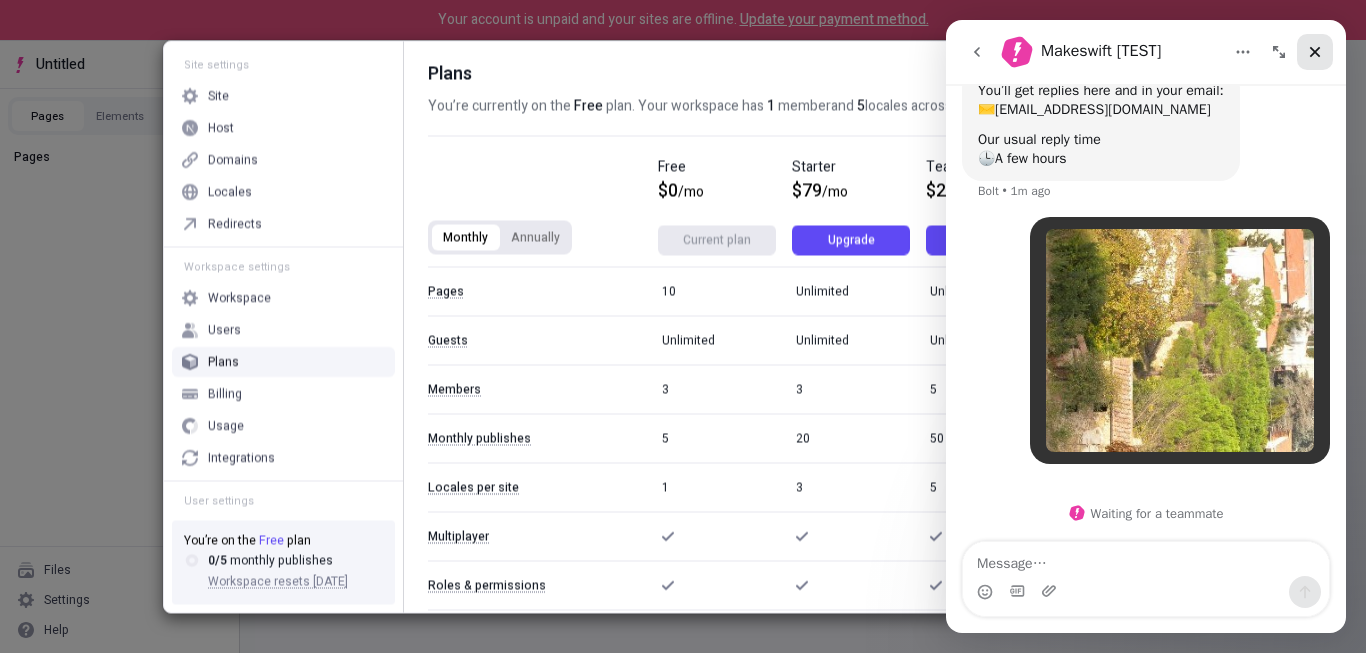 click 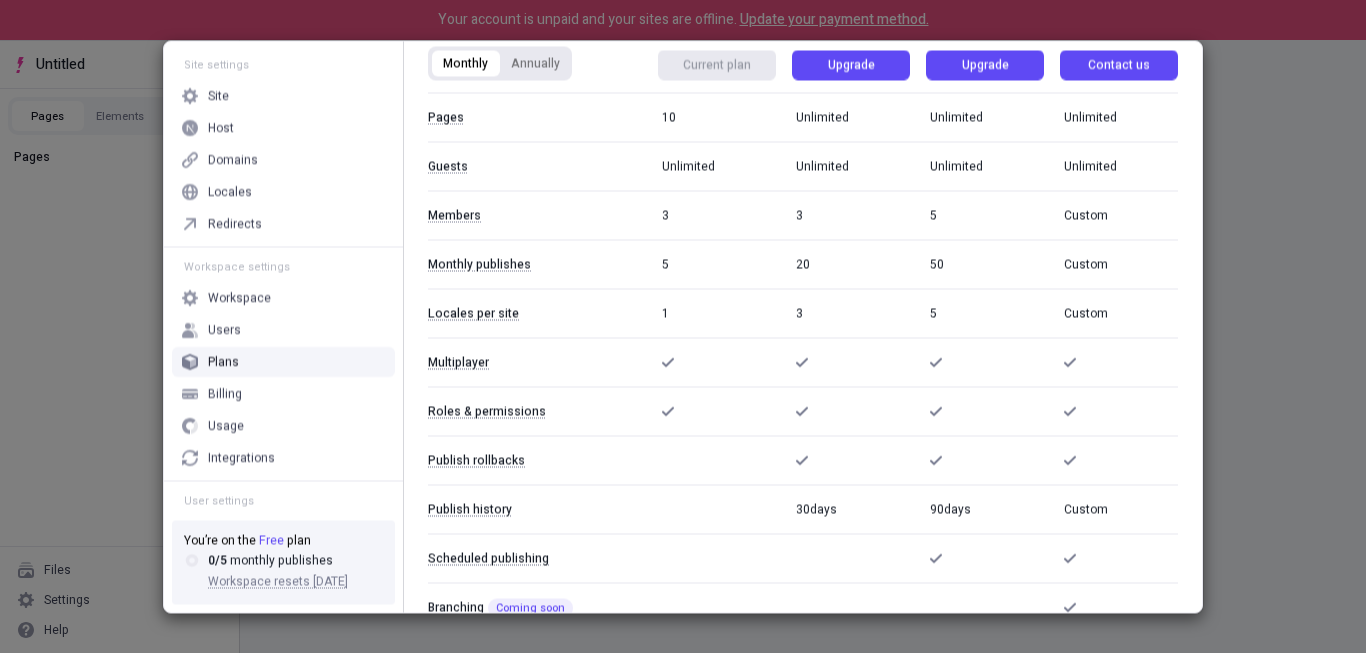 scroll, scrollTop: 0, scrollLeft: 0, axis: both 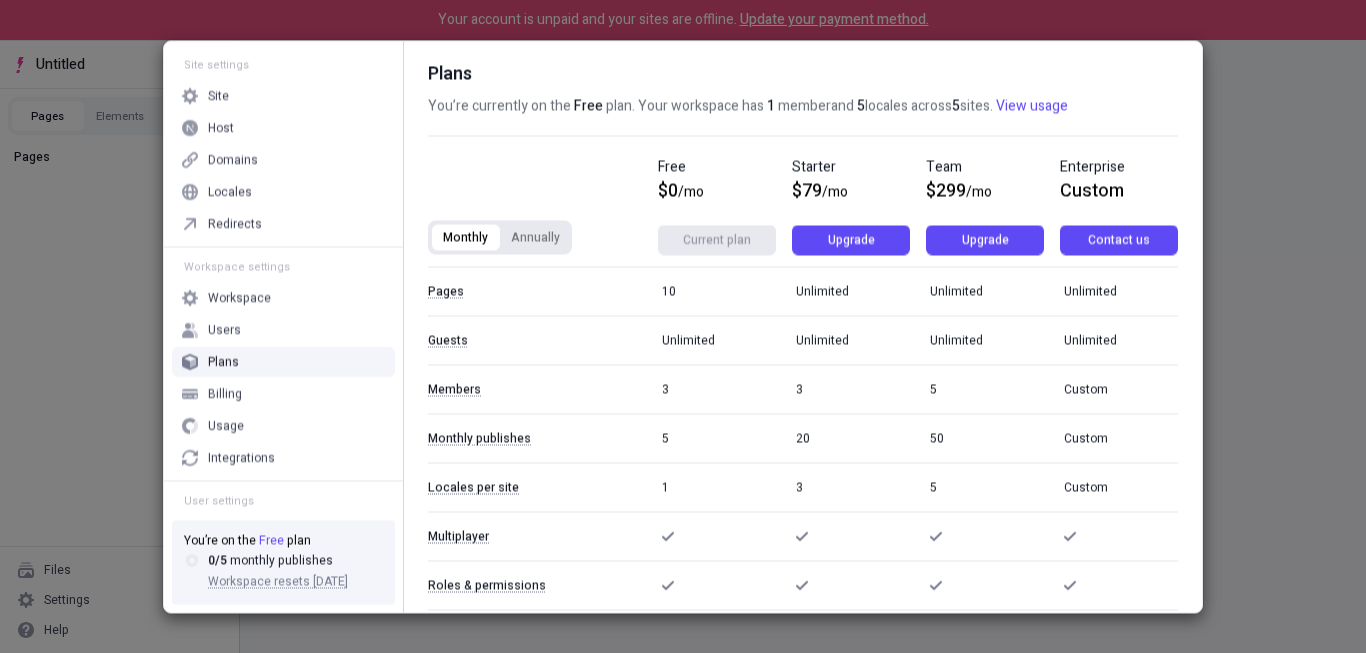 click on "Annually" at bounding box center (535, 237) 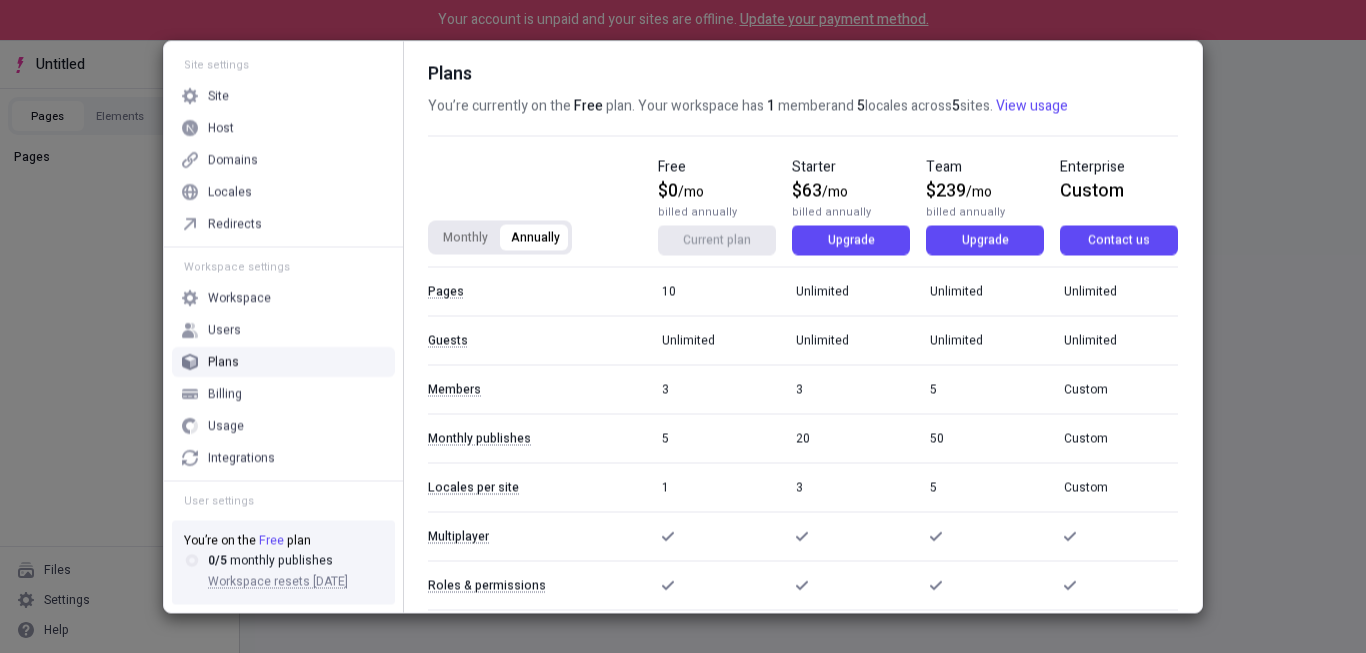 click on "Plans You’re currently on the   Free   plan. Your workspace has   1    member  and   5  locales   across  5  sites .   View usage Monthly Annually Free $ 0 /mo billed annually Current plan Starter $ 63 /mo billed annually Upgrade Team $ 239 /mo billed annually Upgrade Enterprise Custom Contact us Pages 10 Unlimited Unlimited Unlimited Guests Unlimited Unlimited Unlimited Unlimited Members 3 3 5 Custom Monthly publishes 5 20 50 Custom Locales per site 1 3 5 Custom Multiplayer Roles & permissions Publish rollbacks Publish history 30  days 90  days Custom Scheduled publishing Branching Coming soon Approval workflows Coming soon SSO Smartling Bynder" at bounding box center [803, 326] 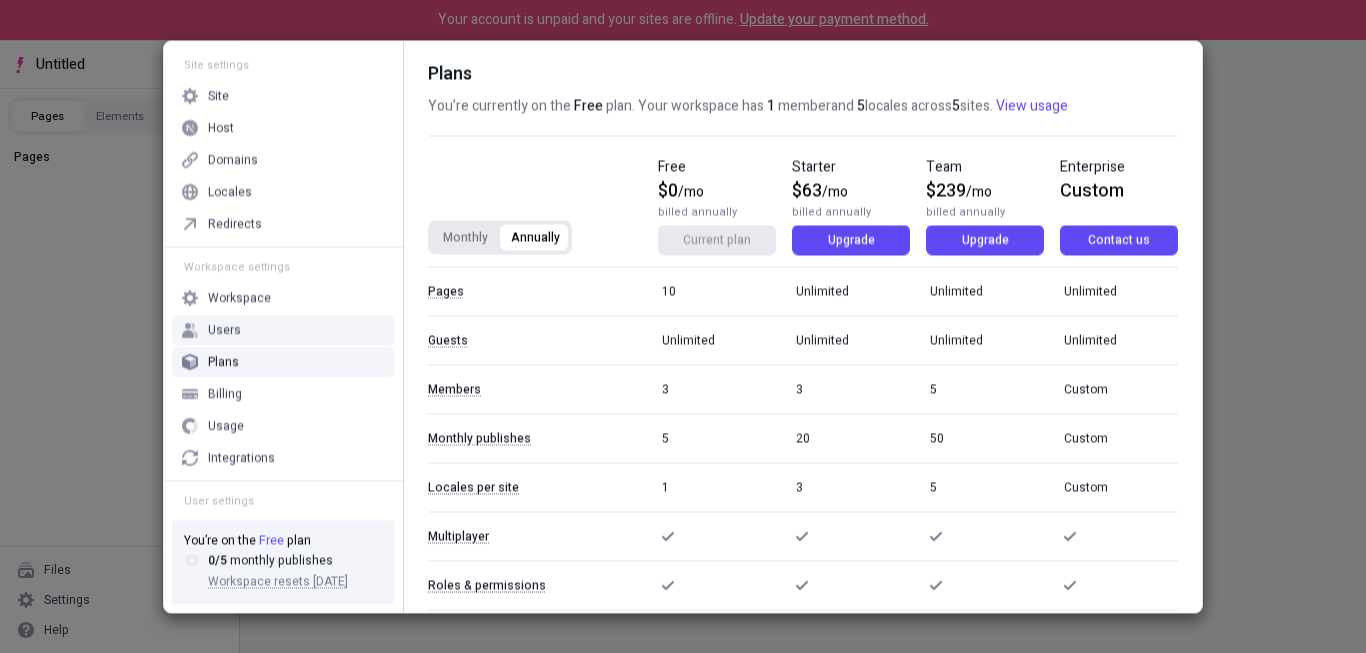 click on "Users" at bounding box center [283, 329] 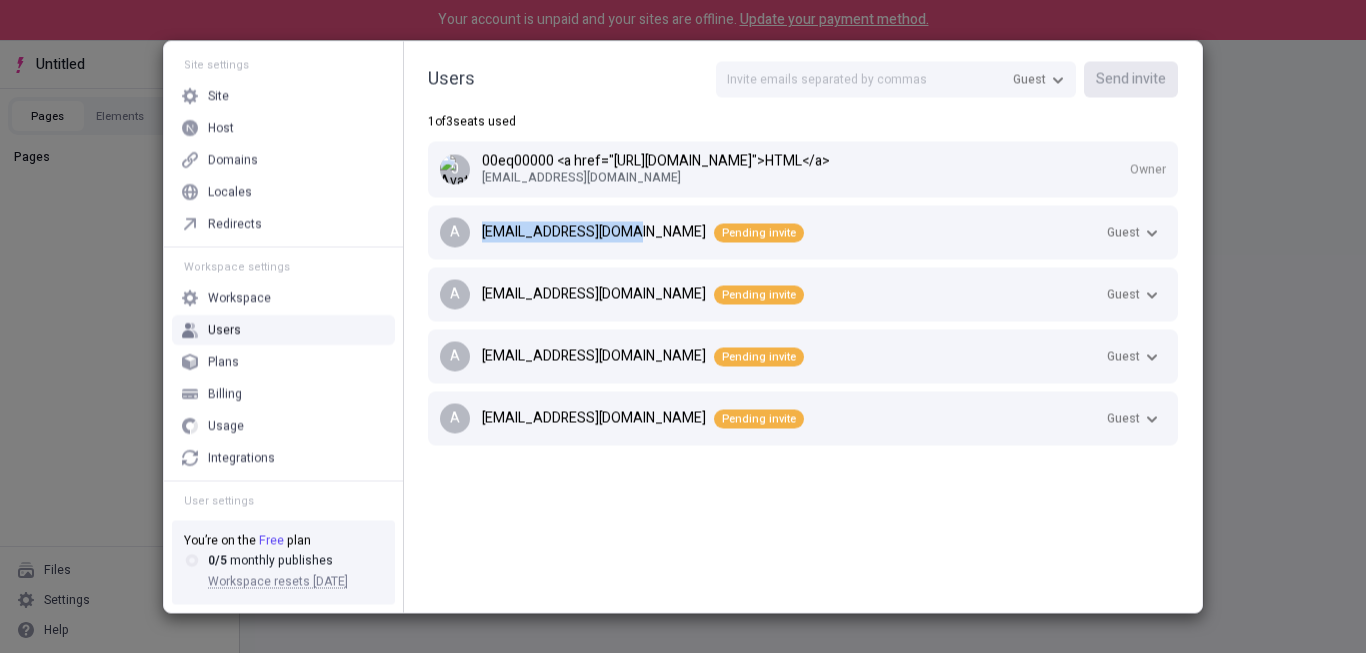drag, startPoint x: 458, startPoint y: 229, endPoint x: 625, endPoint y: 233, distance: 167.0479 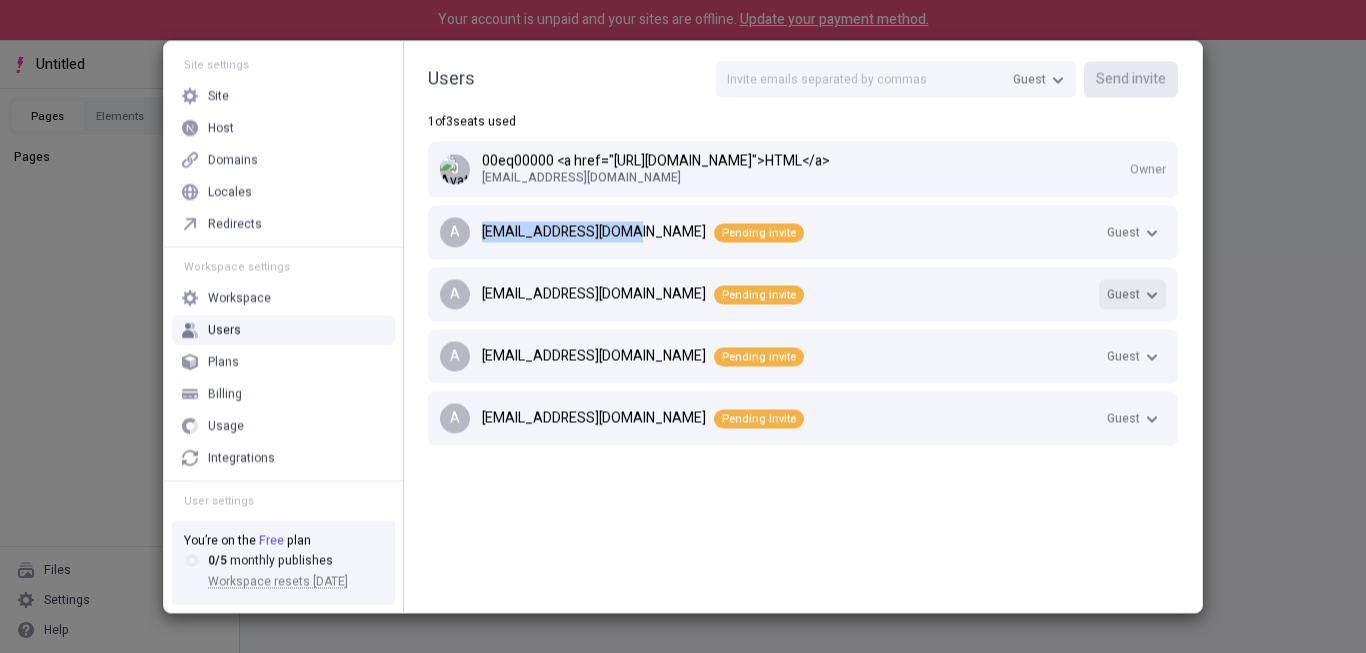 click on "Guest" at bounding box center (1132, 294) 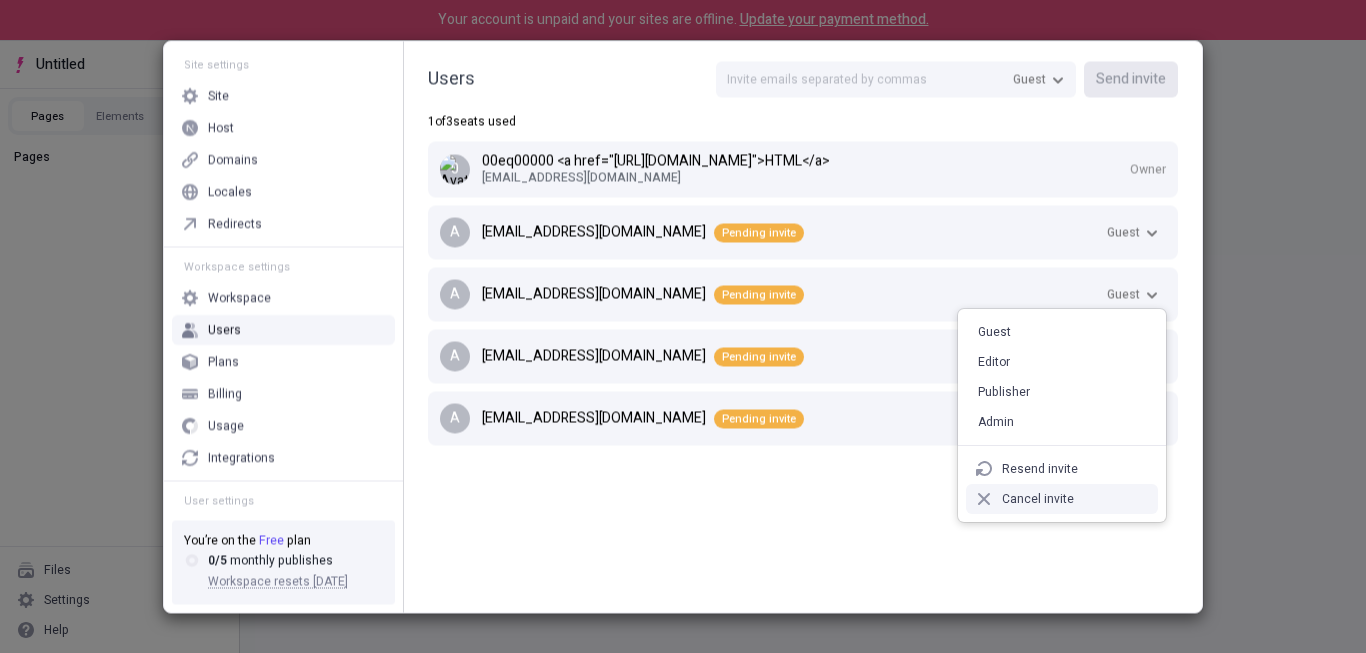 click on "Cancel invite" at bounding box center (1062, 499) 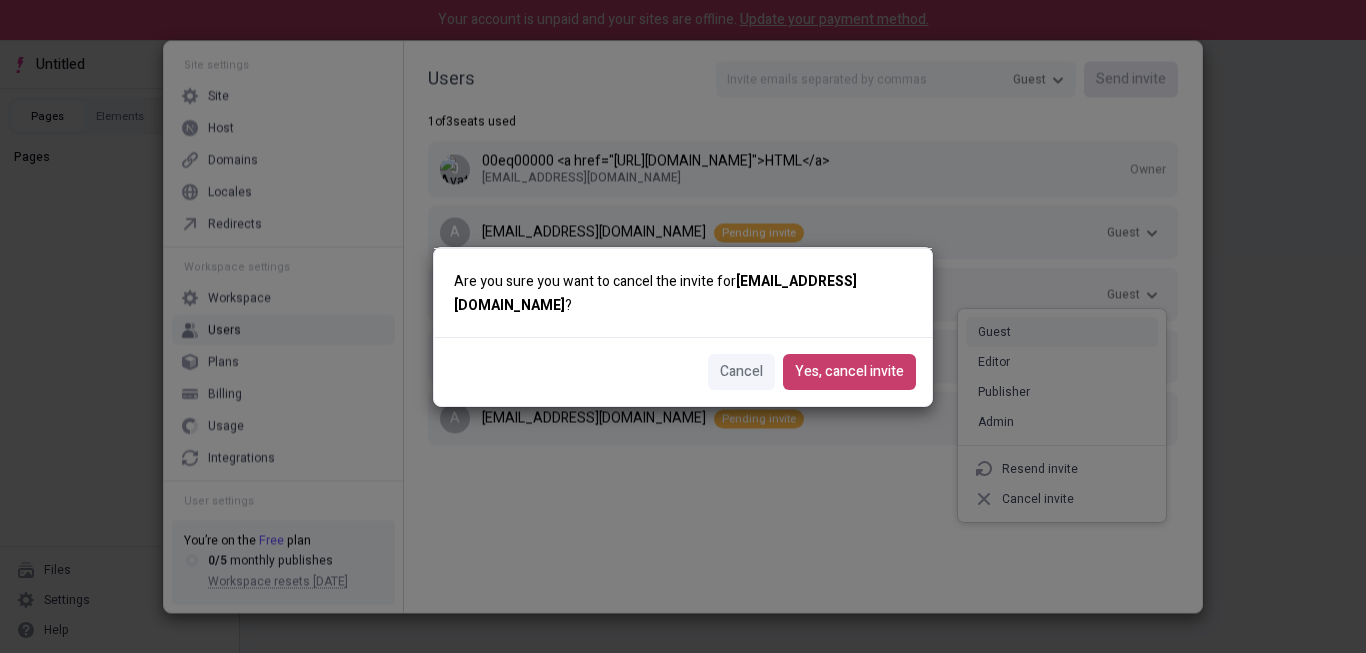 click on "Yes, cancel invite" at bounding box center (849, 372) 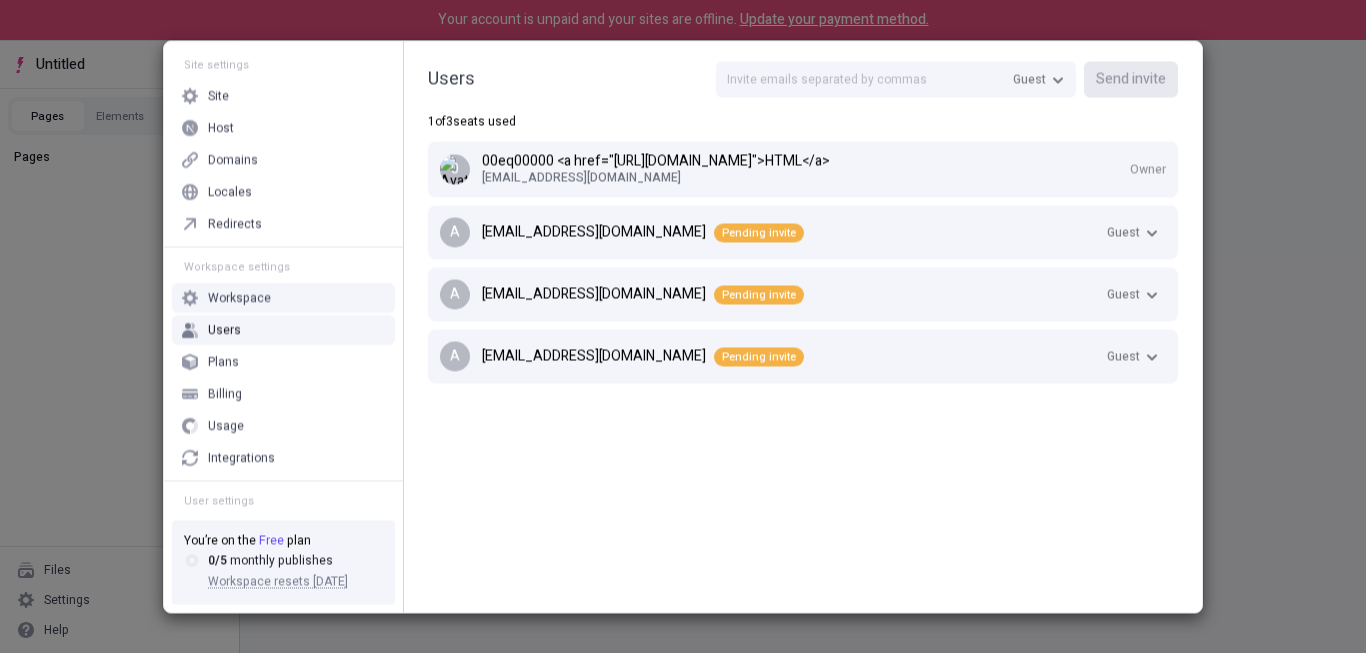 click on "Workspace" at bounding box center [283, 297] 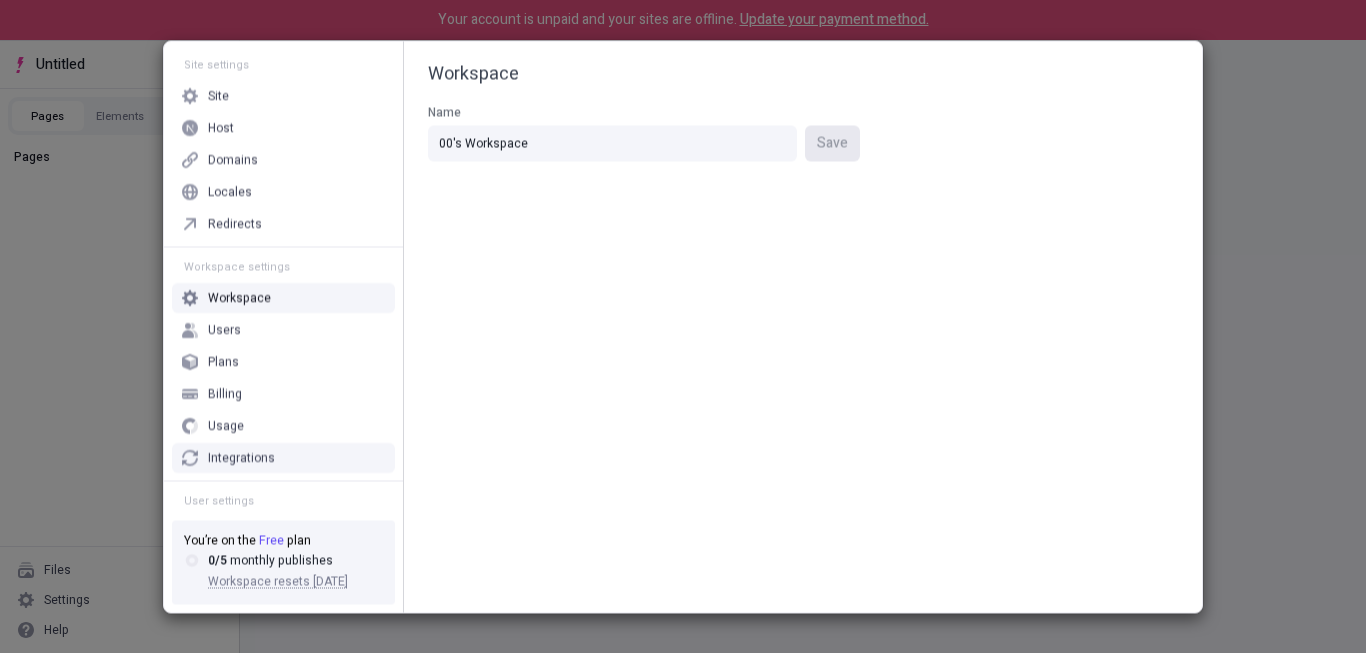 scroll, scrollTop: 42, scrollLeft: 0, axis: vertical 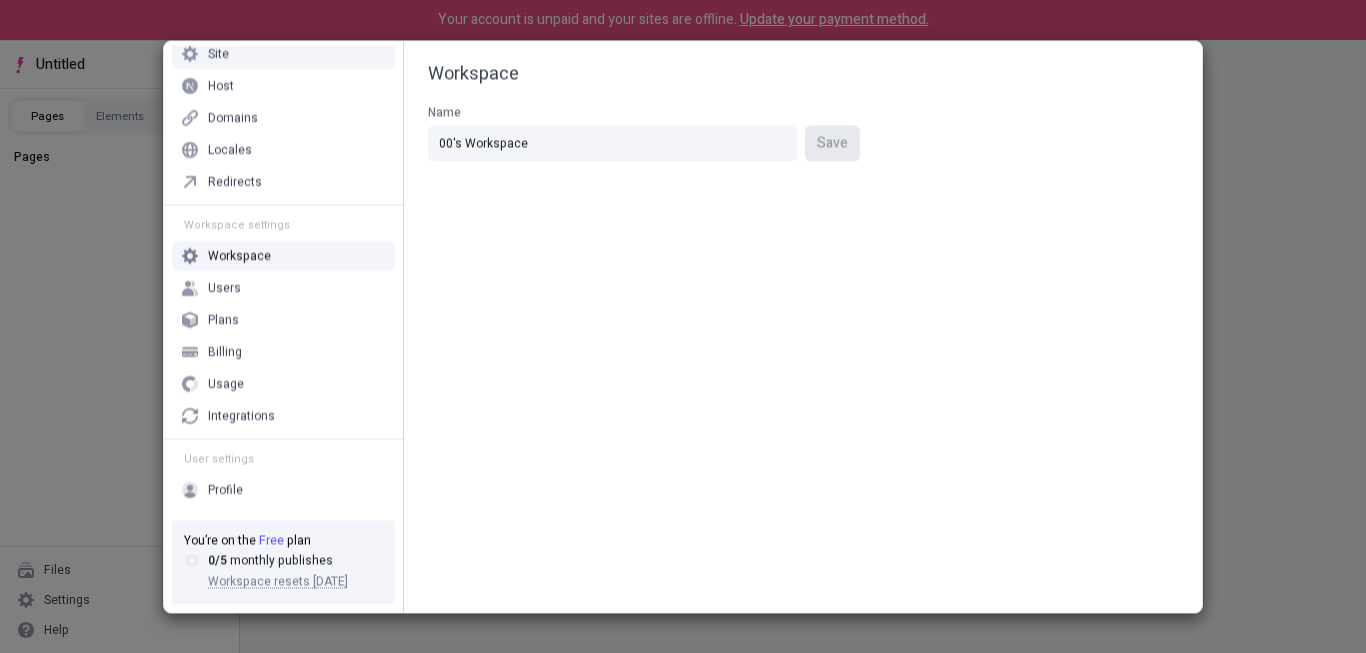 click on "Free" at bounding box center [271, 540] 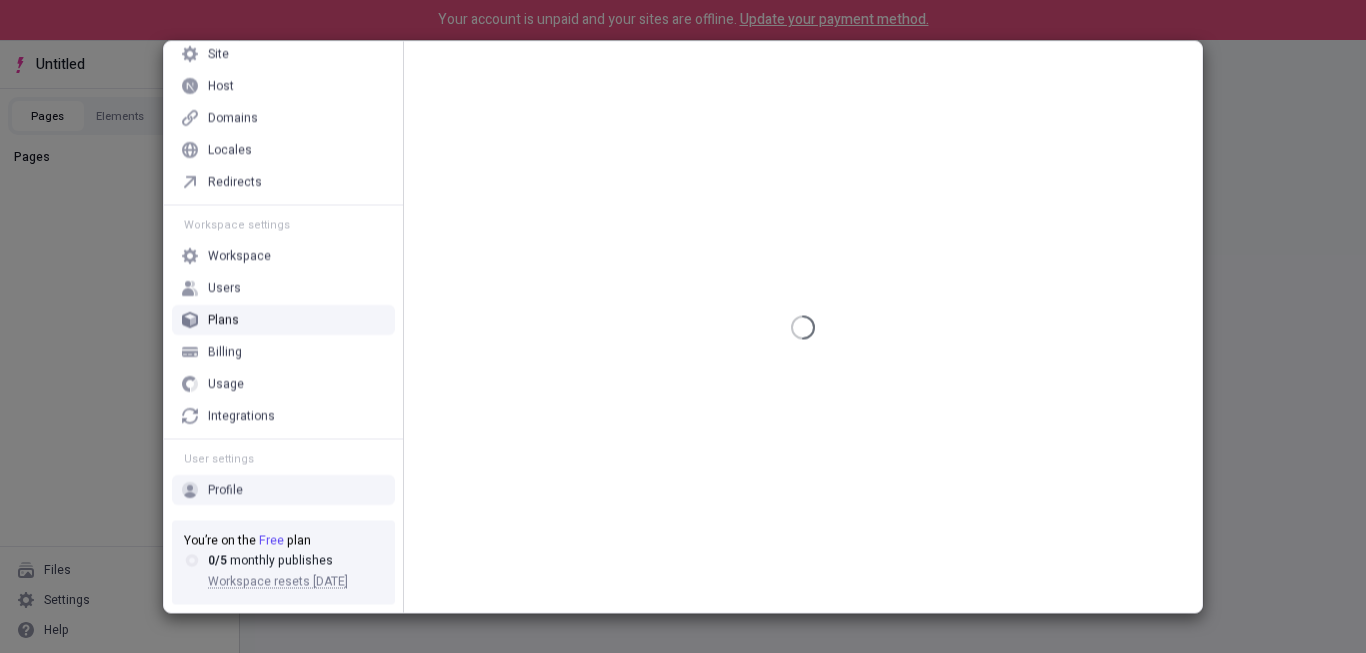scroll, scrollTop: 0, scrollLeft: 0, axis: both 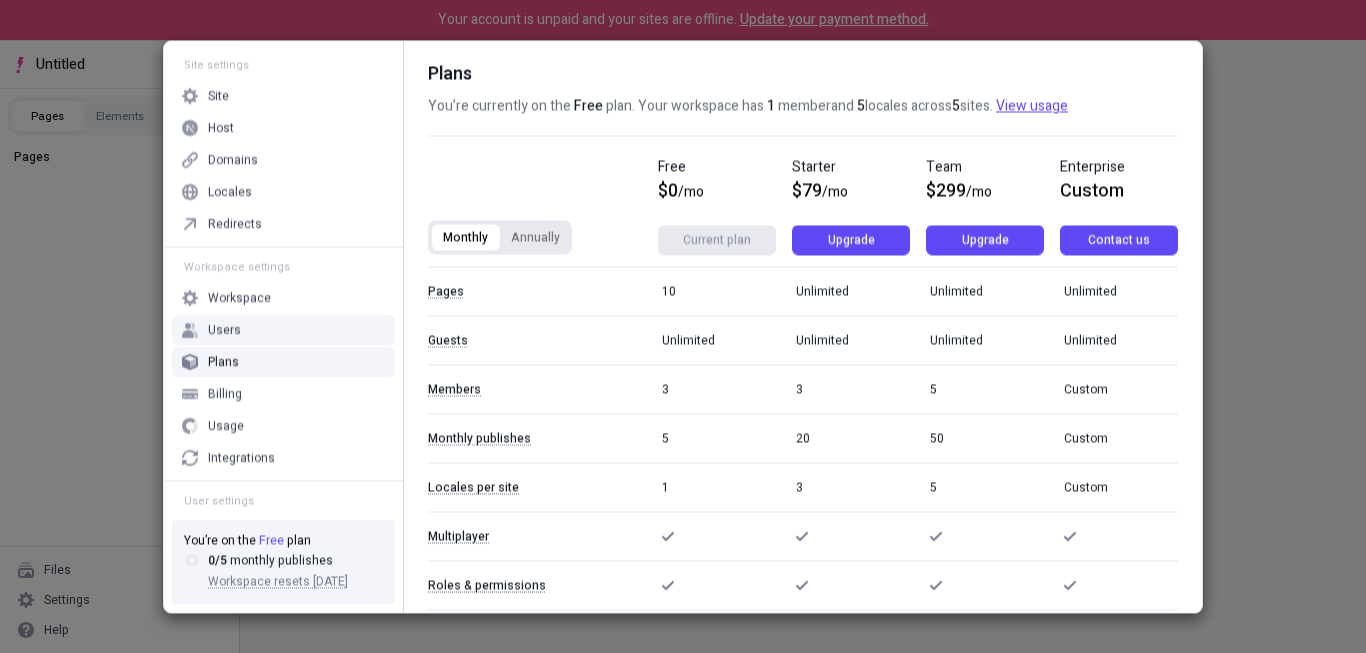 click on "View usage" at bounding box center (1032, 105) 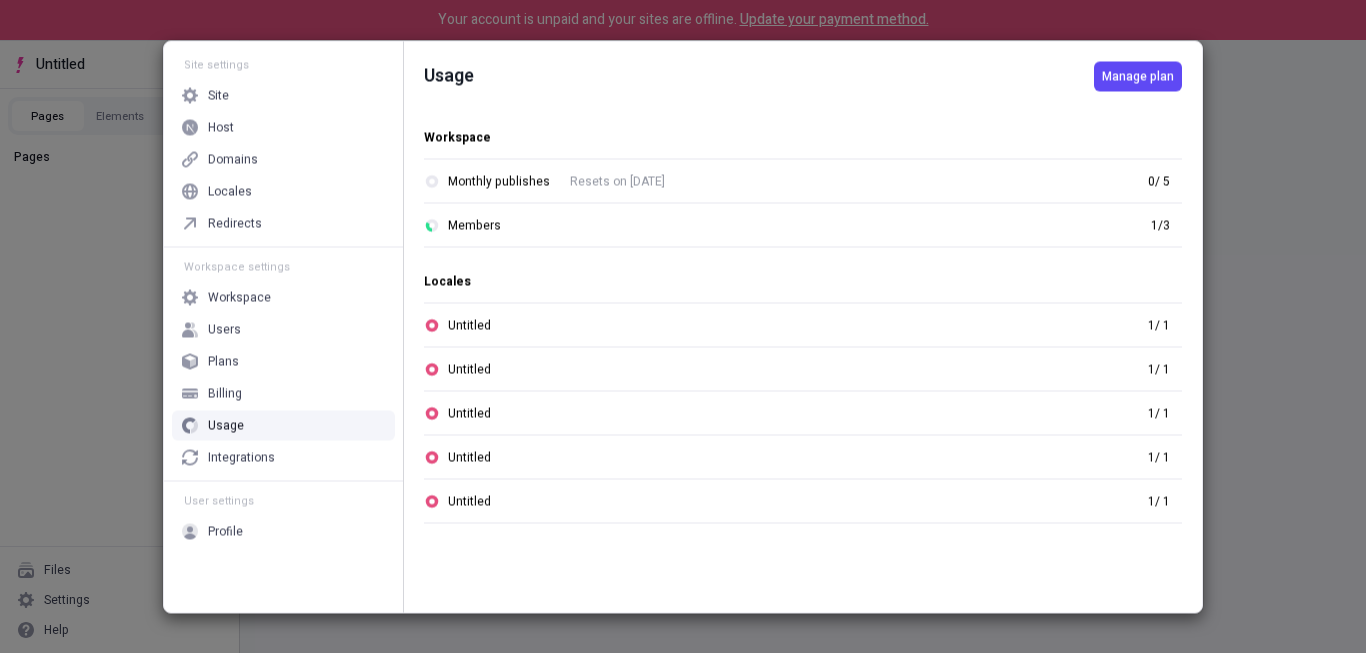 click on "Usage" at bounding box center [283, 425] 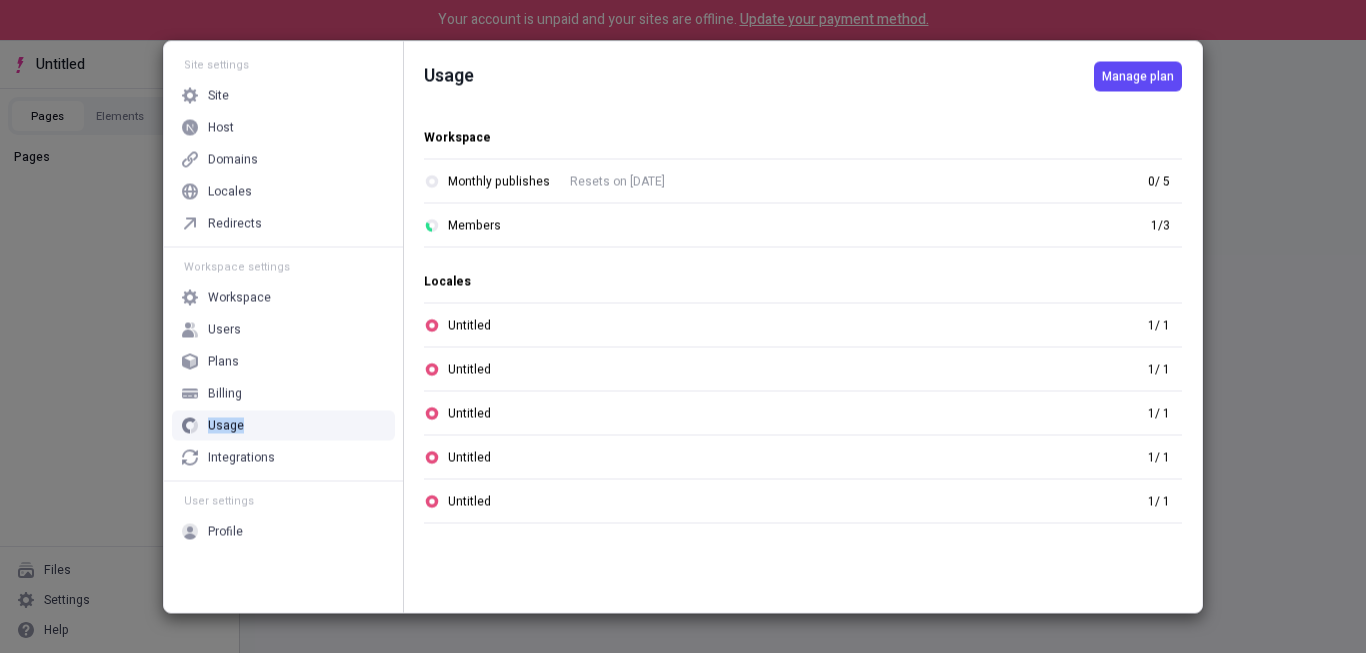 click on "Usage" at bounding box center (283, 425) 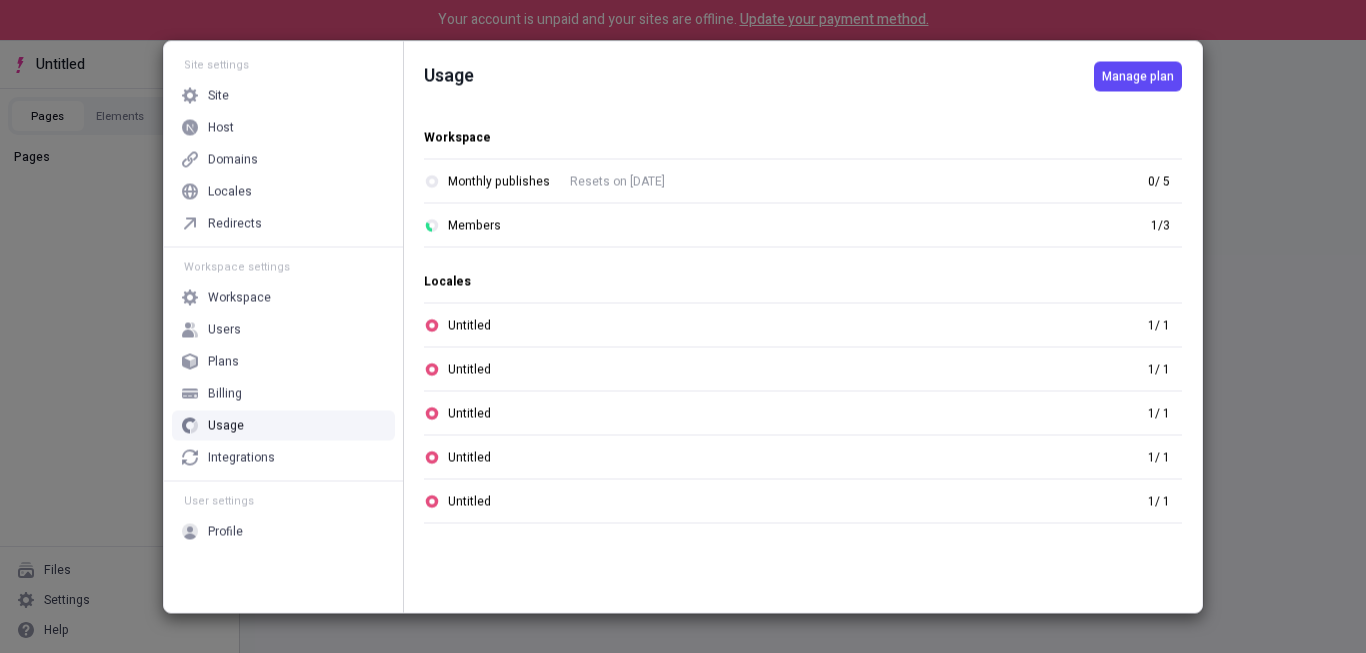 click on "Integrations" at bounding box center [241, 457] 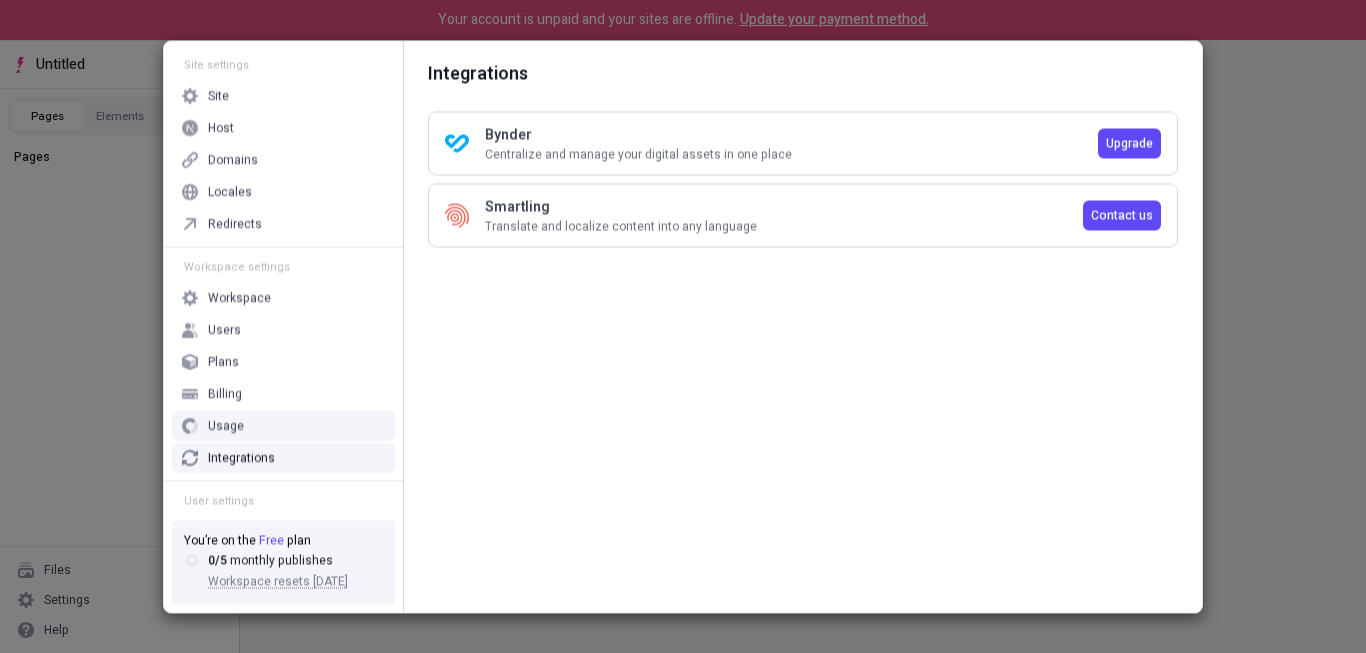 click on "Usage" at bounding box center [283, 425] 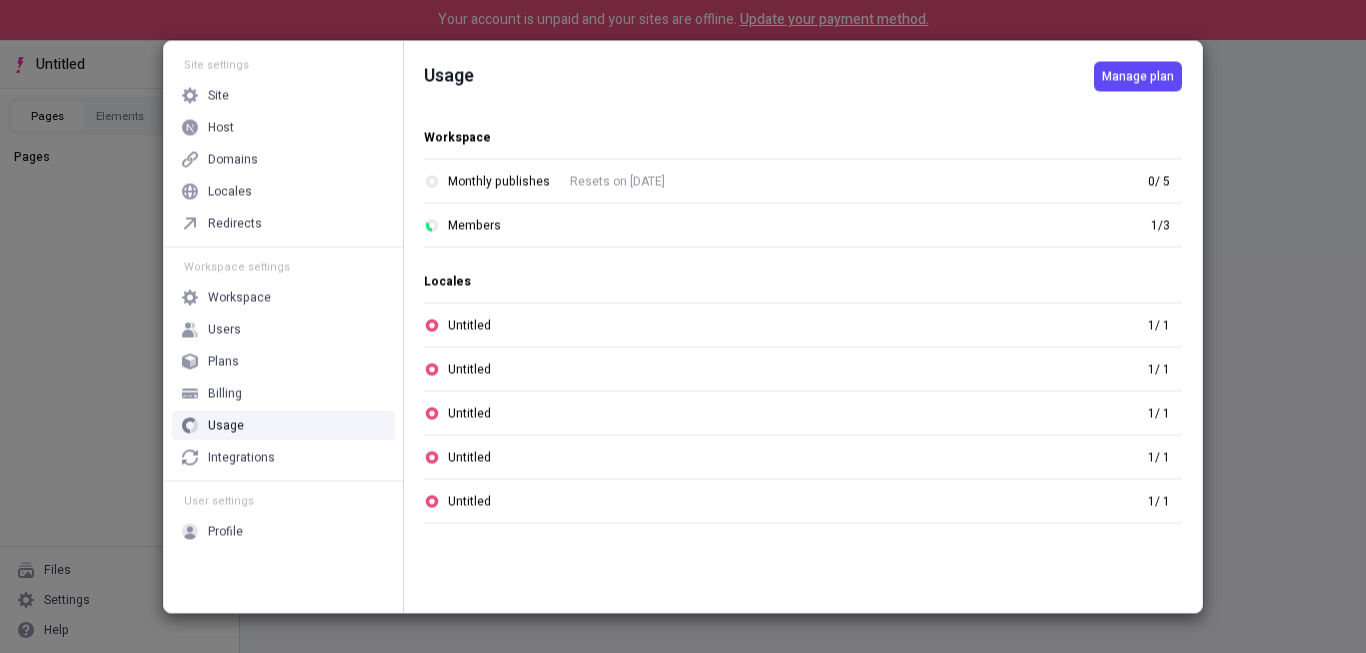 click on "Monthly publishes Resets on [DATE] 0  /   5" at bounding box center (803, 181) 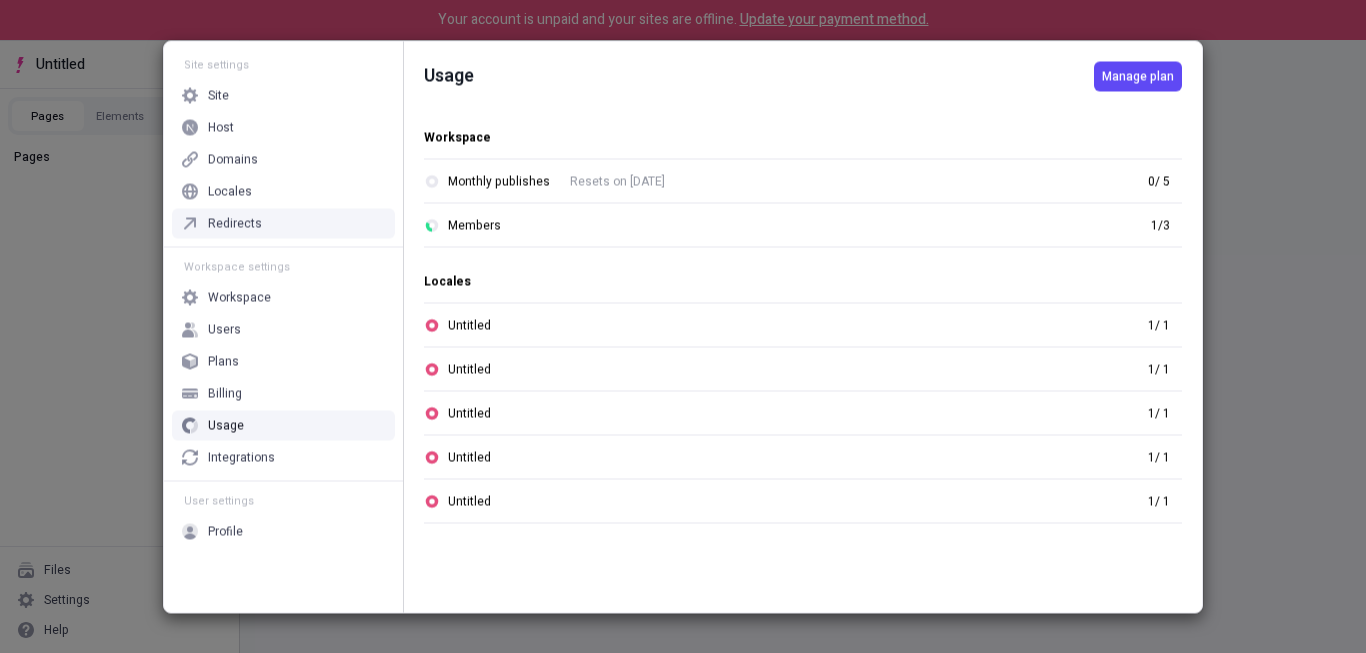 click on "Redirects" at bounding box center (283, 223) 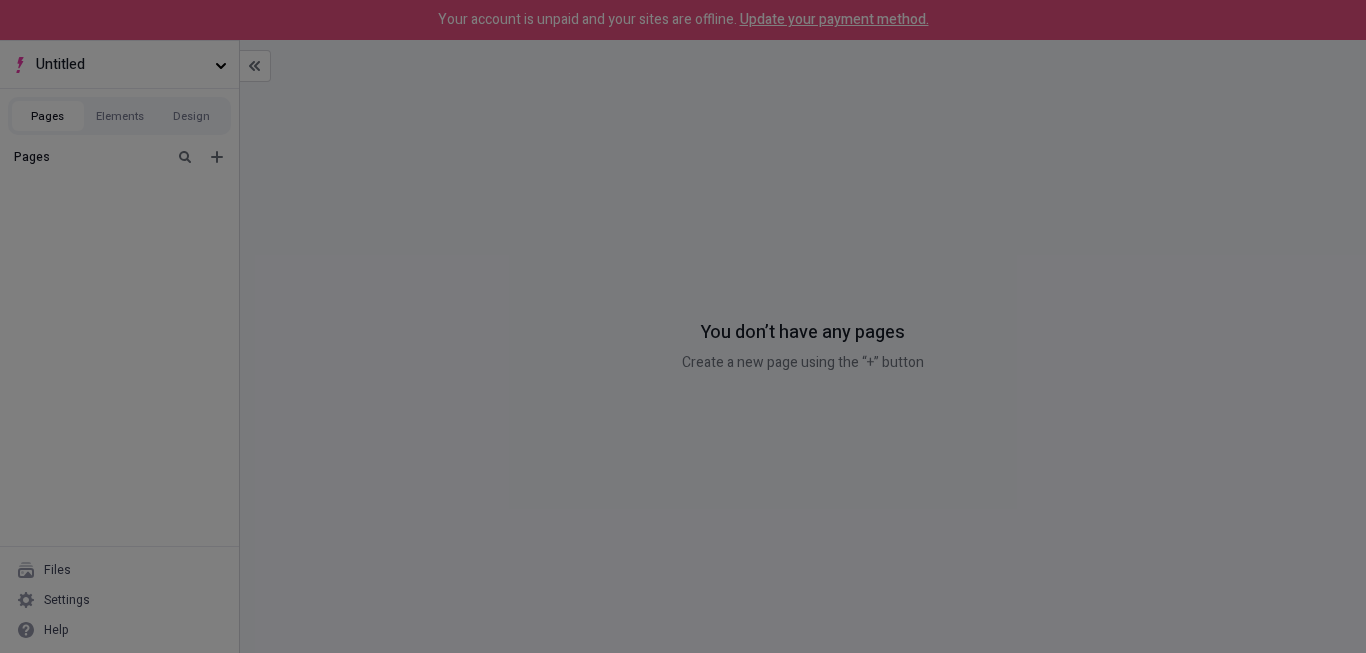 click on "Site settings Site Host Domains Locales Redirects Workspace settings Workspace Users Plans Billing Usage Integrations User settings Profile You’re on the   Free   plan 0  /  5   monthly publishes Workspace resets [DATE] Redirects test test test fffffffffffff test test   test Add redirect" at bounding box center (683, 326) 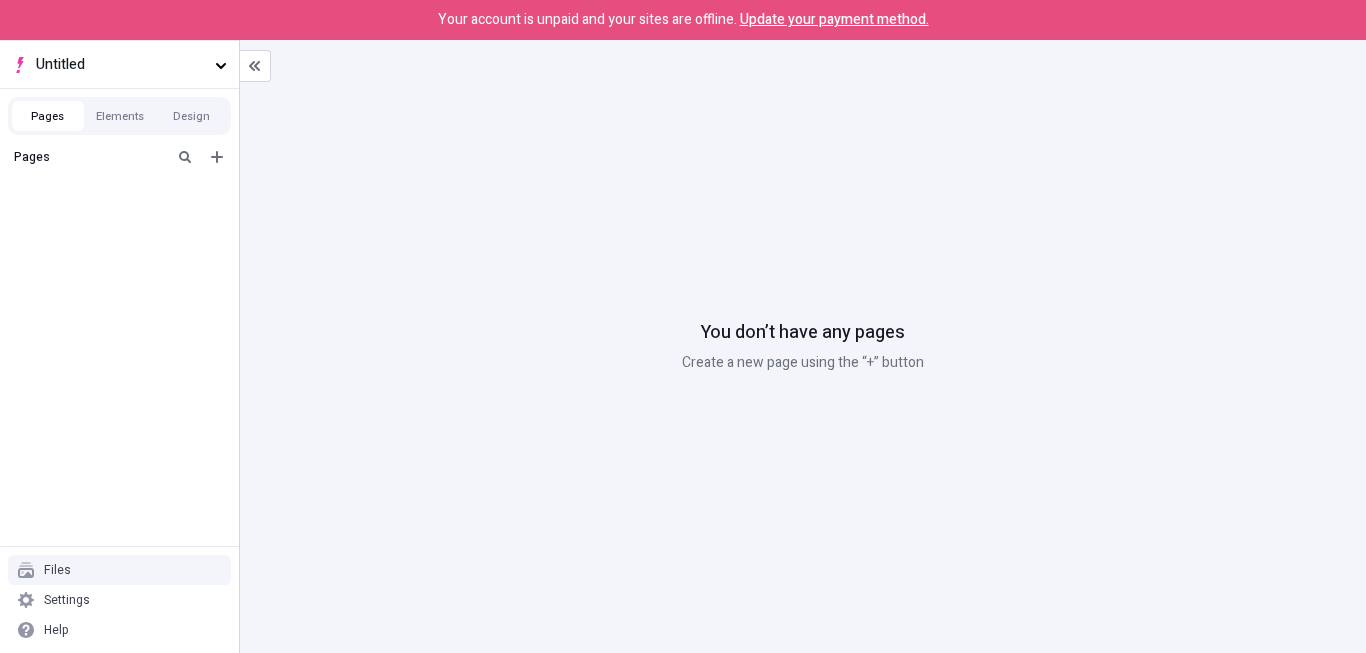 click on "Files" at bounding box center (119, 570) 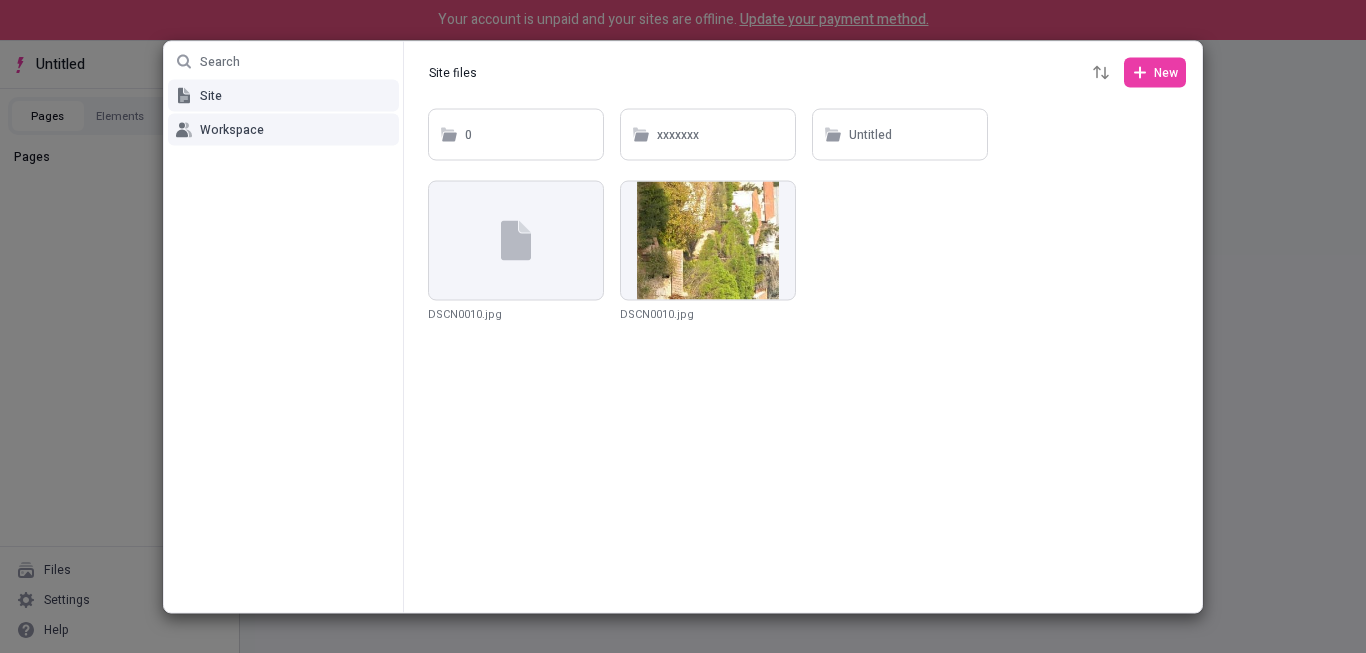 click on "Workspace" at bounding box center [283, 129] 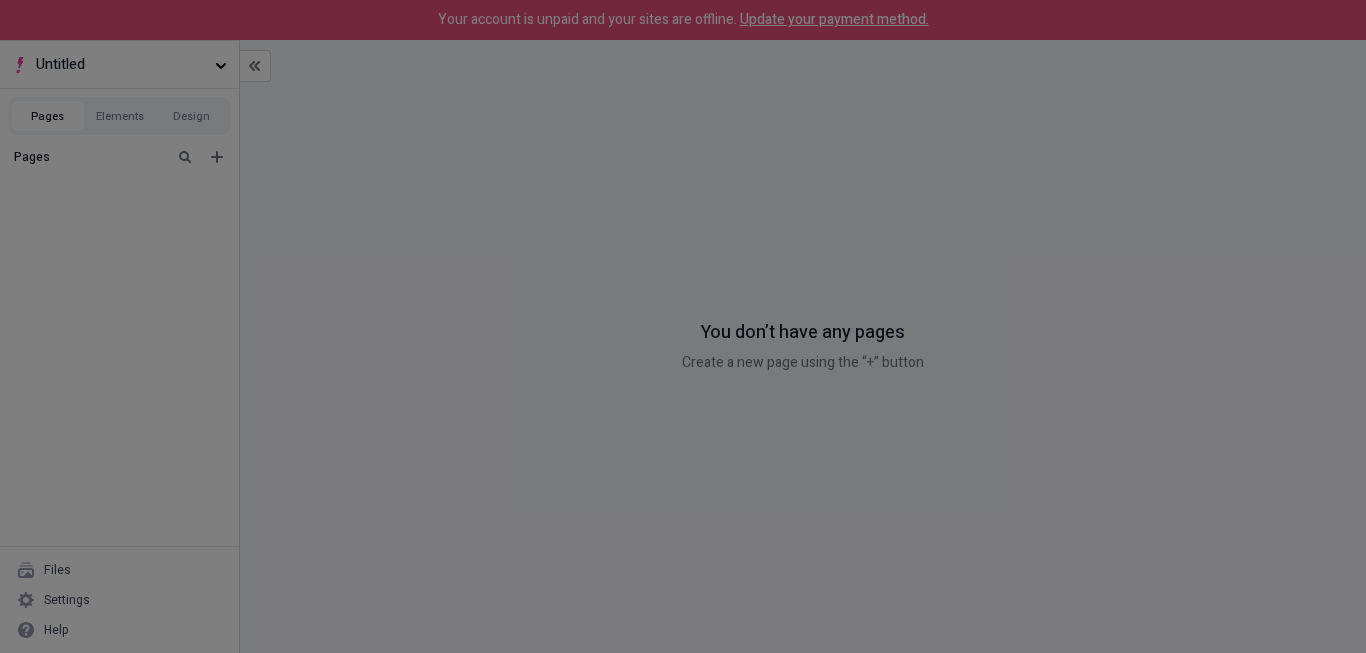 click on "Search Site Workspace Workspace files Workspace files New 6 6" at bounding box center (683, 326) 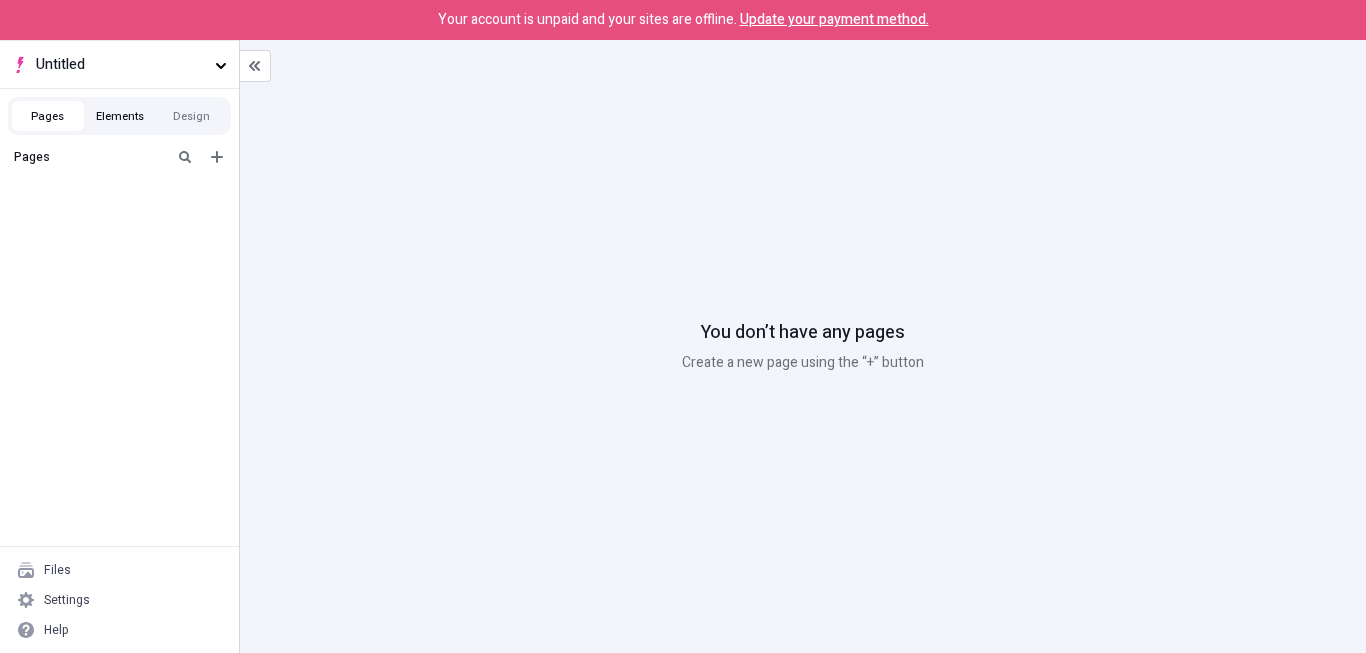 click on "Elements" at bounding box center (120, 116) 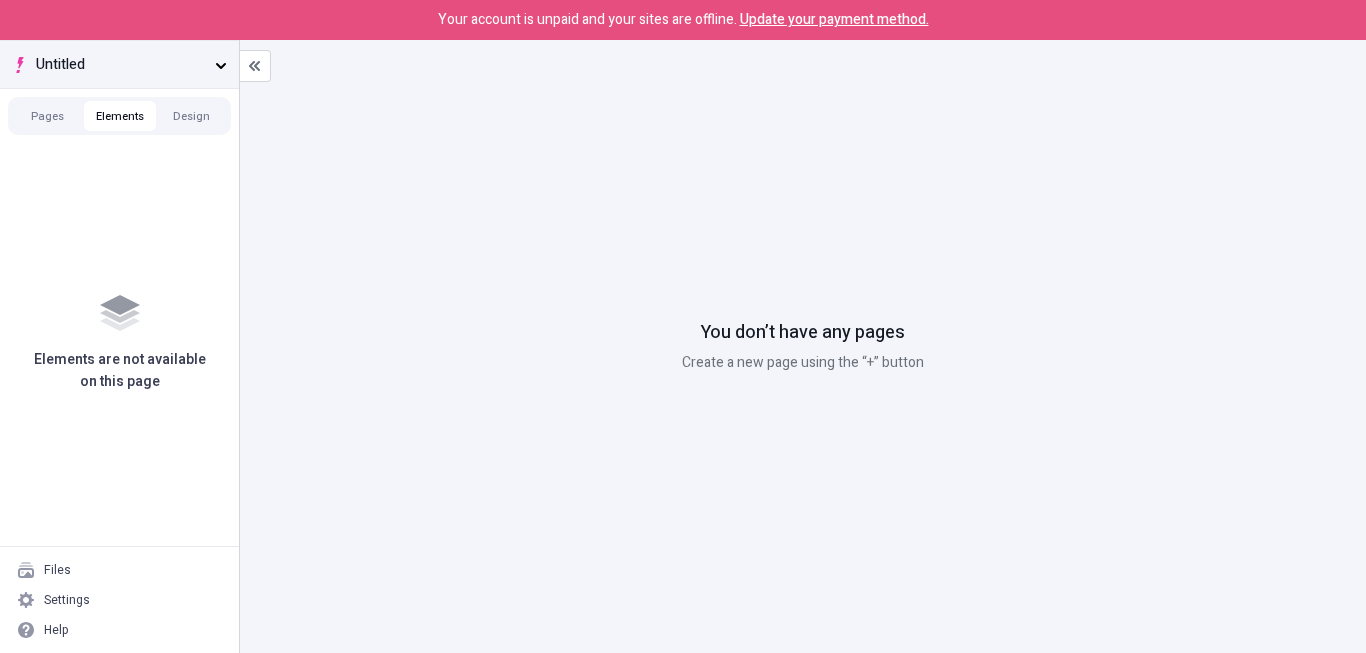 click on "Untitled" at bounding box center (119, 64) 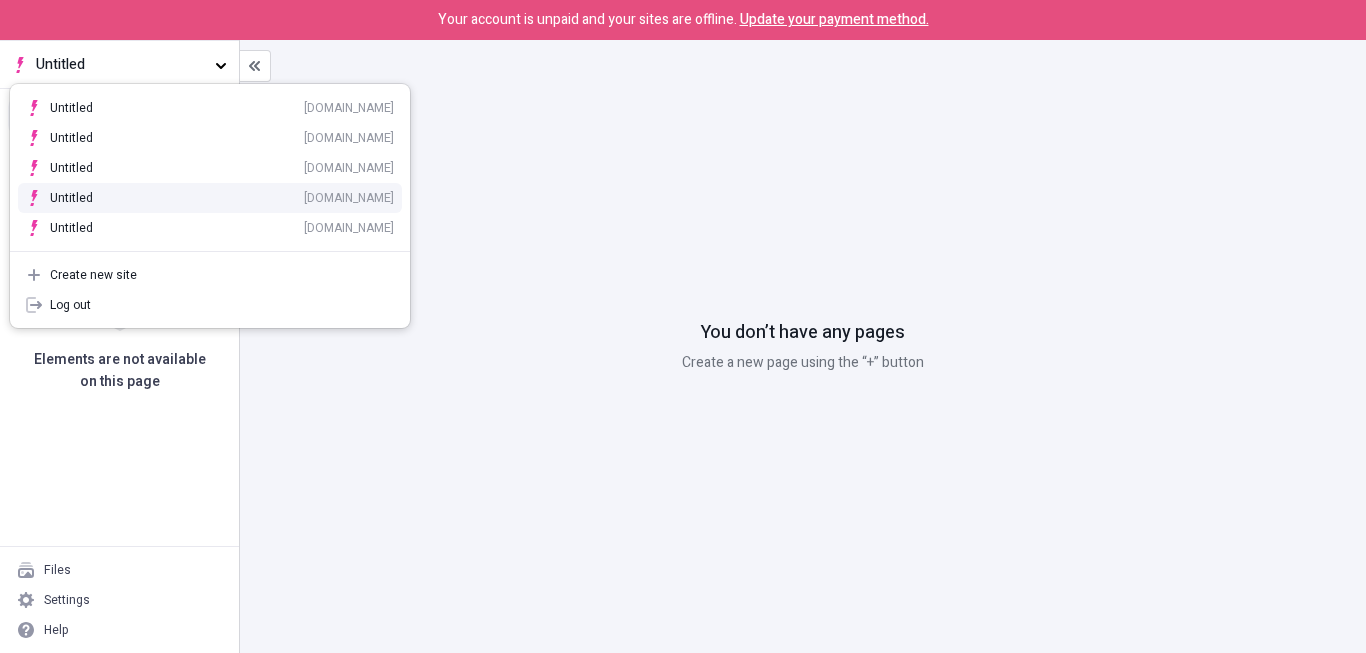 click on "Untitled [DOMAIN_NAME]" at bounding box center [210, 198] 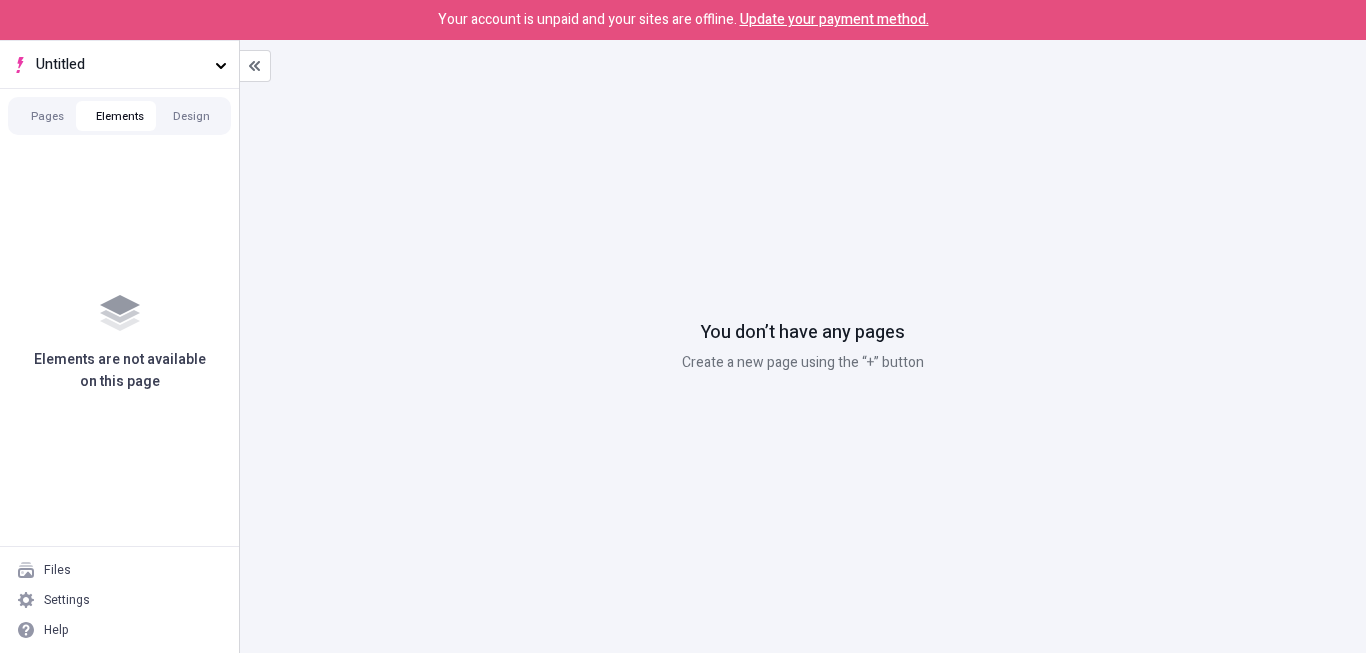 click on "Elements" at bounding box center [120, 116] 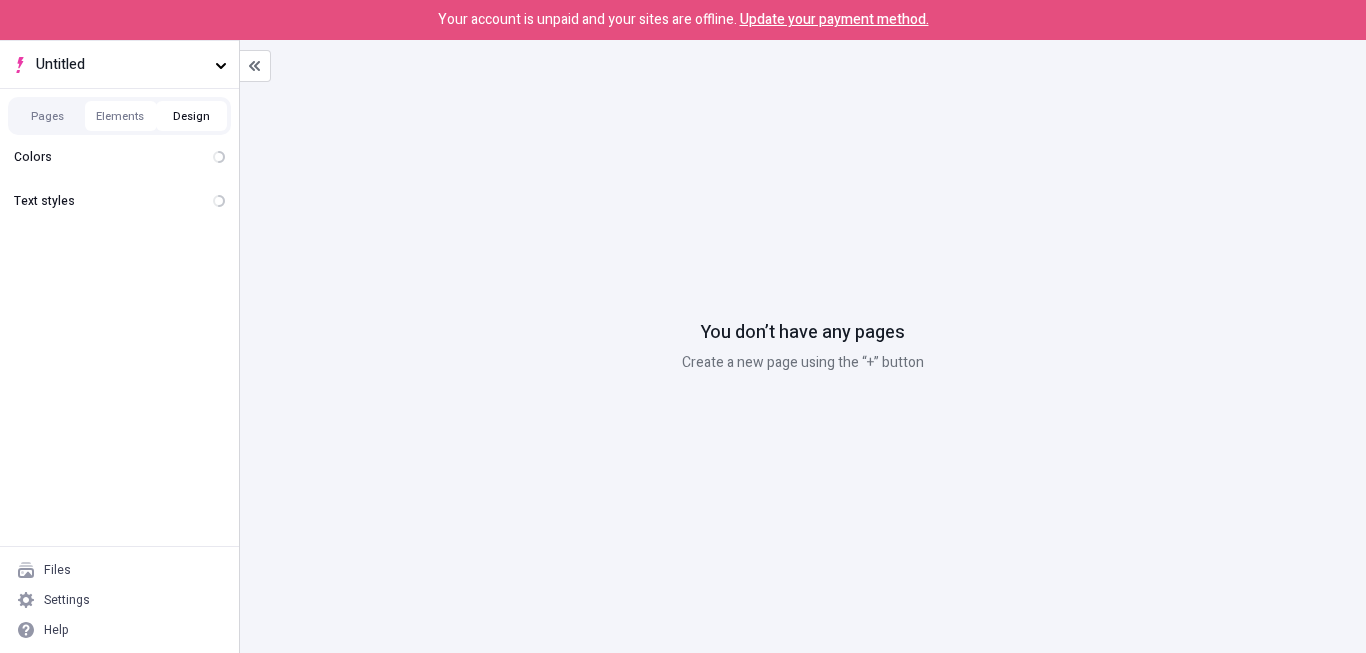 click on "Design" at bounding box center (192, 116) 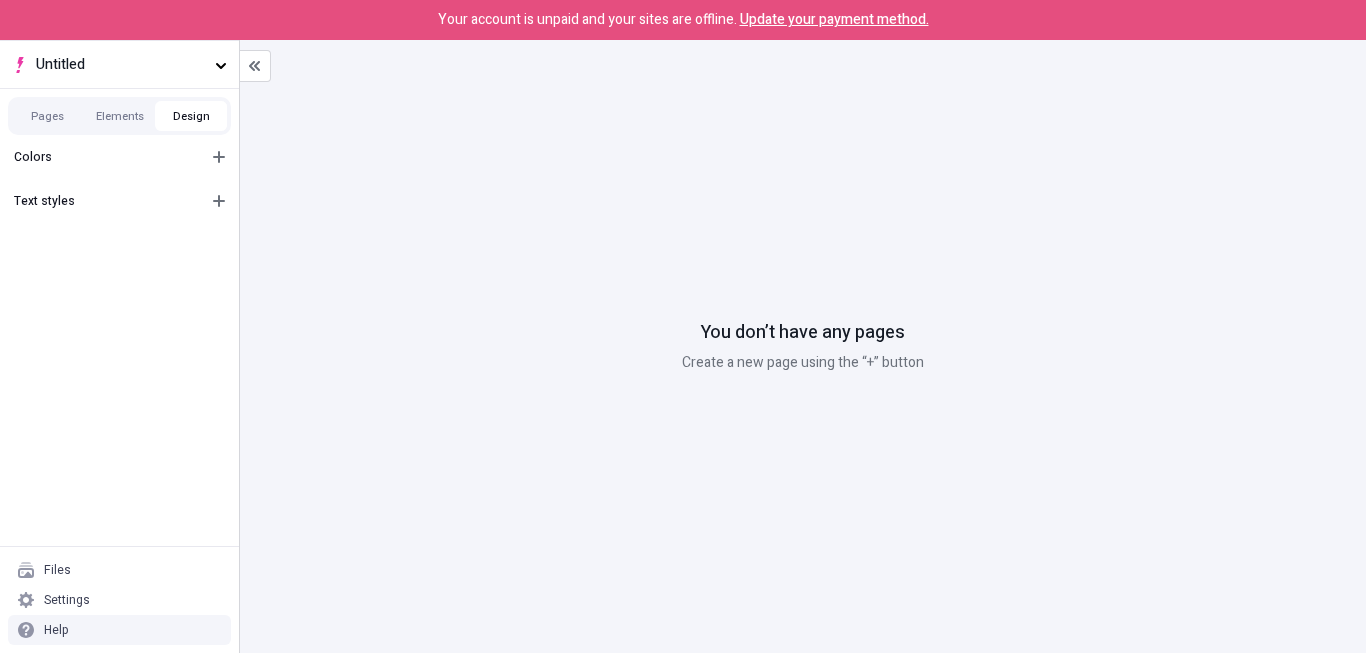 click on "Help" at bounding box center (119, 630) 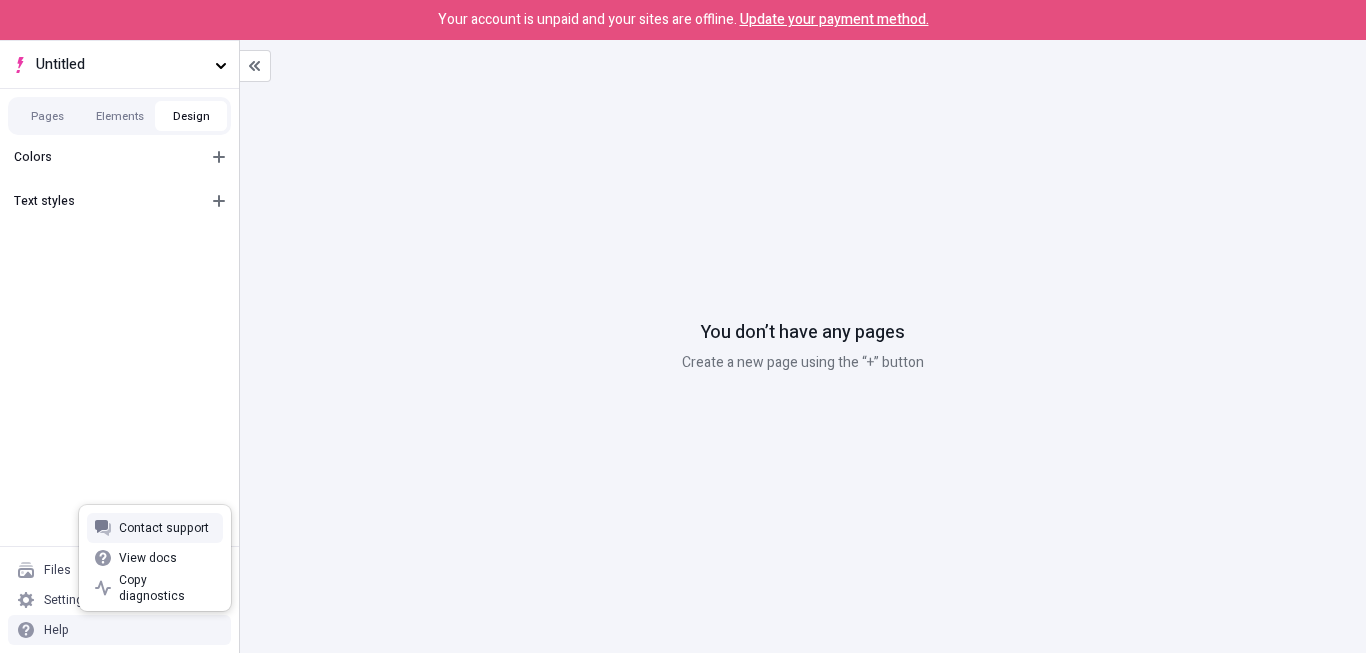 click on "Contact support" at bounding box center (167, 528) 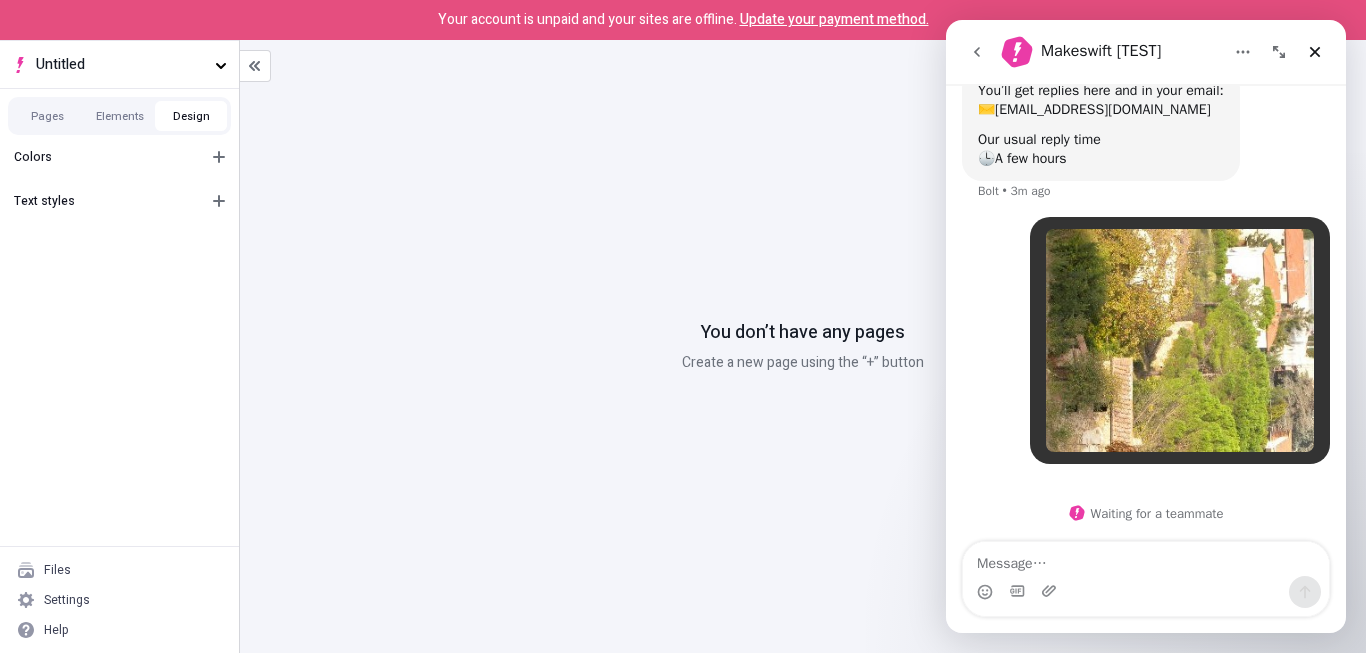 scroll, scrollTop: 101, scrollLeft: 0, axis: vertical 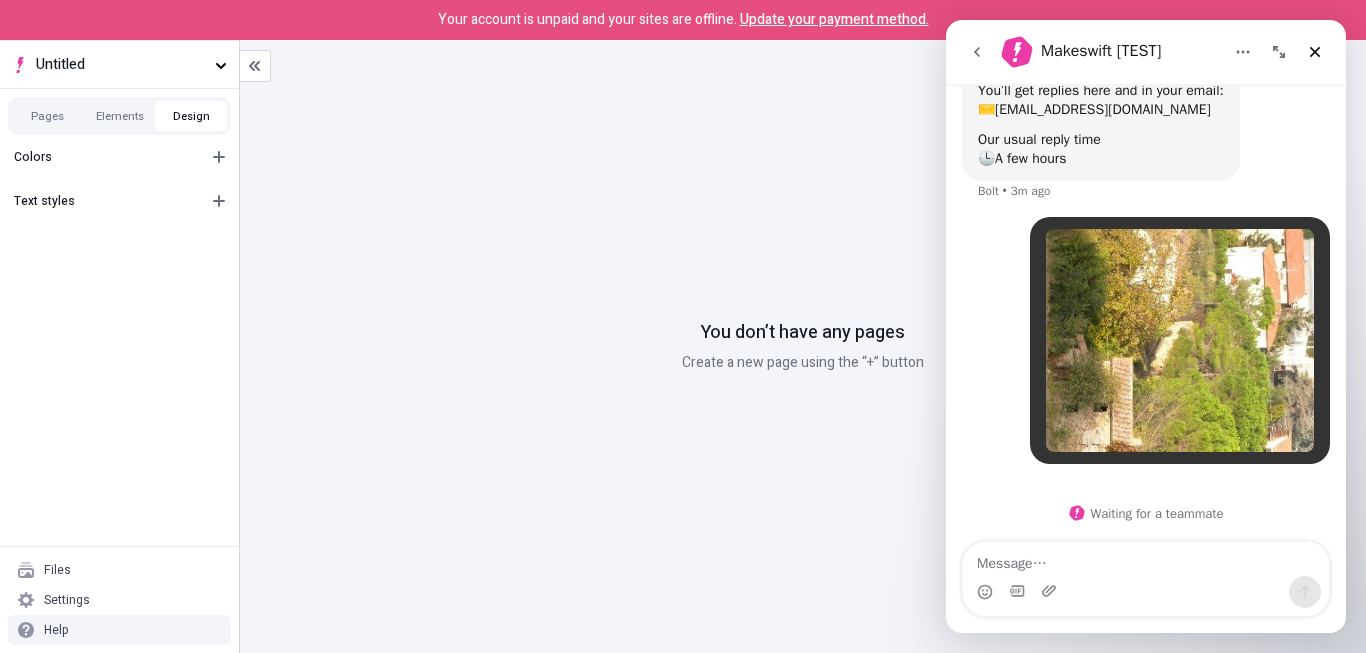 click on "Help" at bounding box center (56, 630) 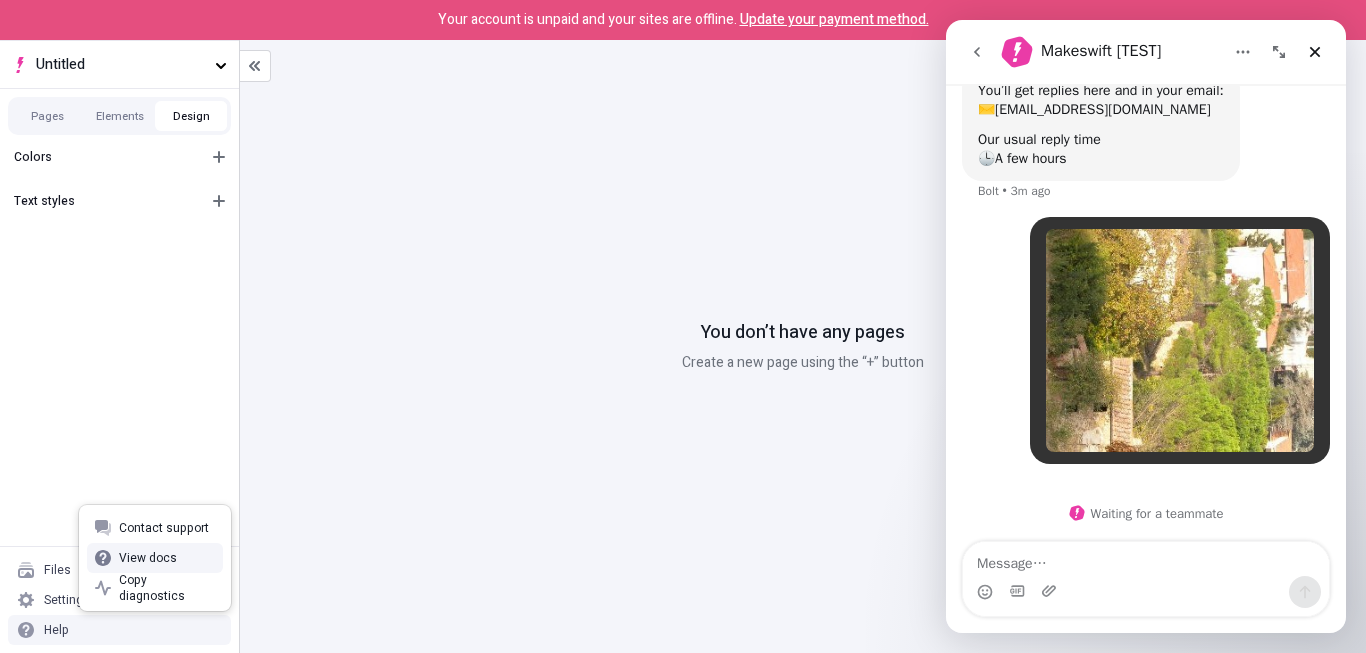 click on "View docs" at bounding box center (167, 558) 